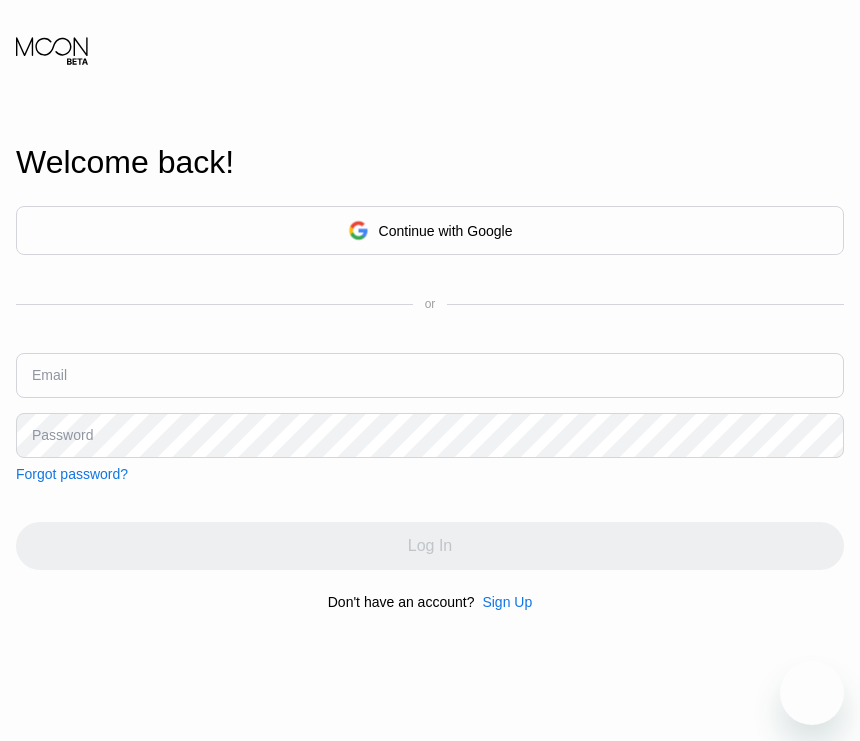 scroll, scrollTop: 300, scrollLeft: 0, axis: vertical 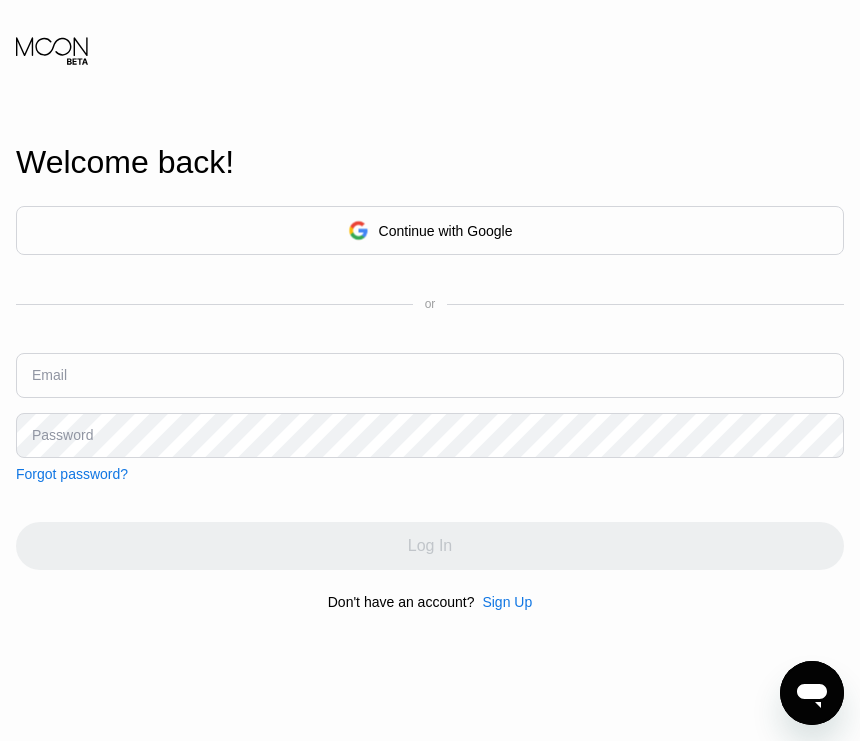 click at bounding box center (430, 375) 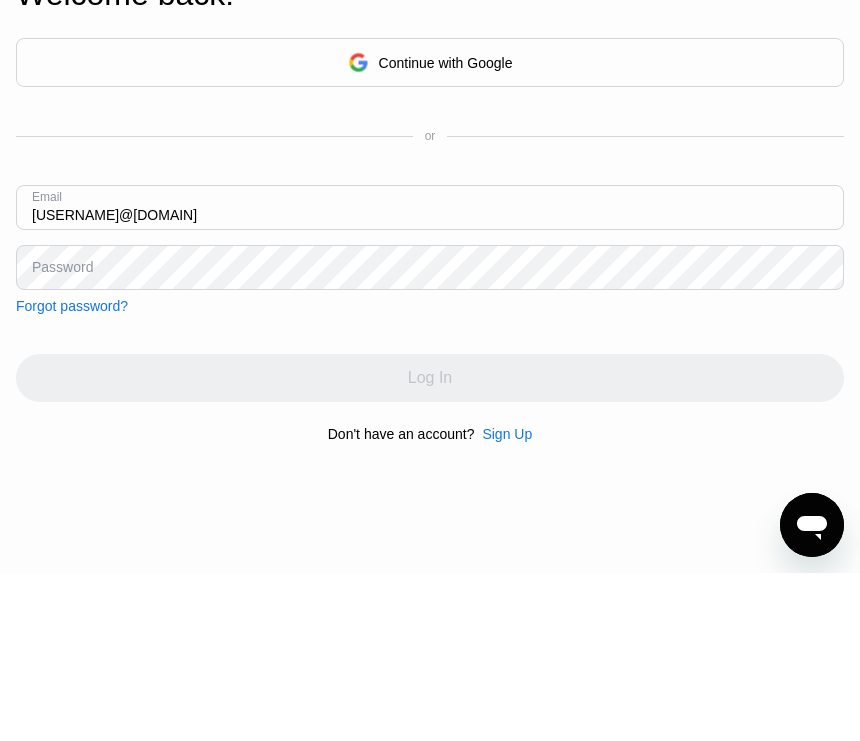type on "[USERNAME]@[DOMAIN]" 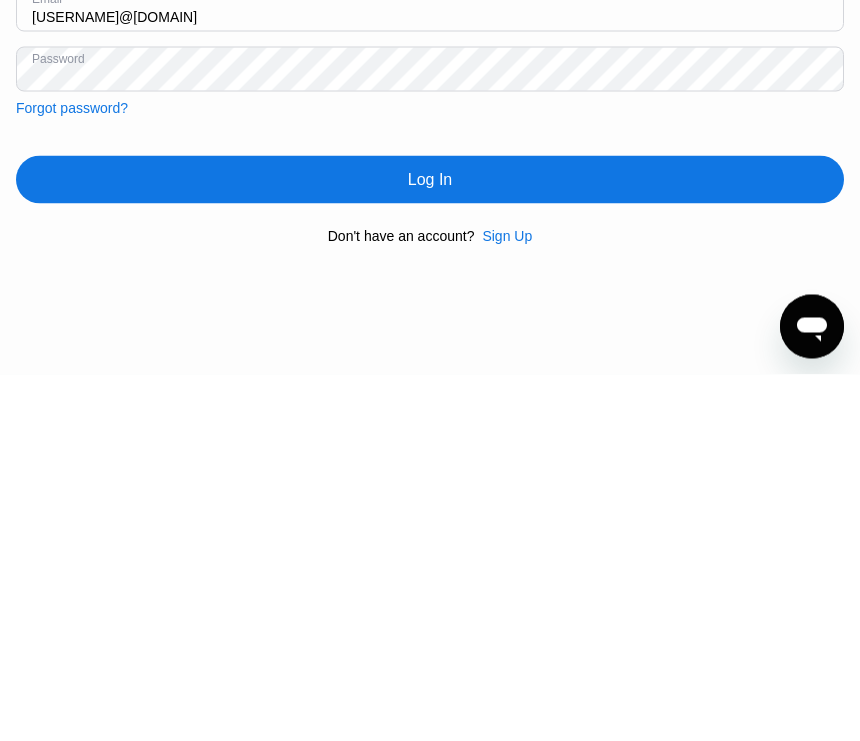 click on "Log In" at bounding box center (430, 546) 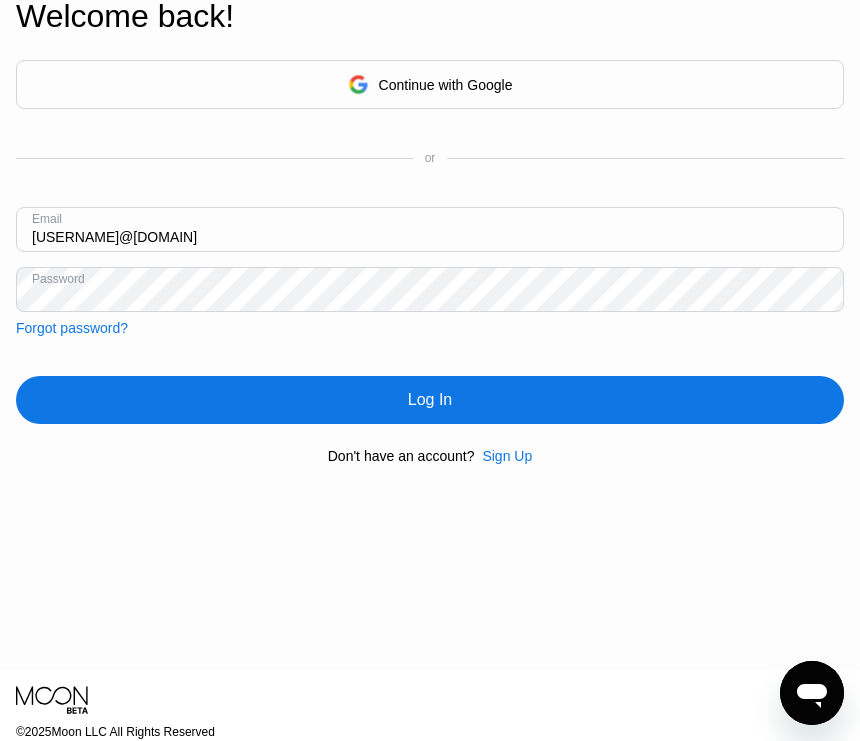 scroll, scrollTop: 143, scrollLeft: 0, axis: vertical 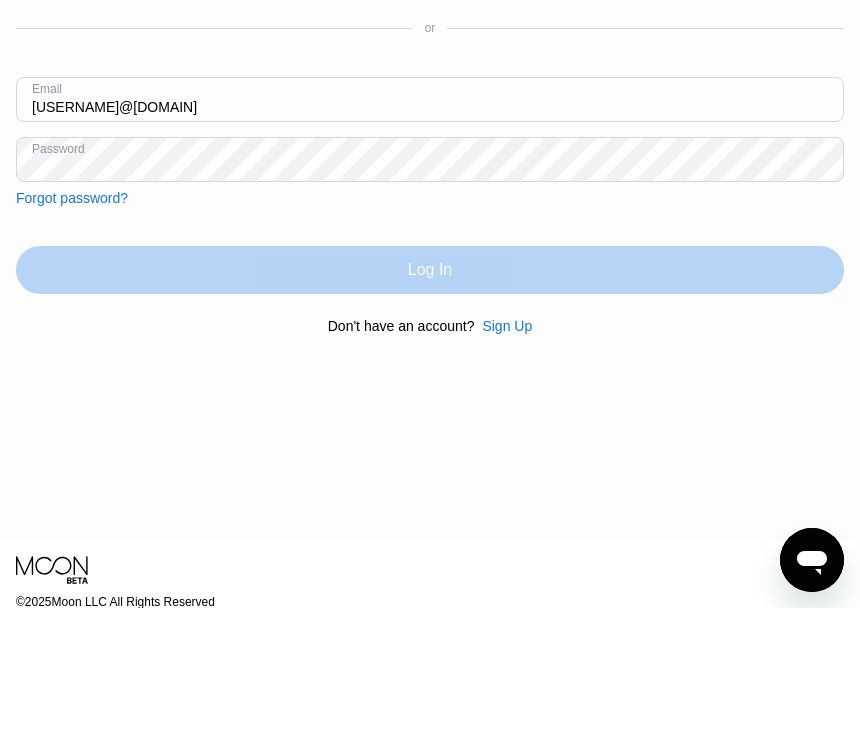 click on "Log In" at bounding box center (430, 403) 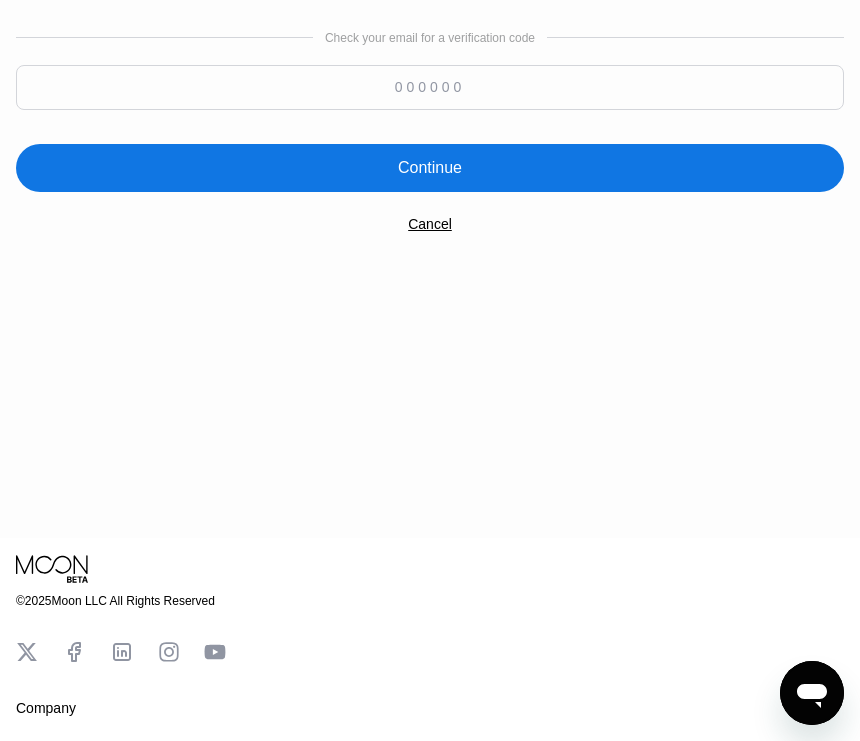click at bounding box center (430, 87) 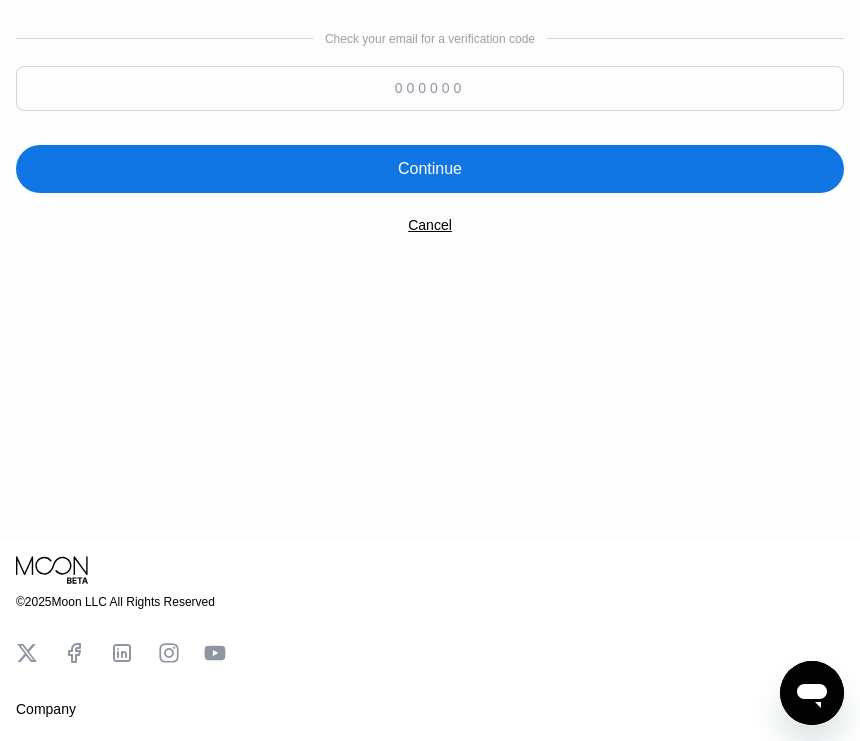 scroll, scrollTop: 277, scrollLeft: 0, axis: vertical 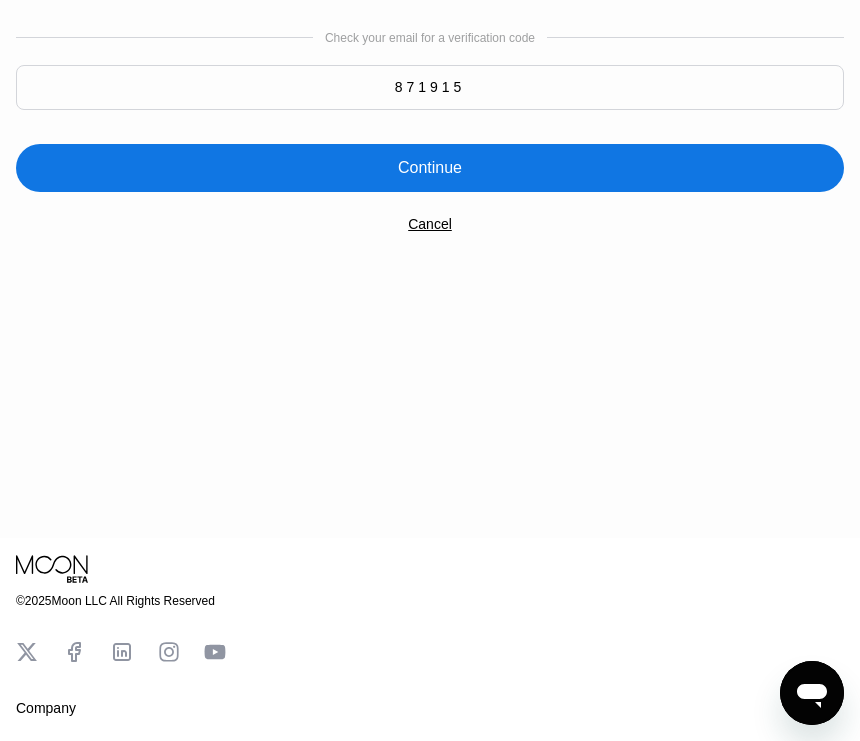 type on "871915" 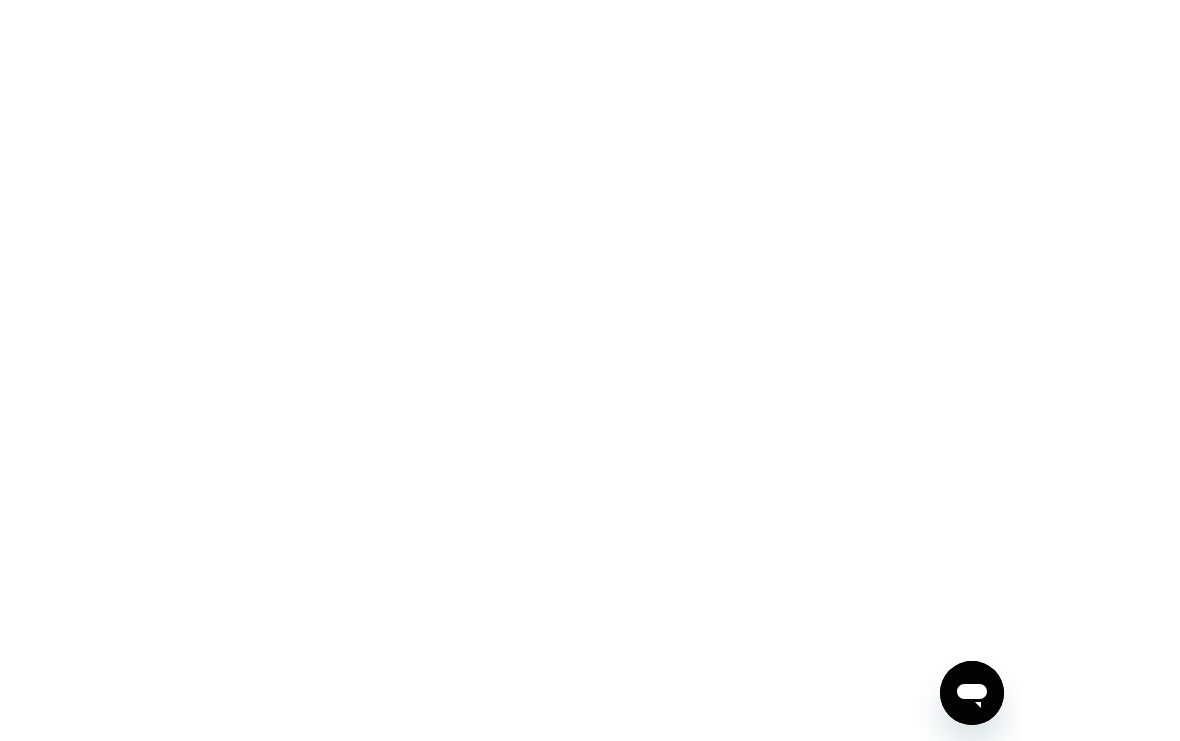scroll, scrollTop: 0, scrollLeft: 0, axis: both 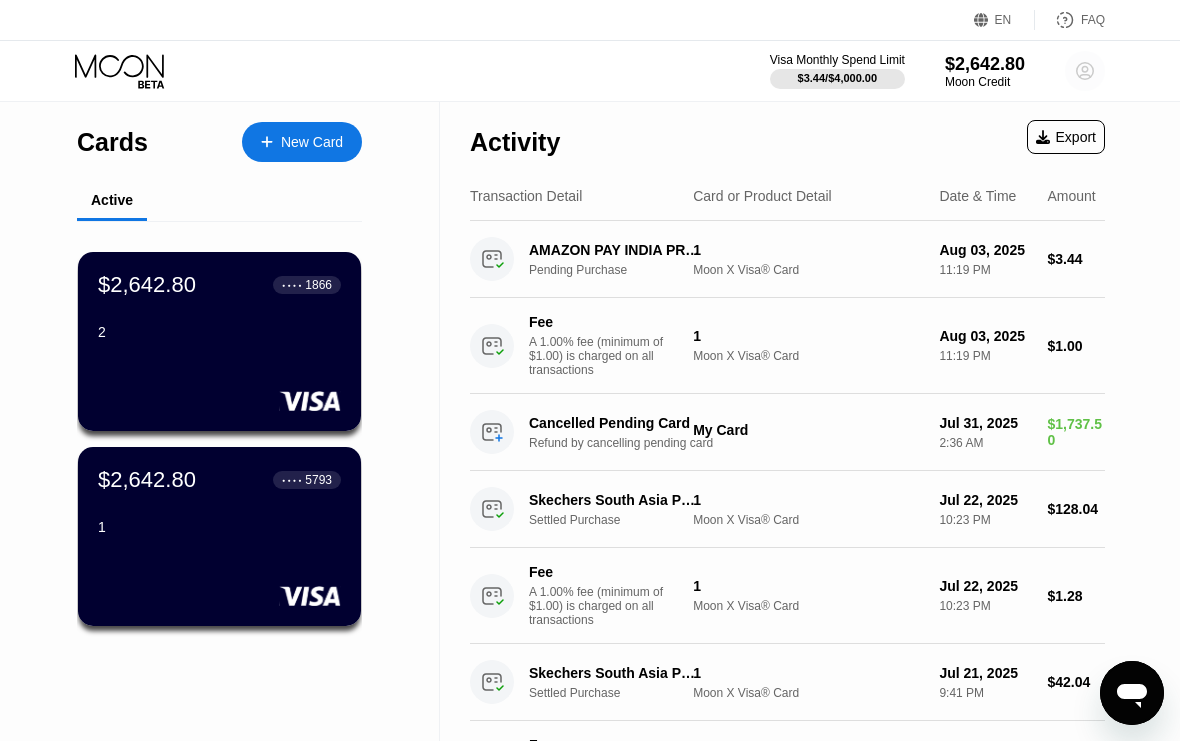 click 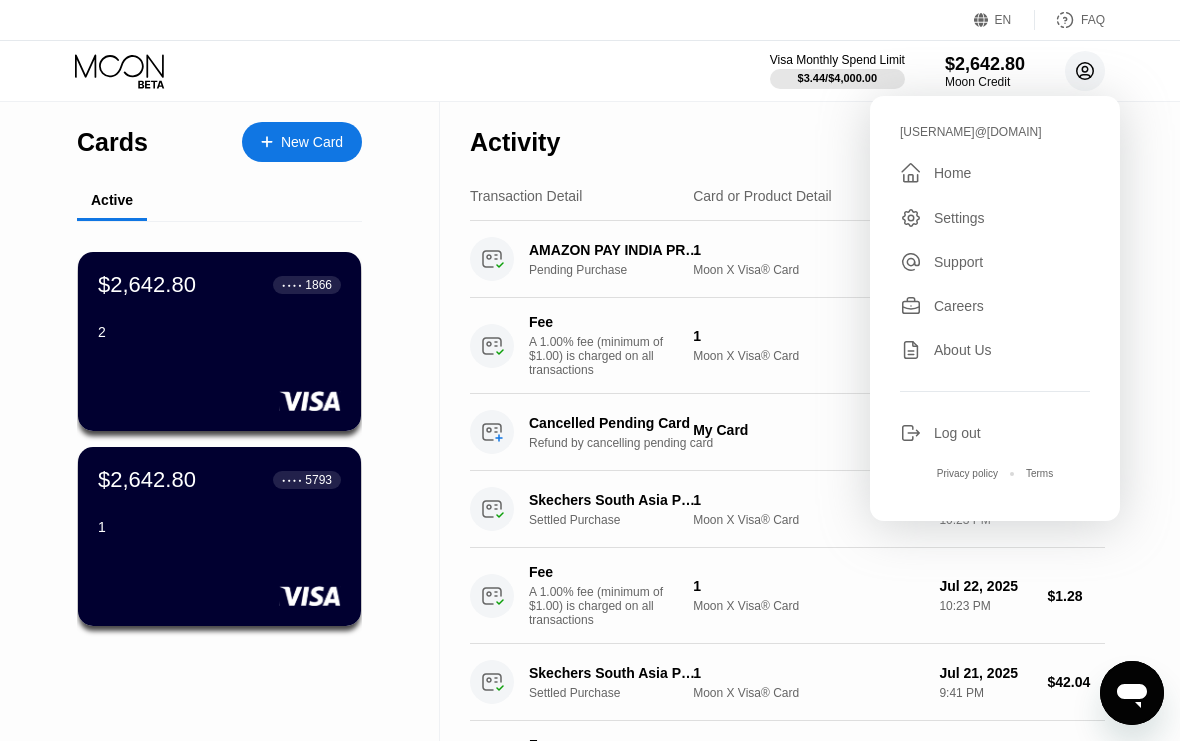 click on "Settings" at bounding box center (995, 218) 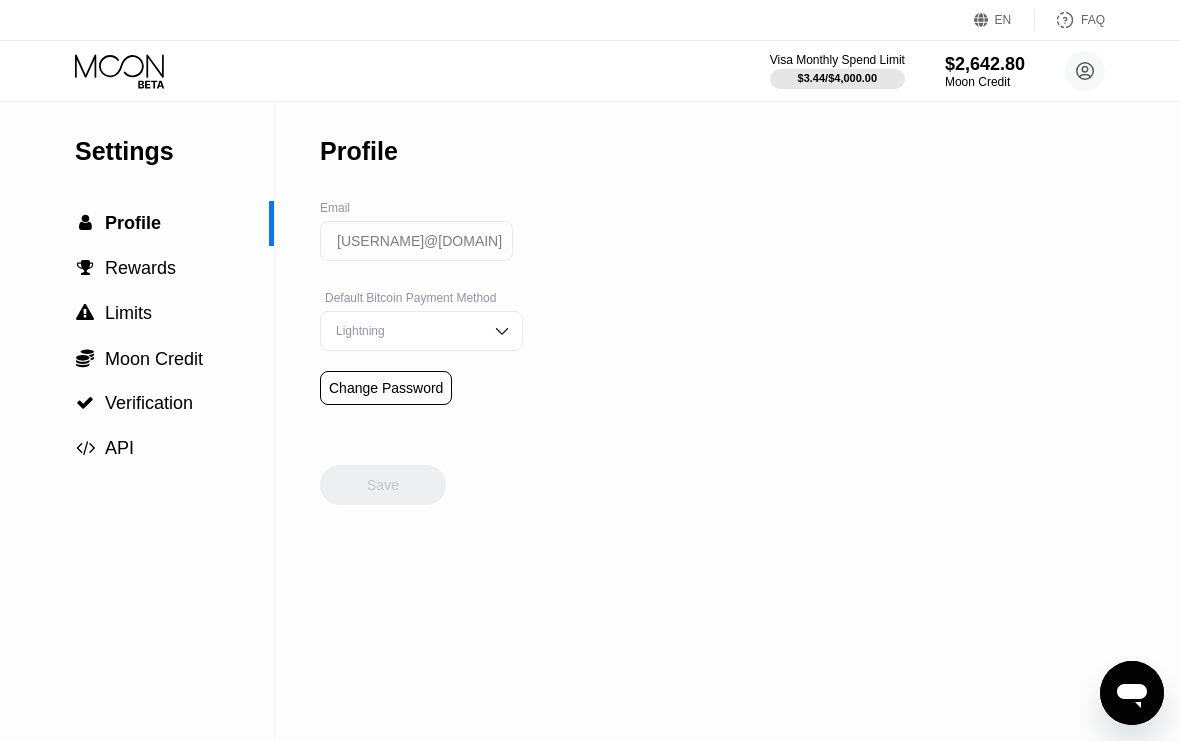 click on " Rewards" at bounding box center [137, 268] 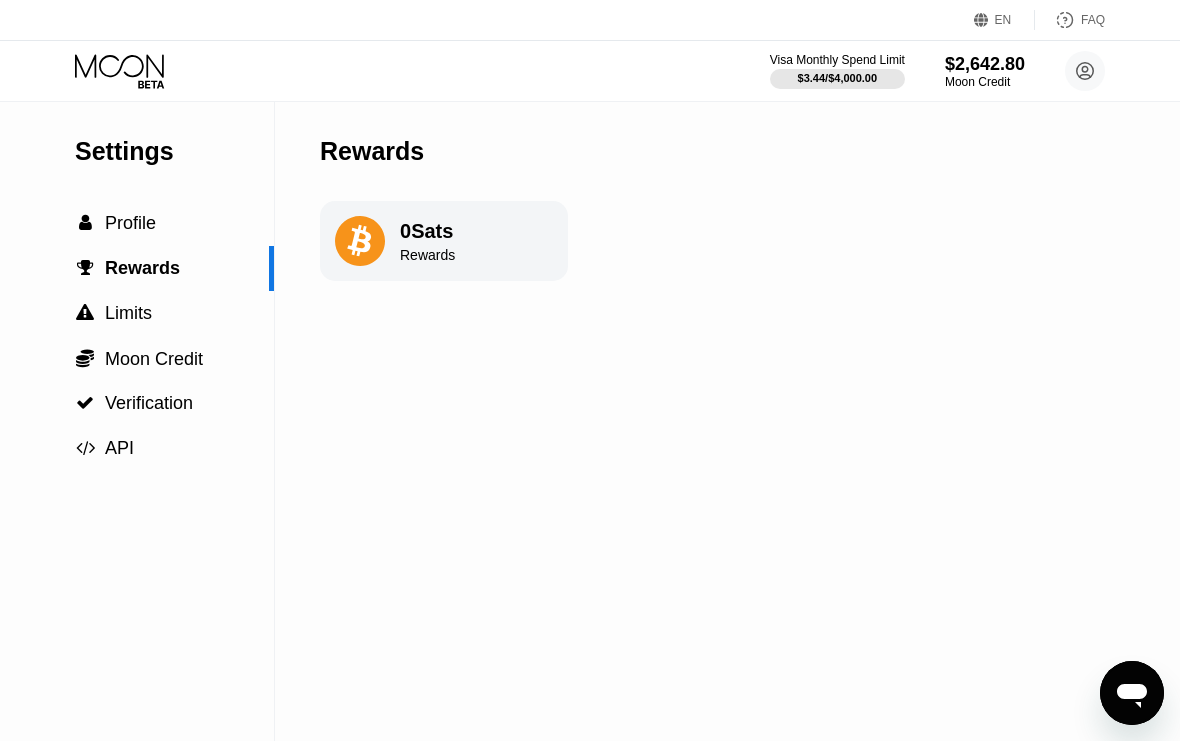 click on "" at bounding box center (85, 313) 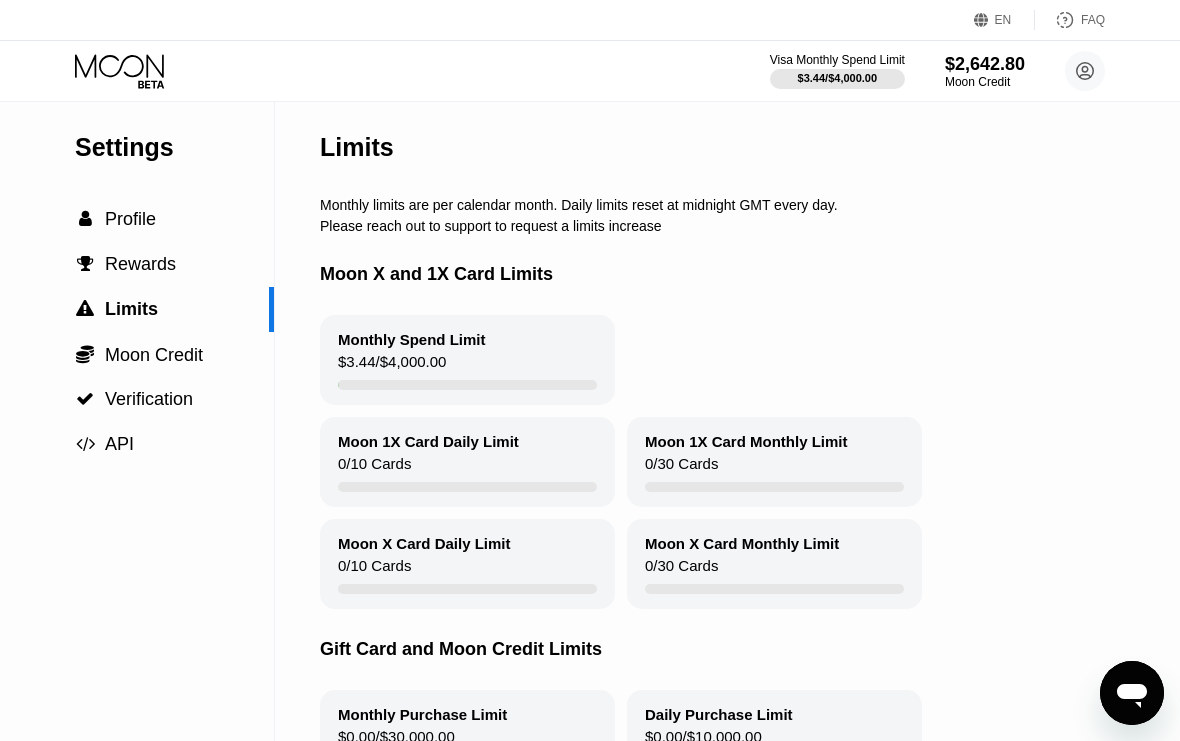 scroll, scrollTop: 0, scrollLeft: 0, axis: both 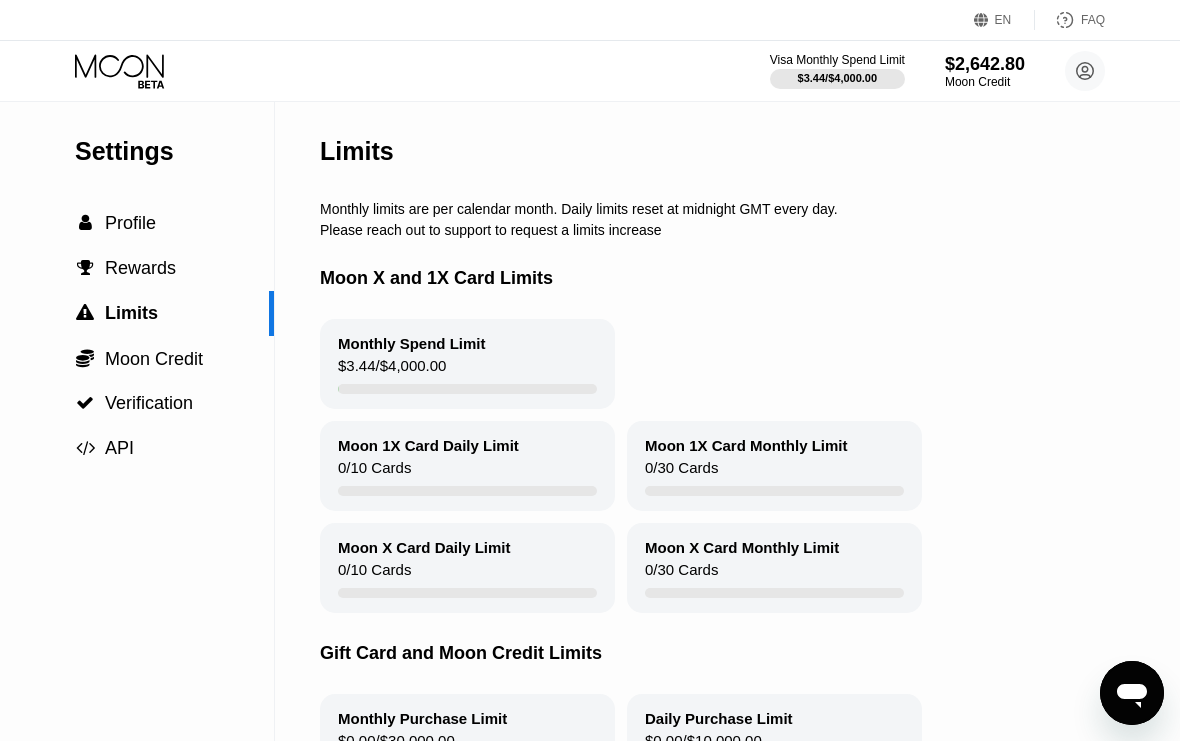 click on "Verification" at bounding box center (149, 403) 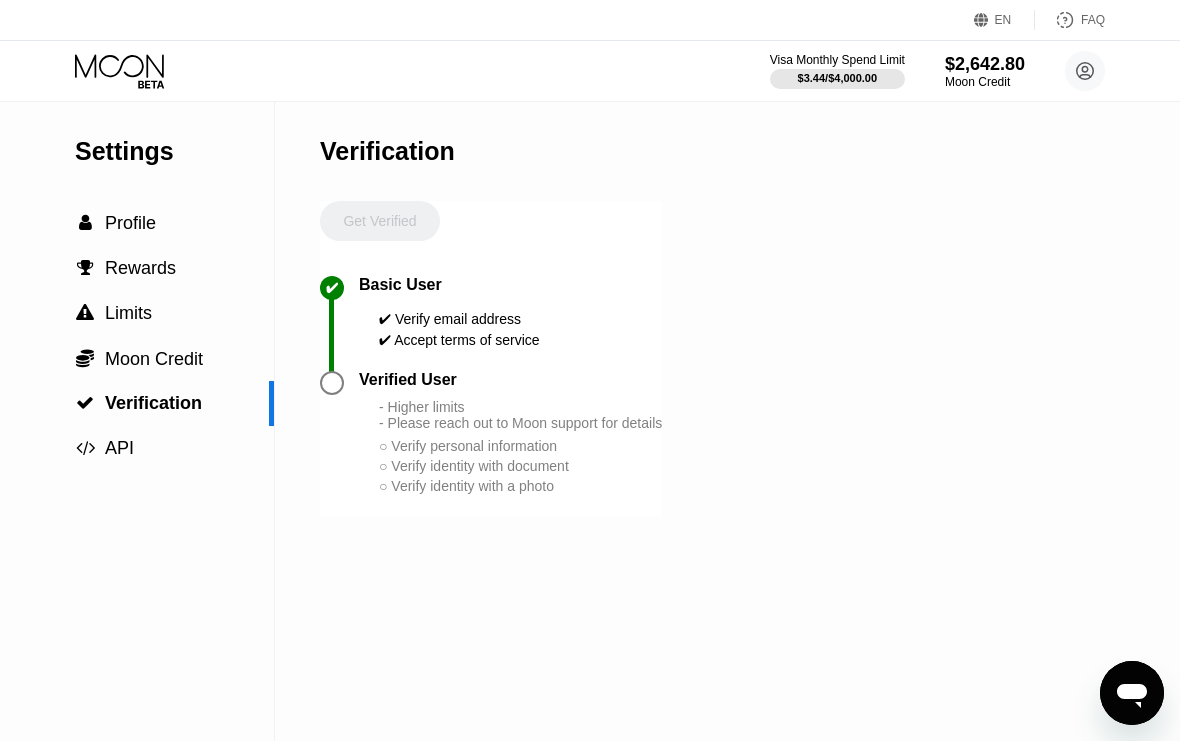 click 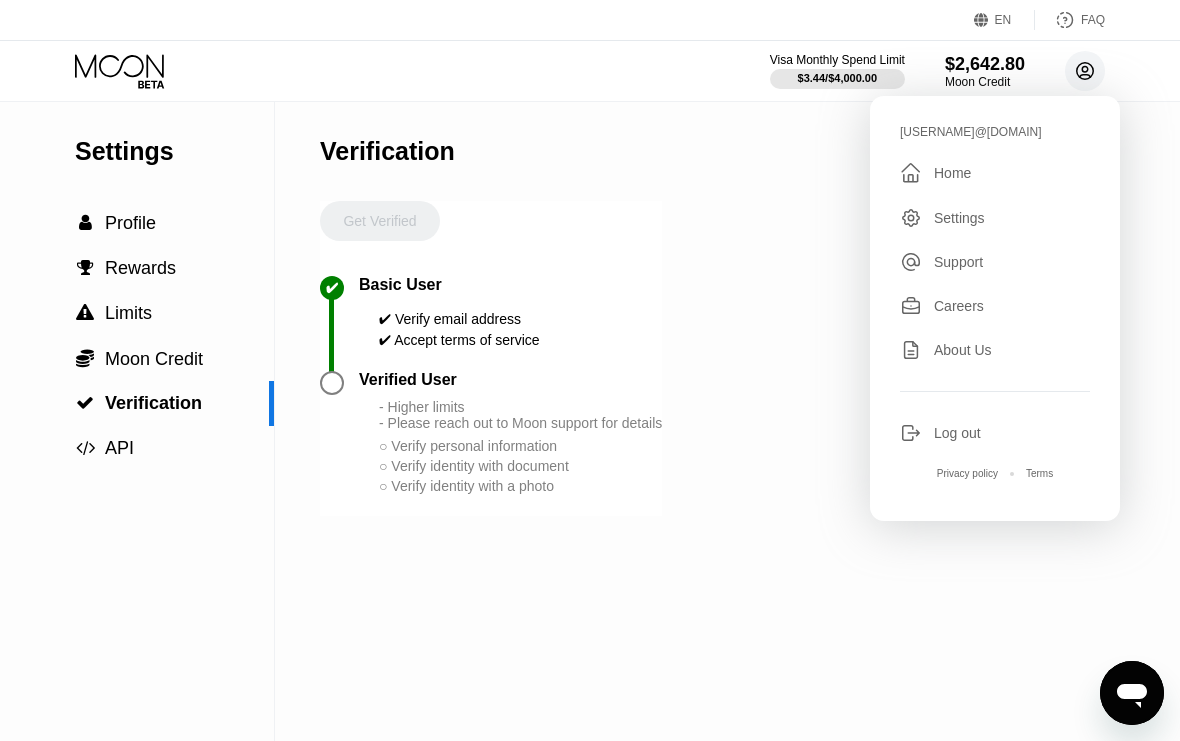 click on "Home" at bounding box center (952, 173) 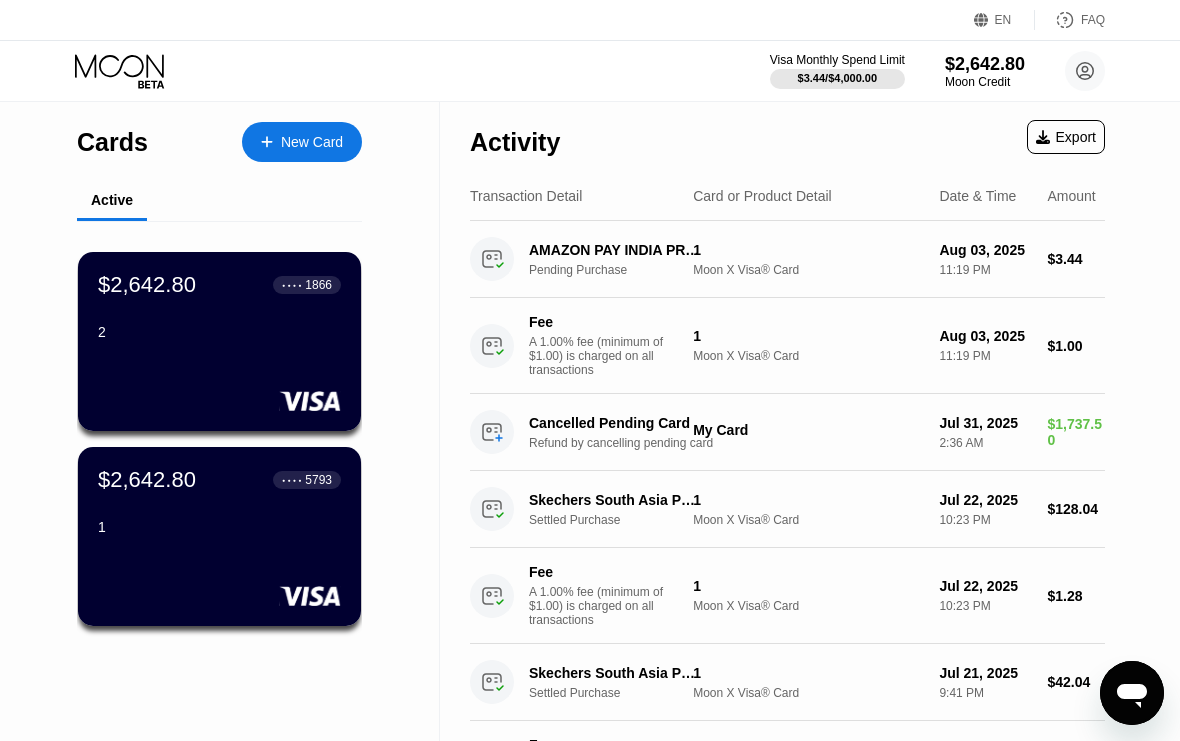 click on "FAQ" at bounding box center (1093, 20) 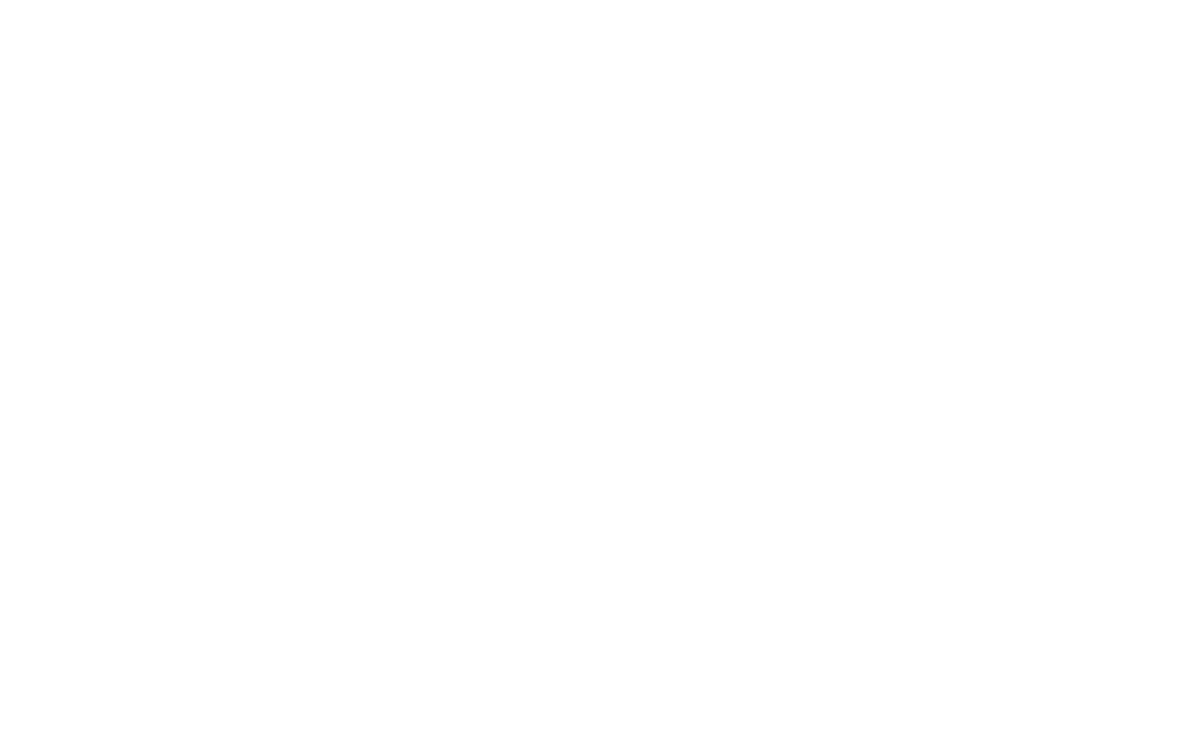scroll, scrollTop: 0, scrollLeft: 0, axis: both 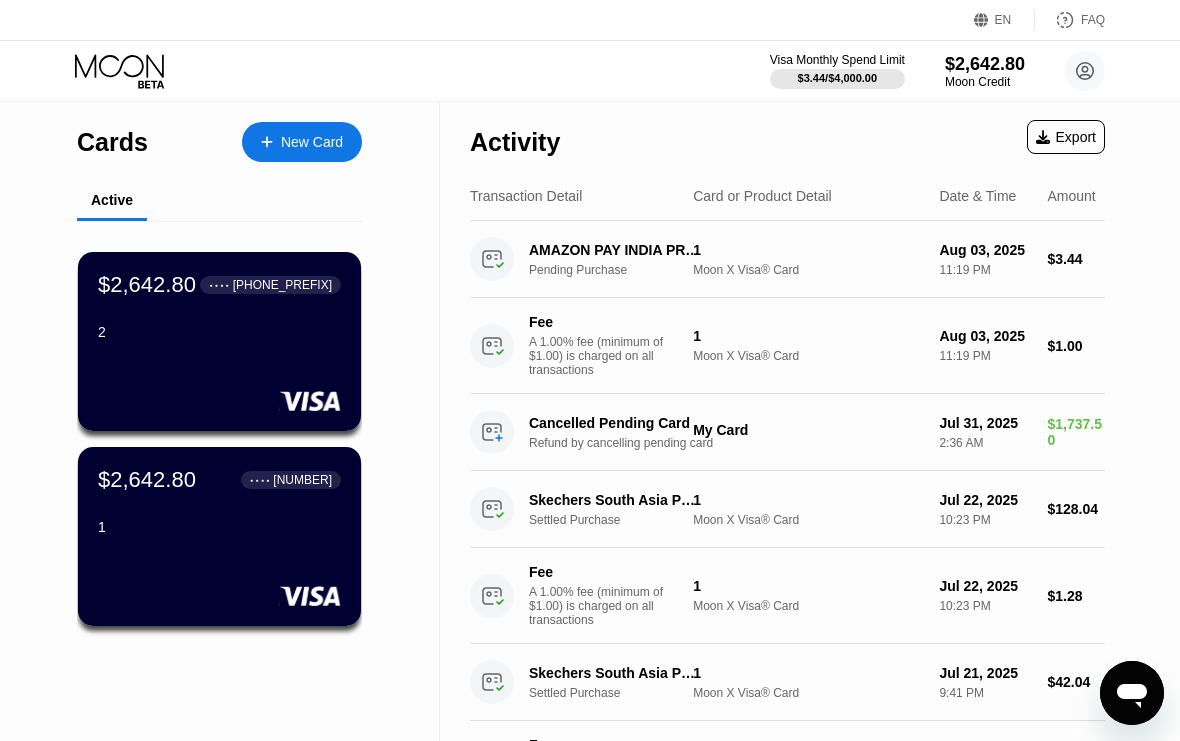 click on "2" at bounding box center [219, 336] 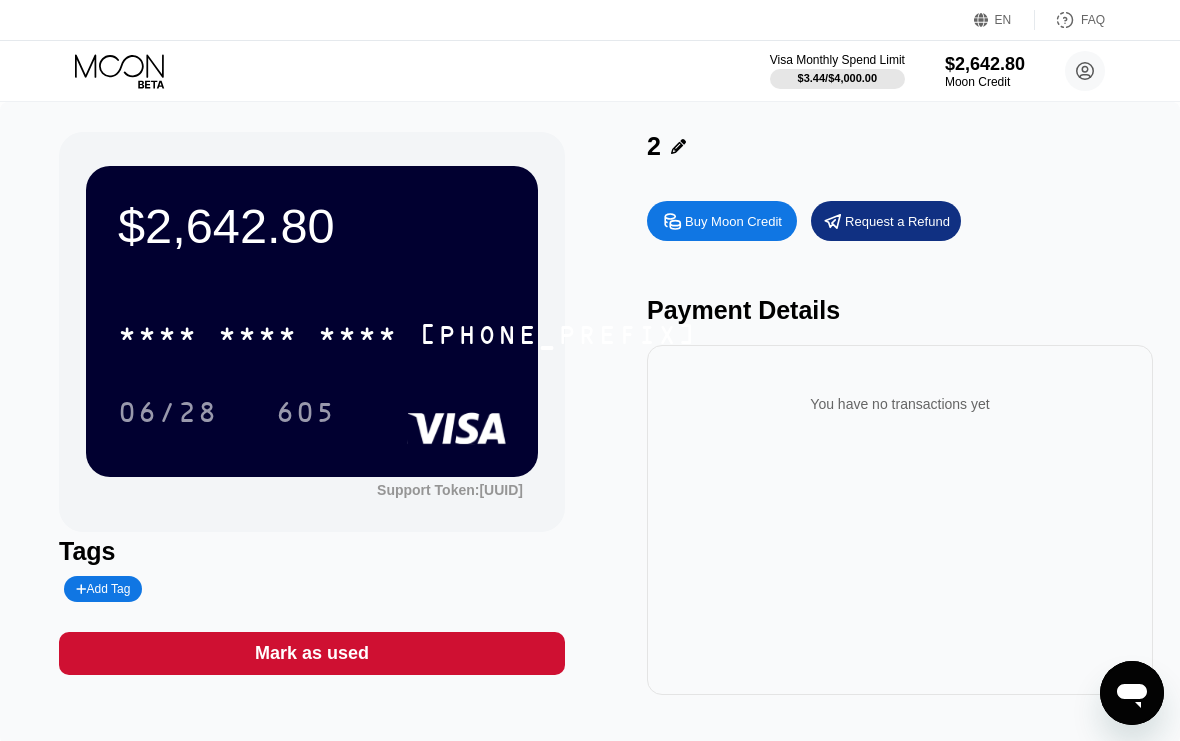 click at bounding box center (1132, 693) 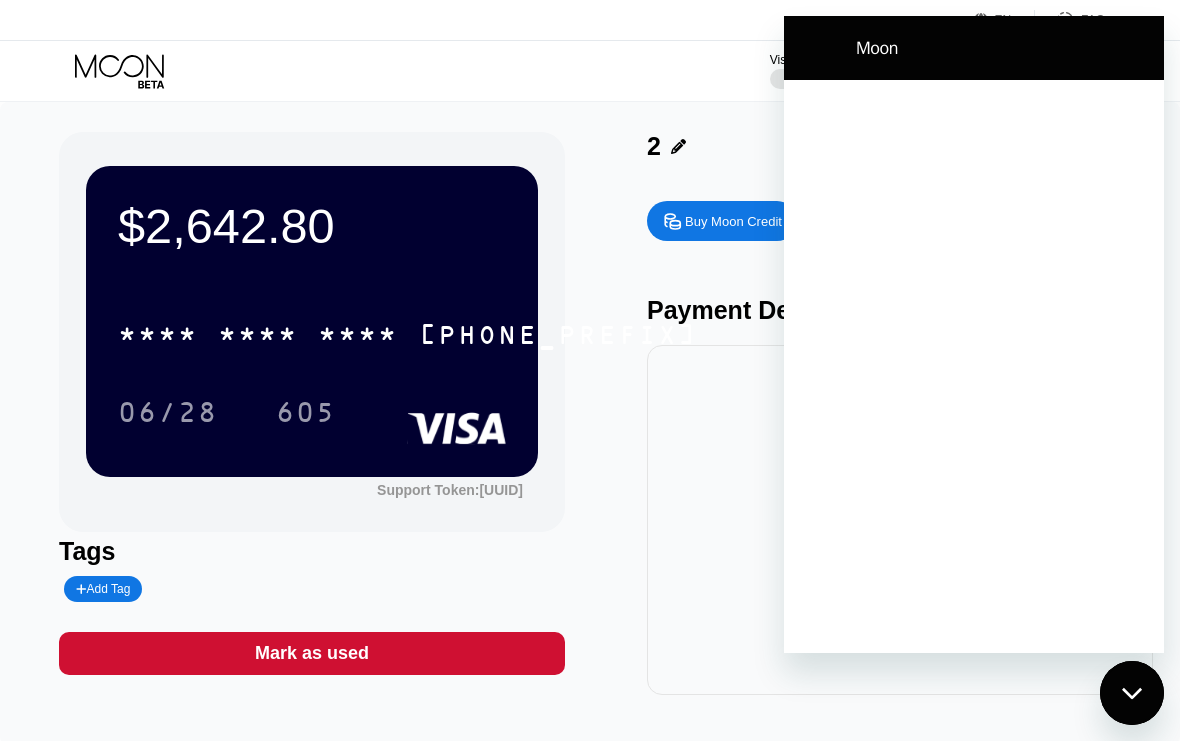 scroll, scrollTop: 0, scrollLeft: 0, axis: both 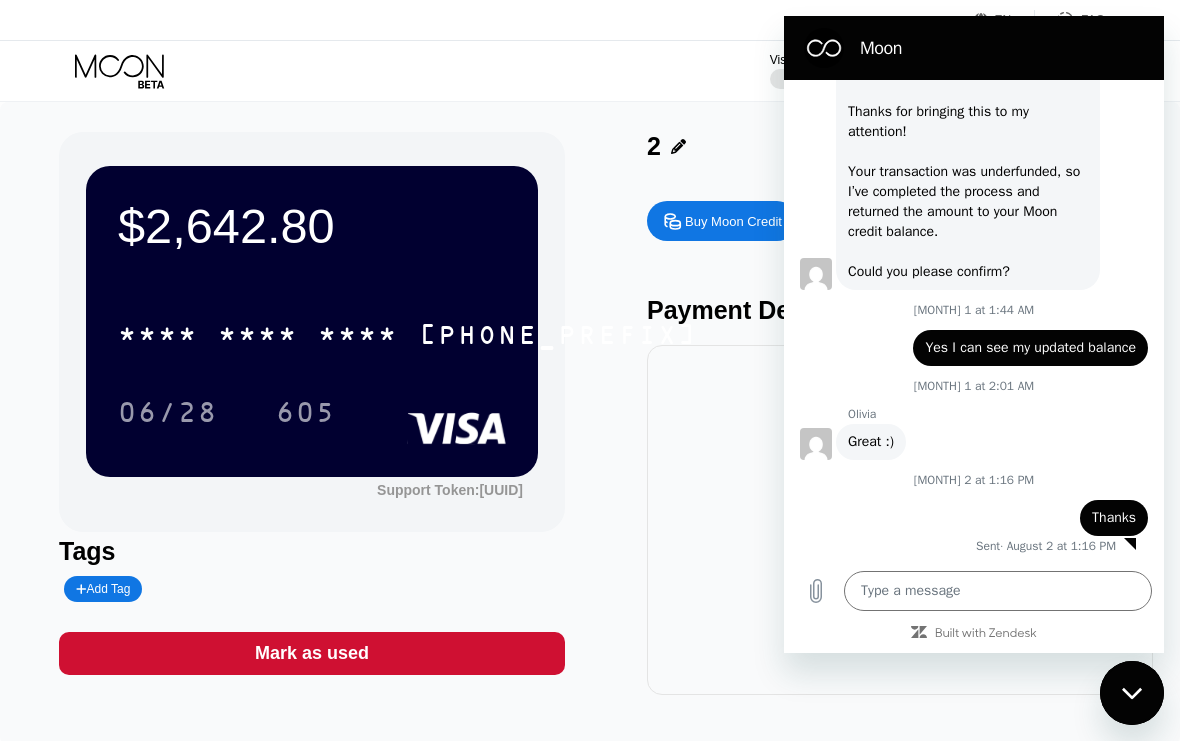 click at bounding box center (998, 591) 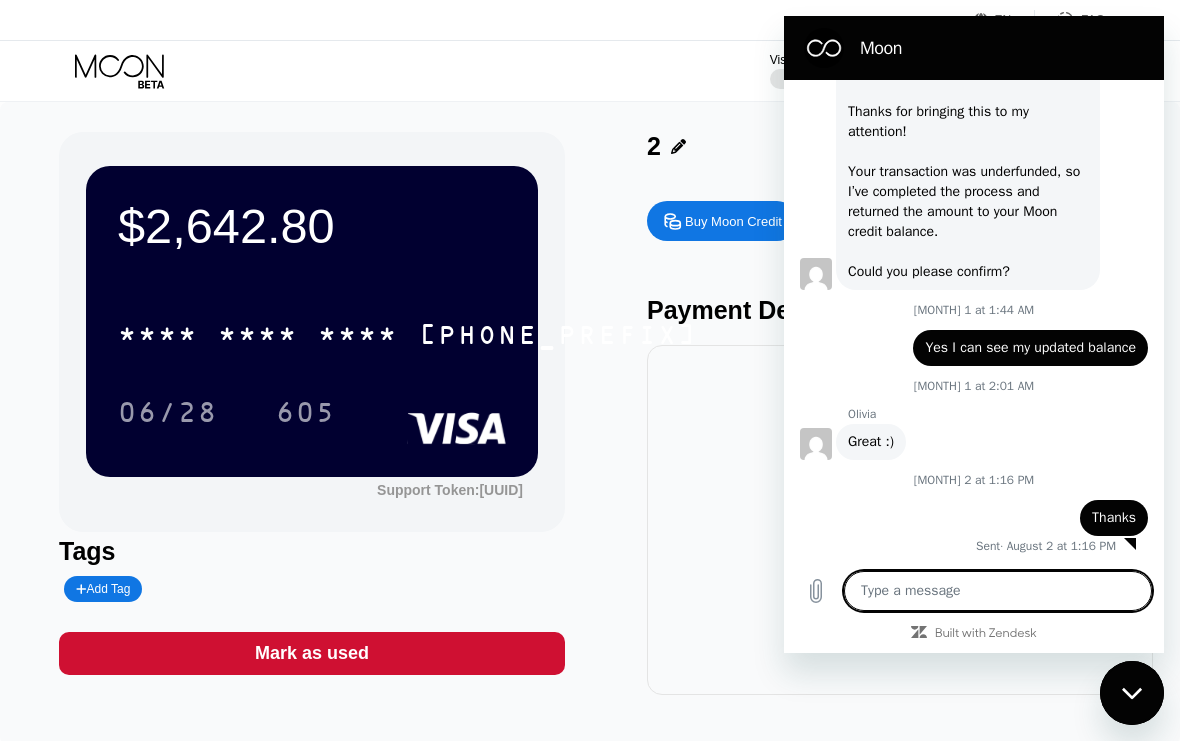 scroll, scrollTop: 9, scrollLeft: 0, axis: vertical 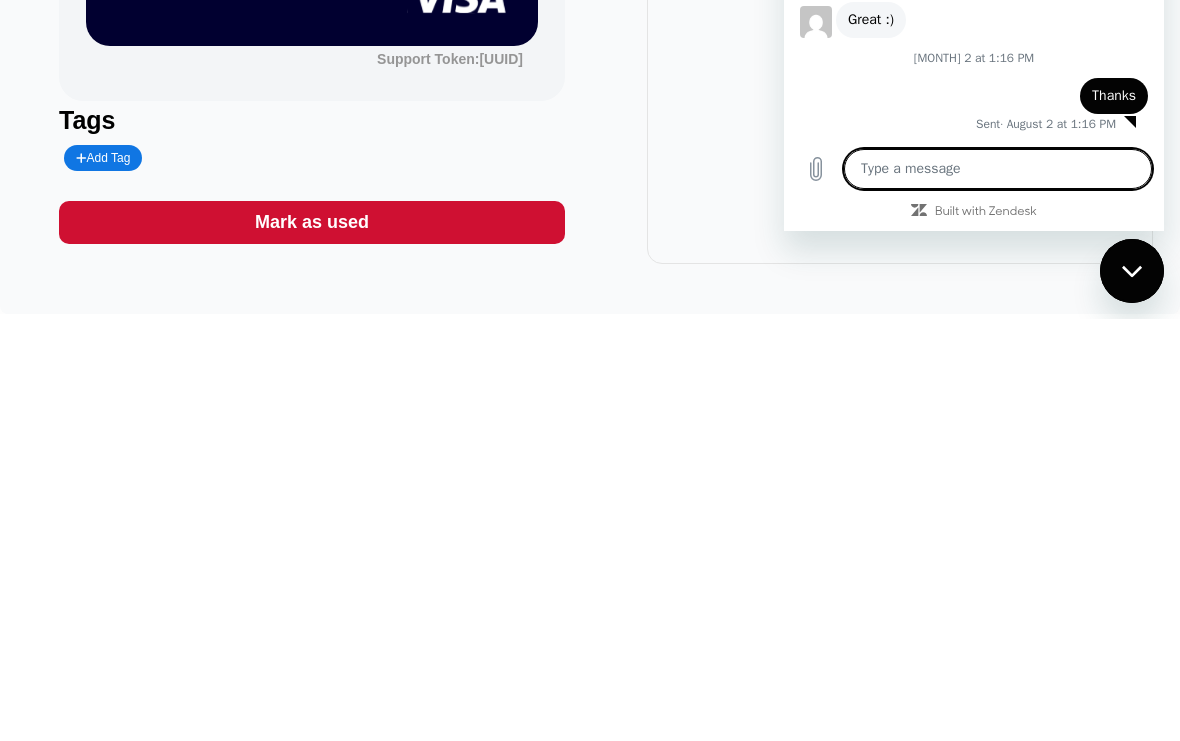 type on "H" 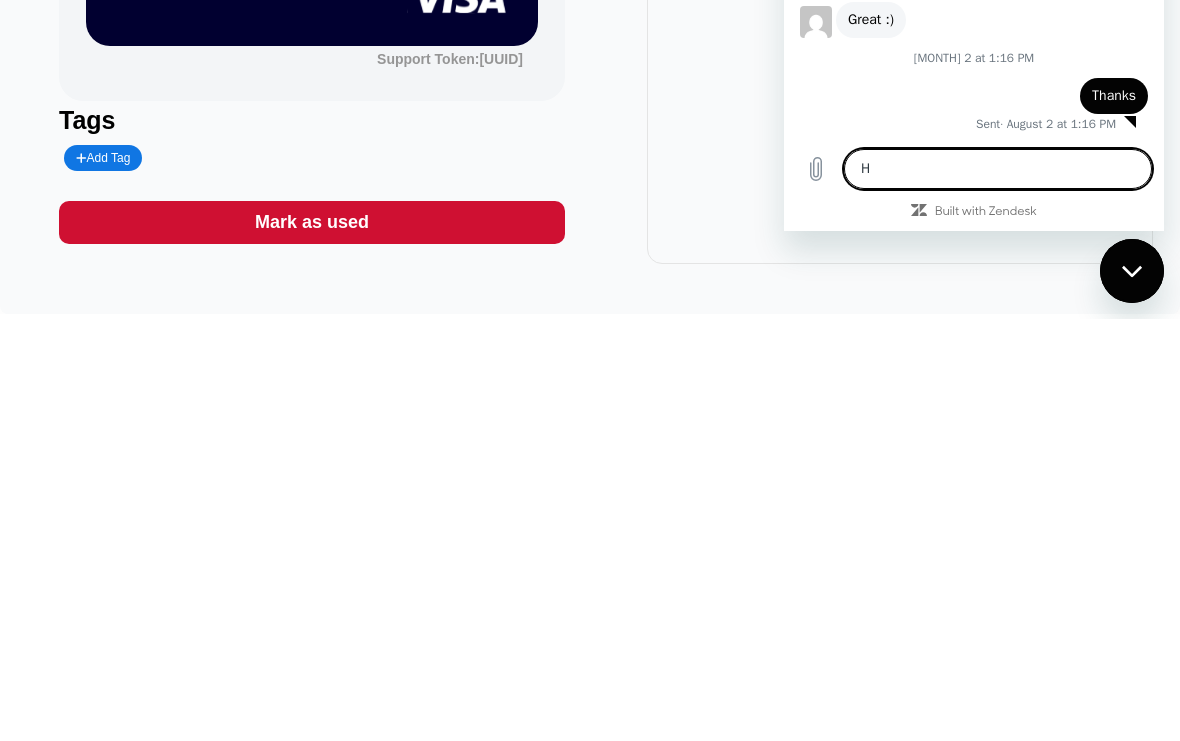 type on "x" 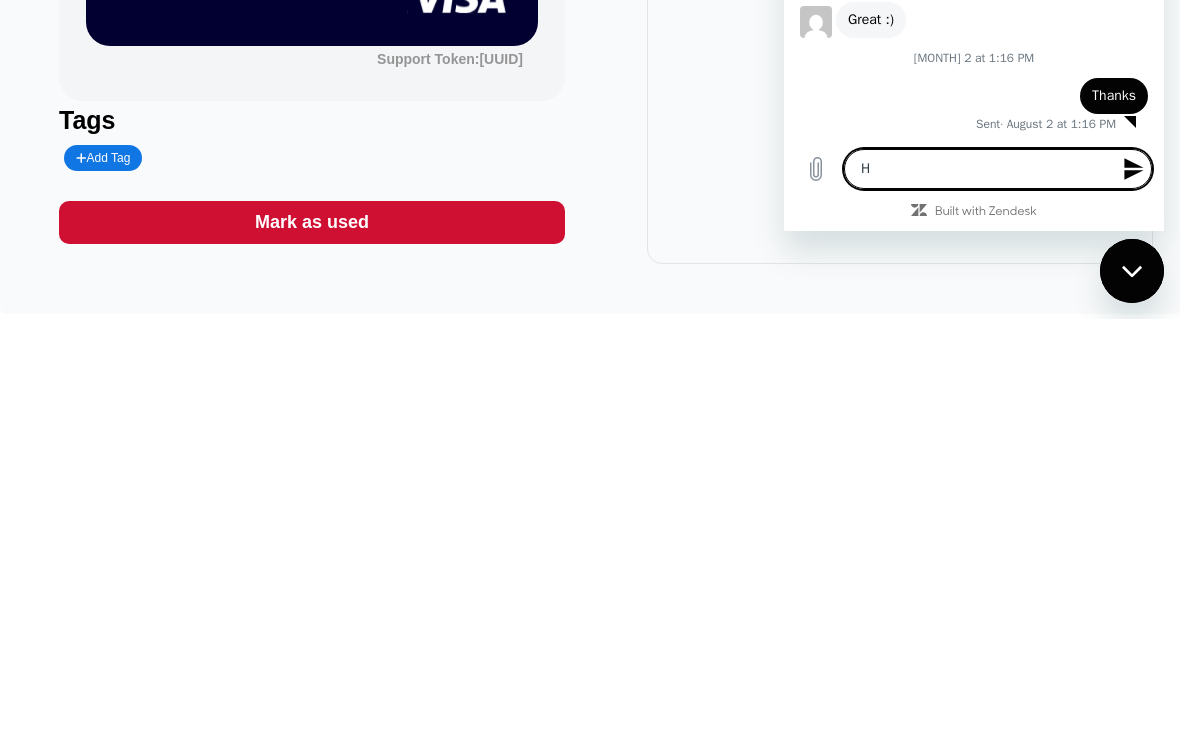 type on "He" 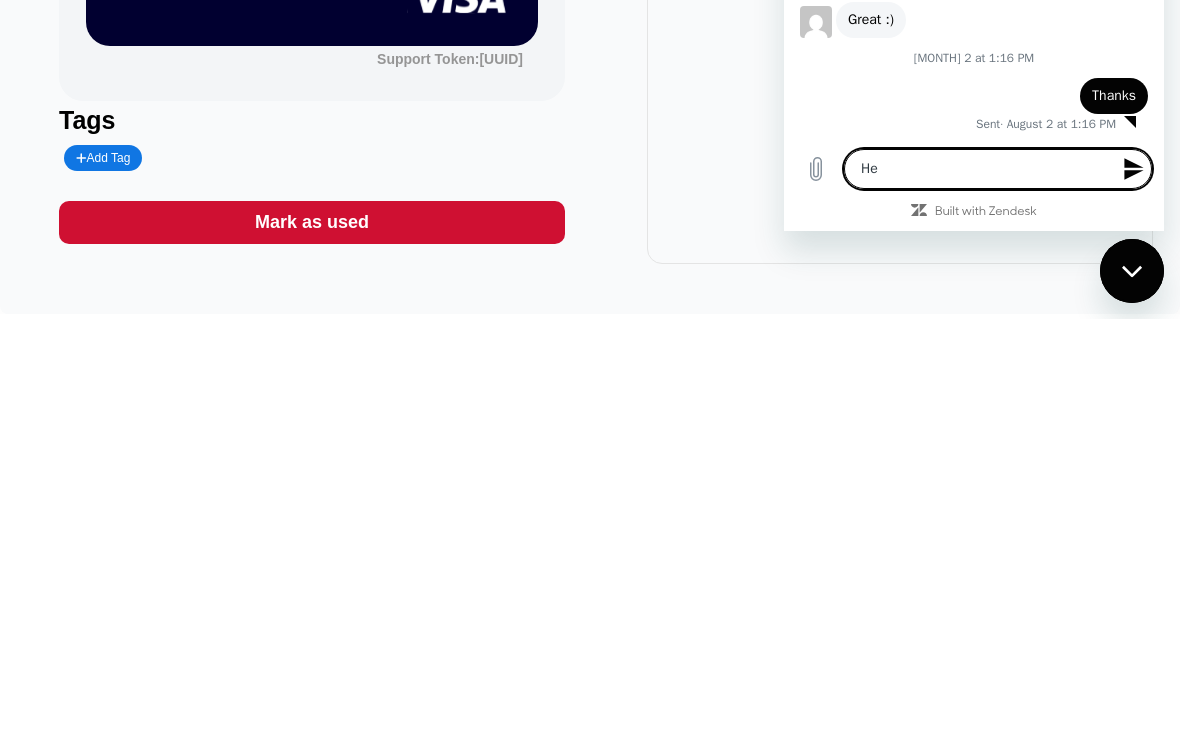 type on "Hey" 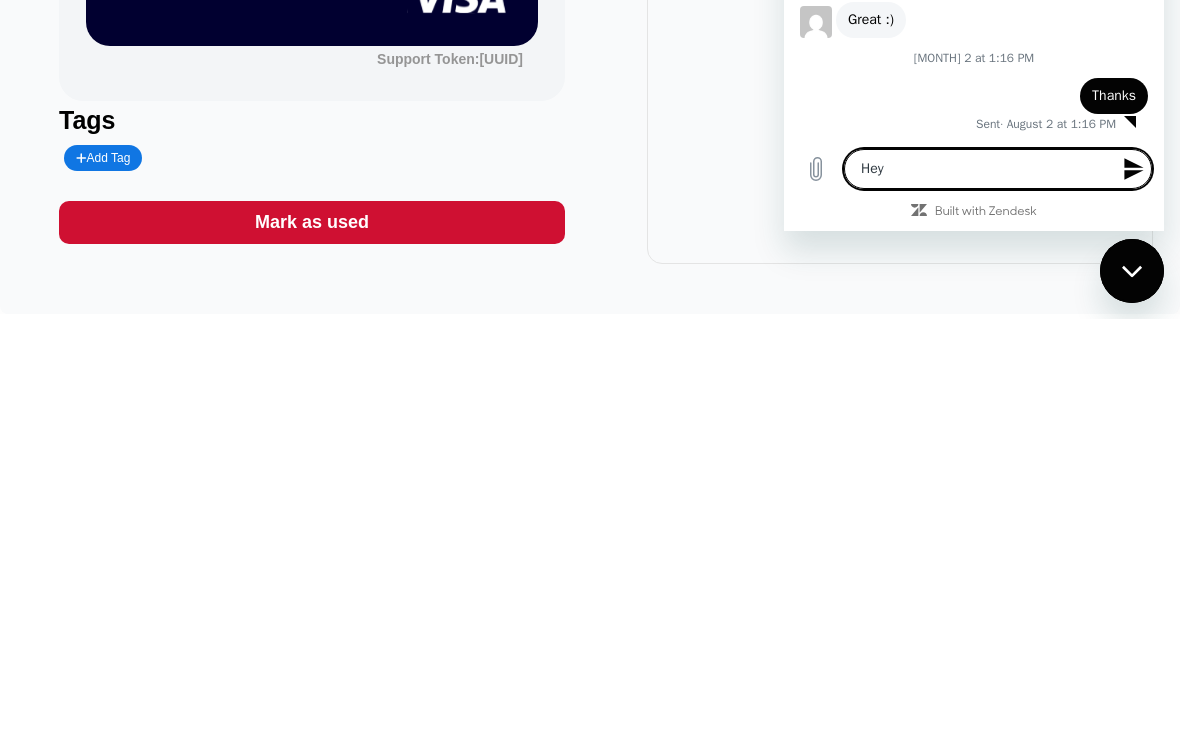 type on "x" 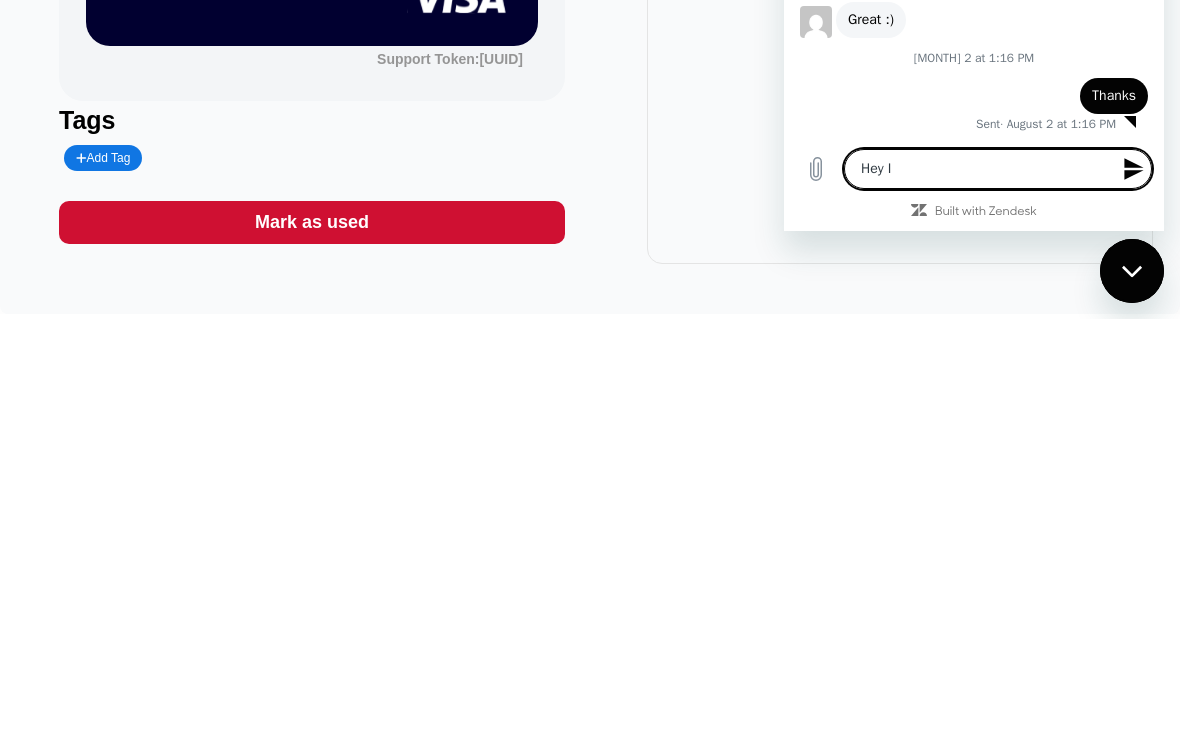 type on "Hey I’" 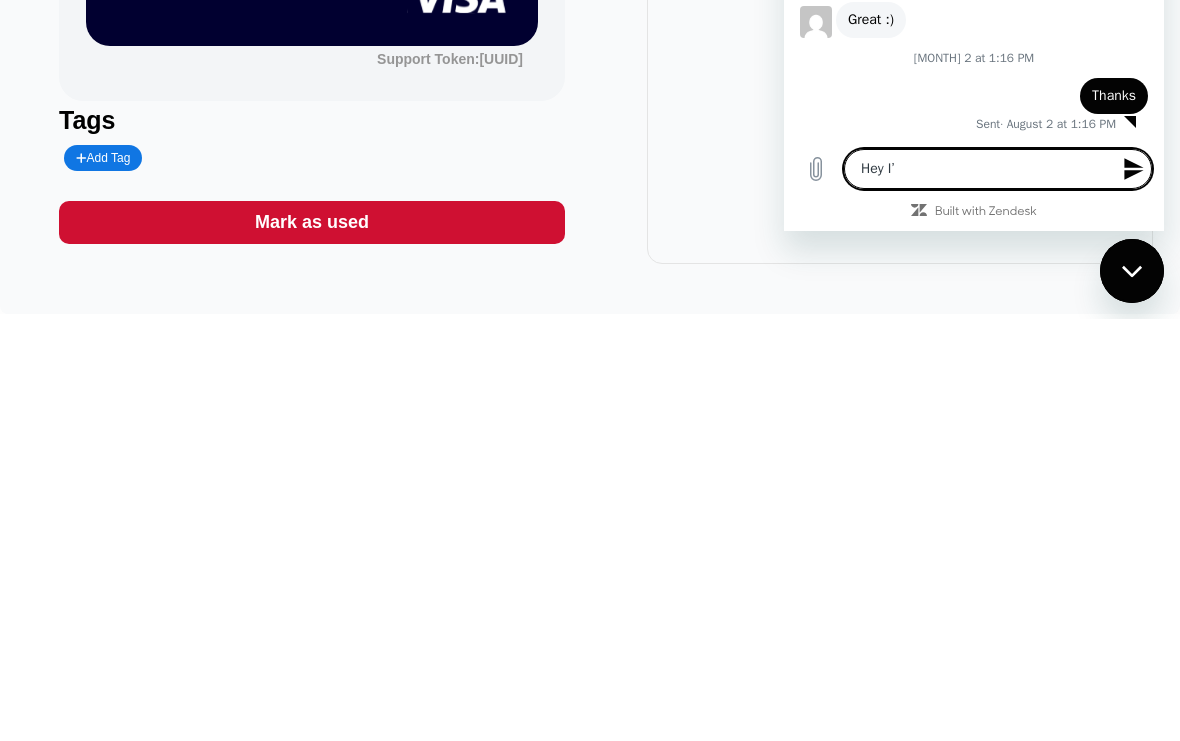 type on "Hey I’m" 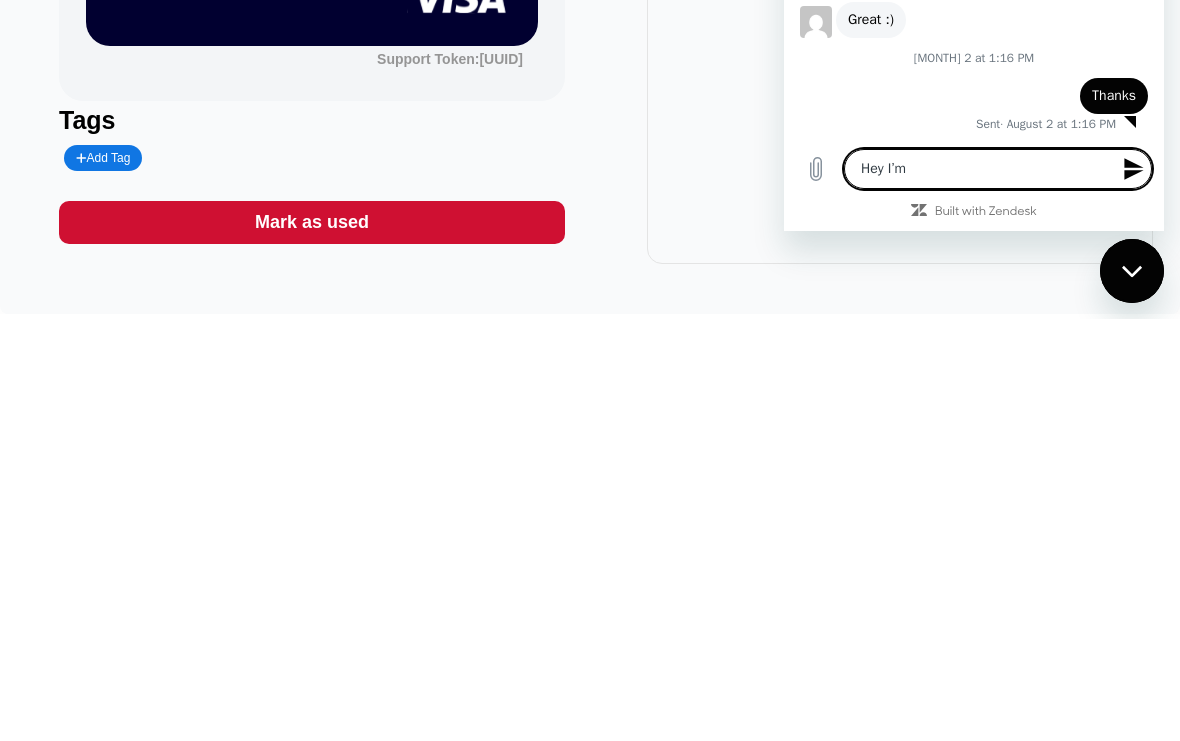 type on "x" 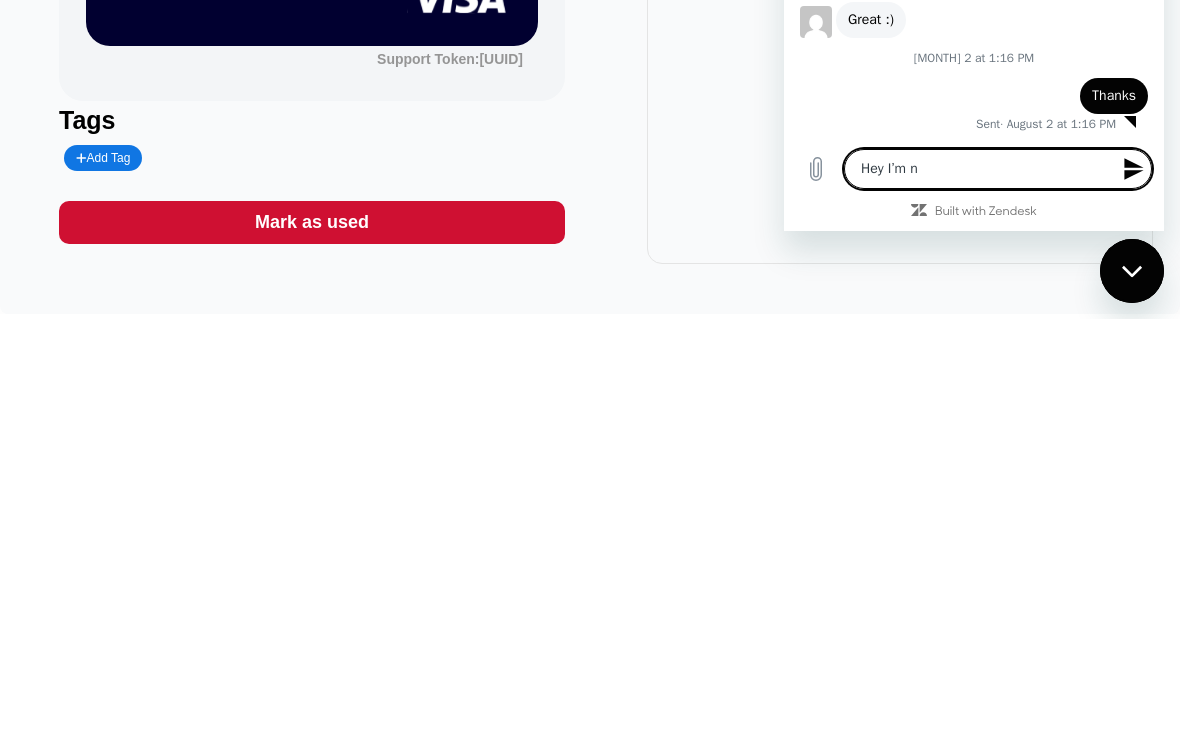 type on "x" 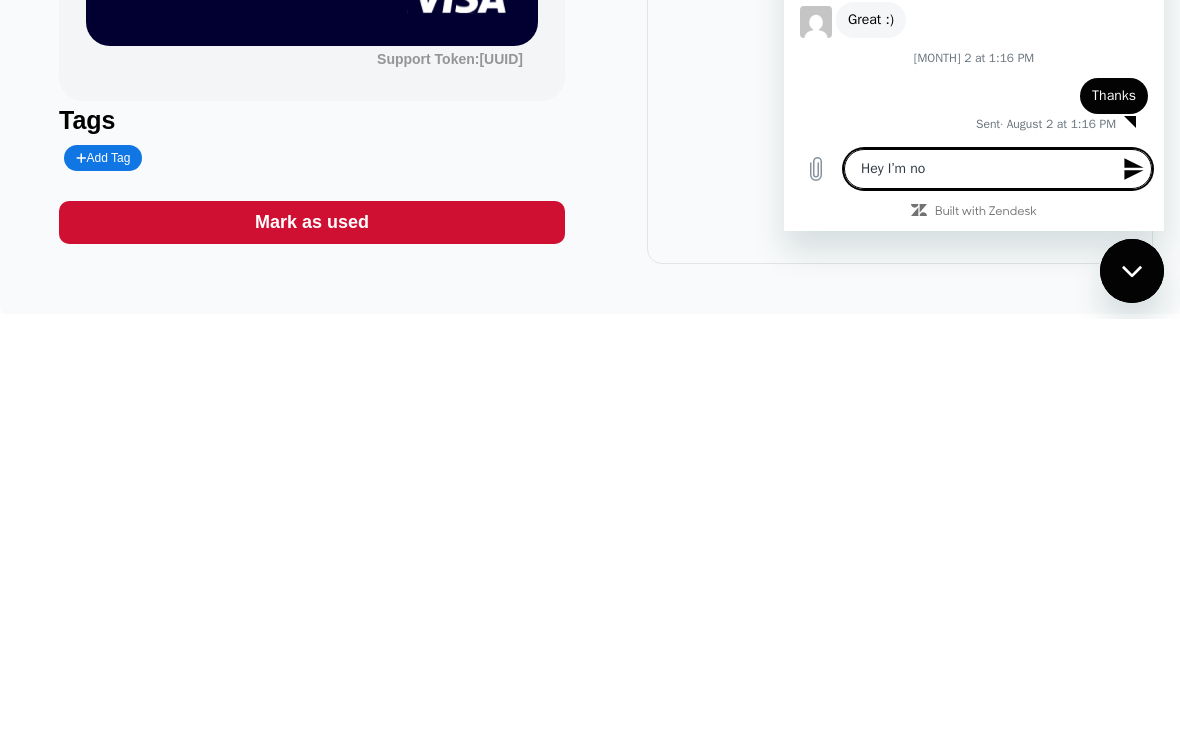 type on "x" 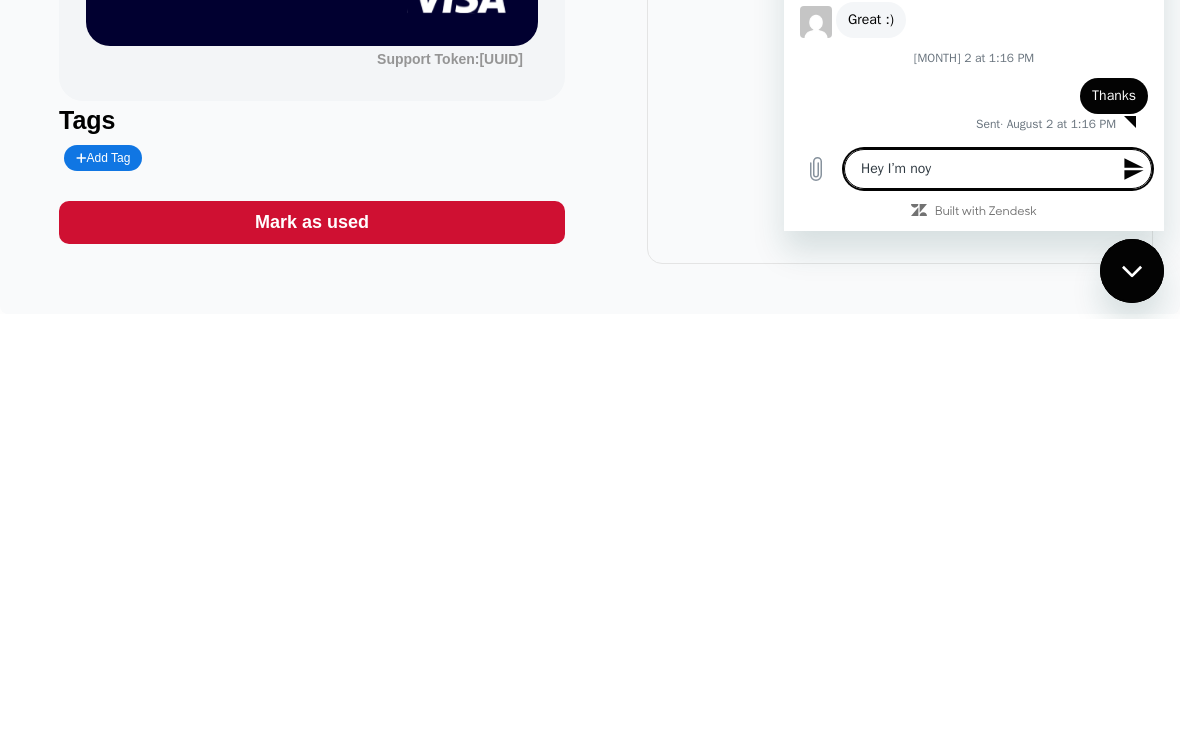 type on "x" 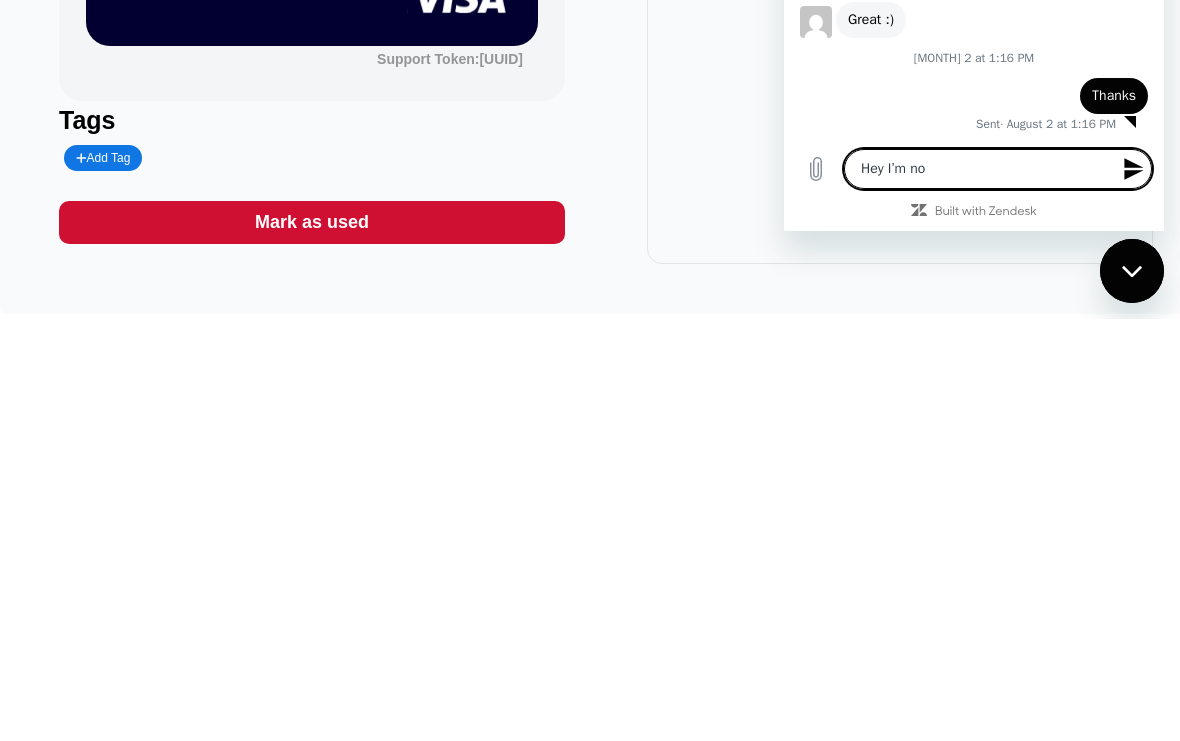 type on "x" 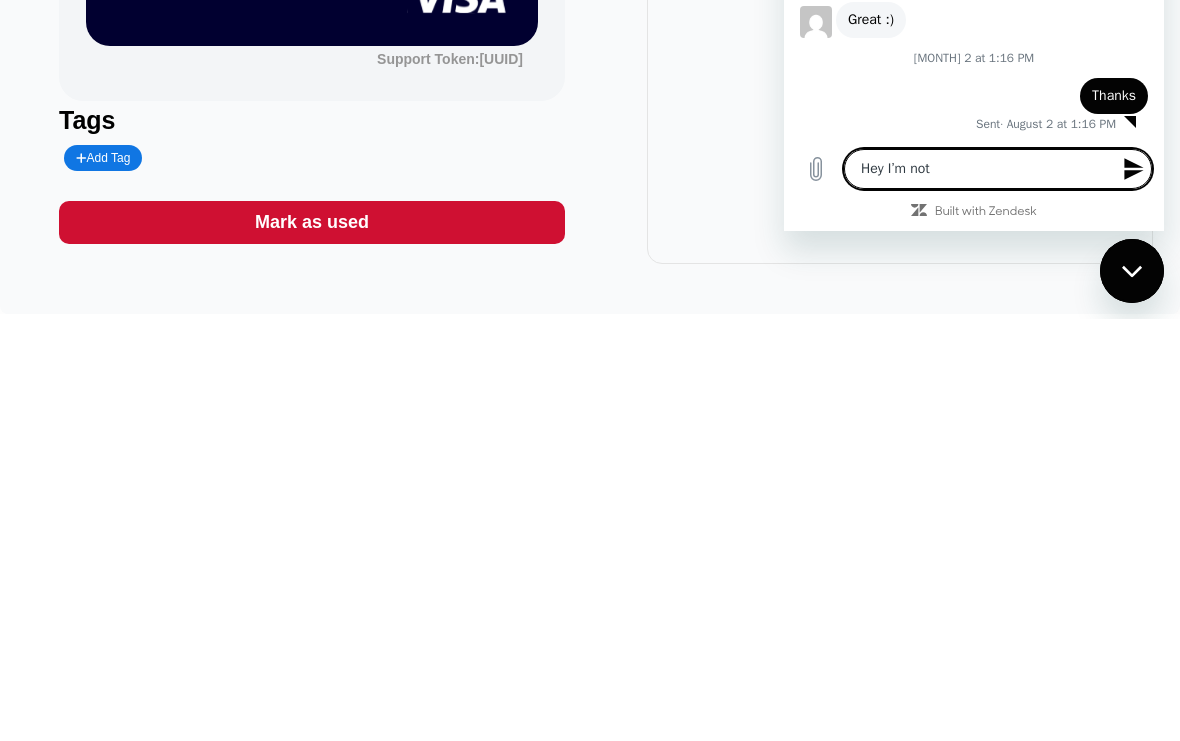 type on "x" 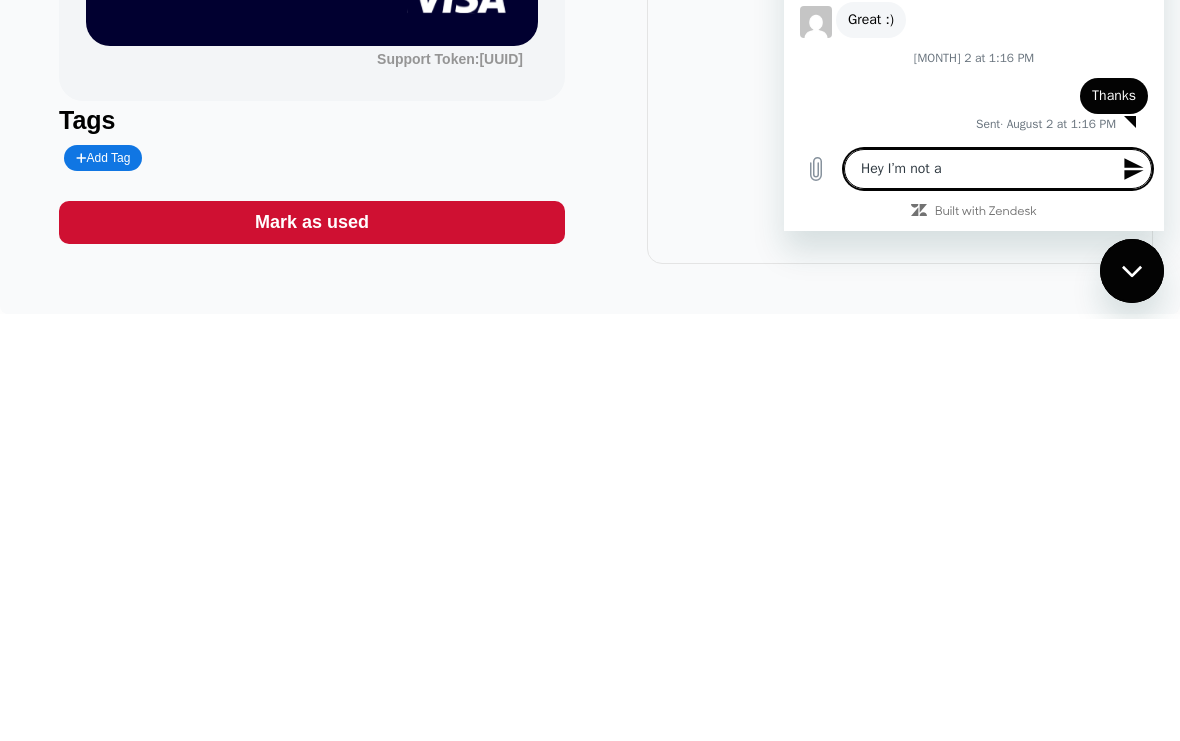 type on "Hey I’m not ab" 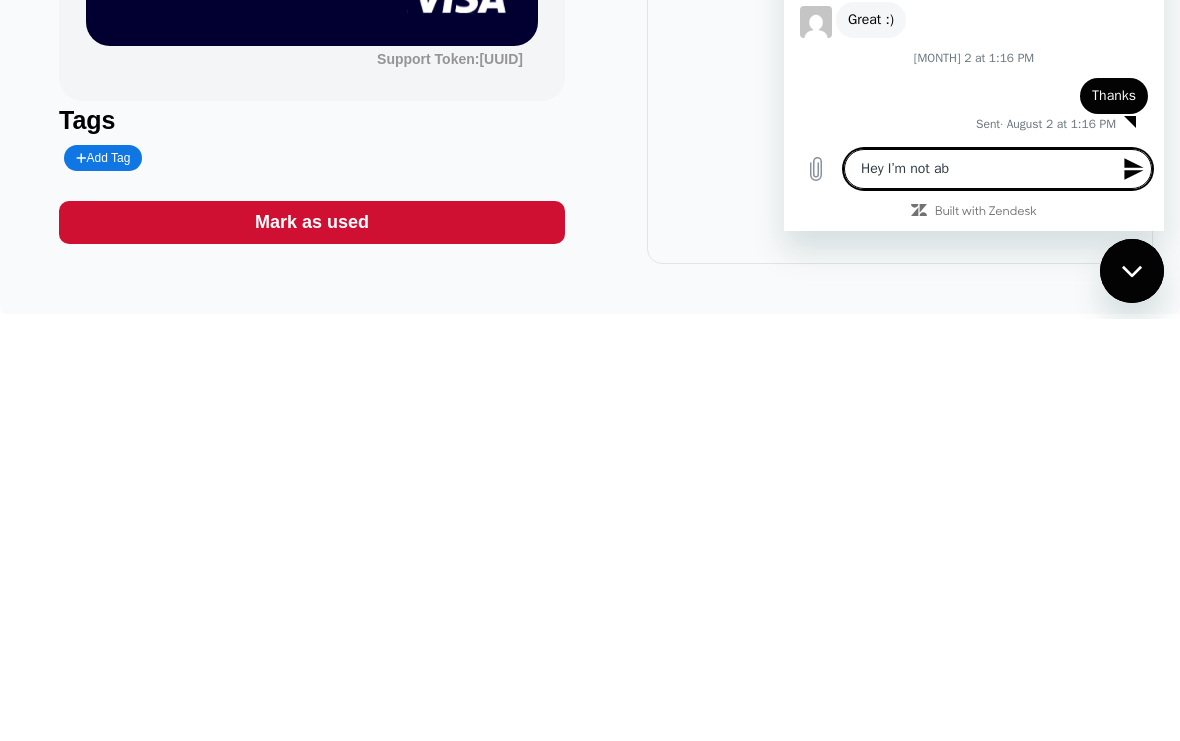 type on "x" 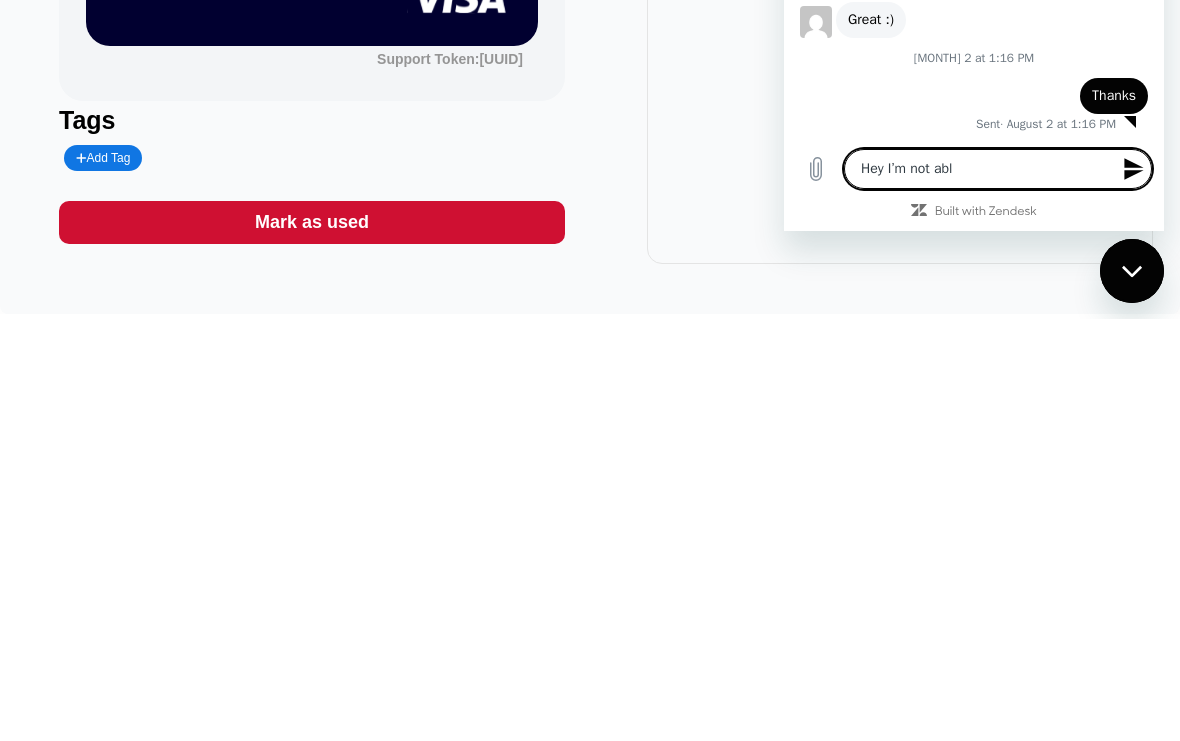 type on "x" 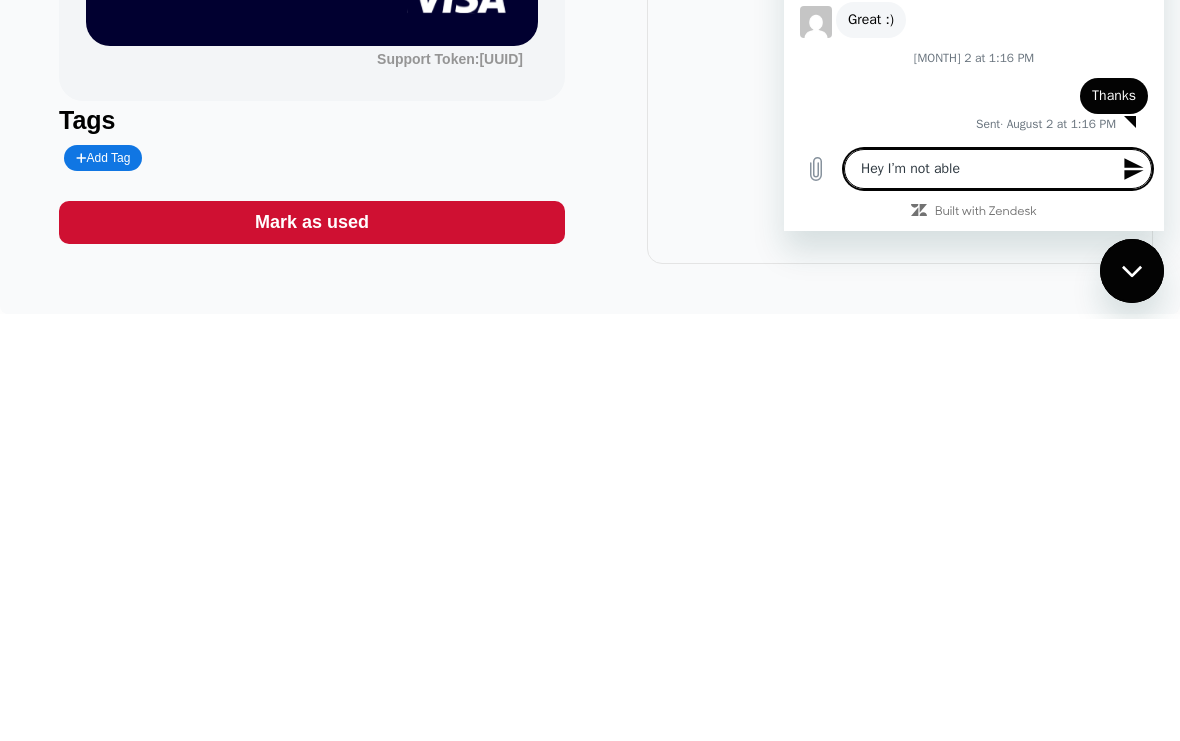 type on "Hey I’m not able" 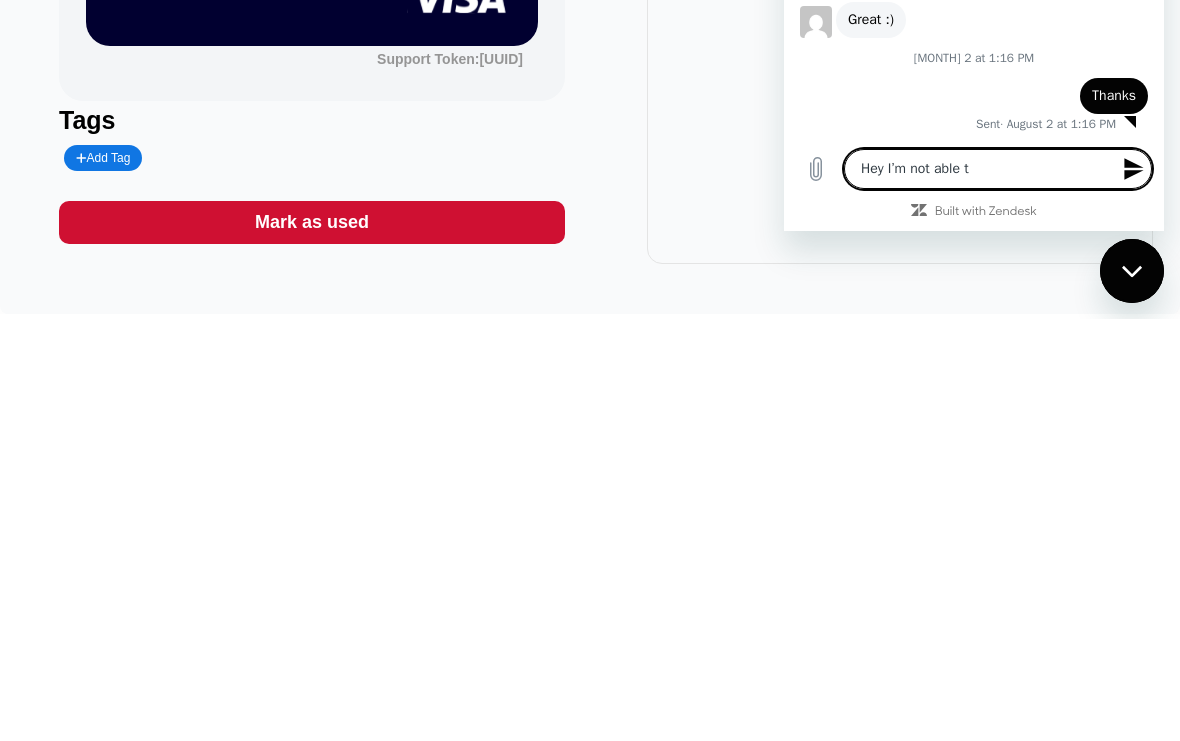 type on "Hey I’m not able to" 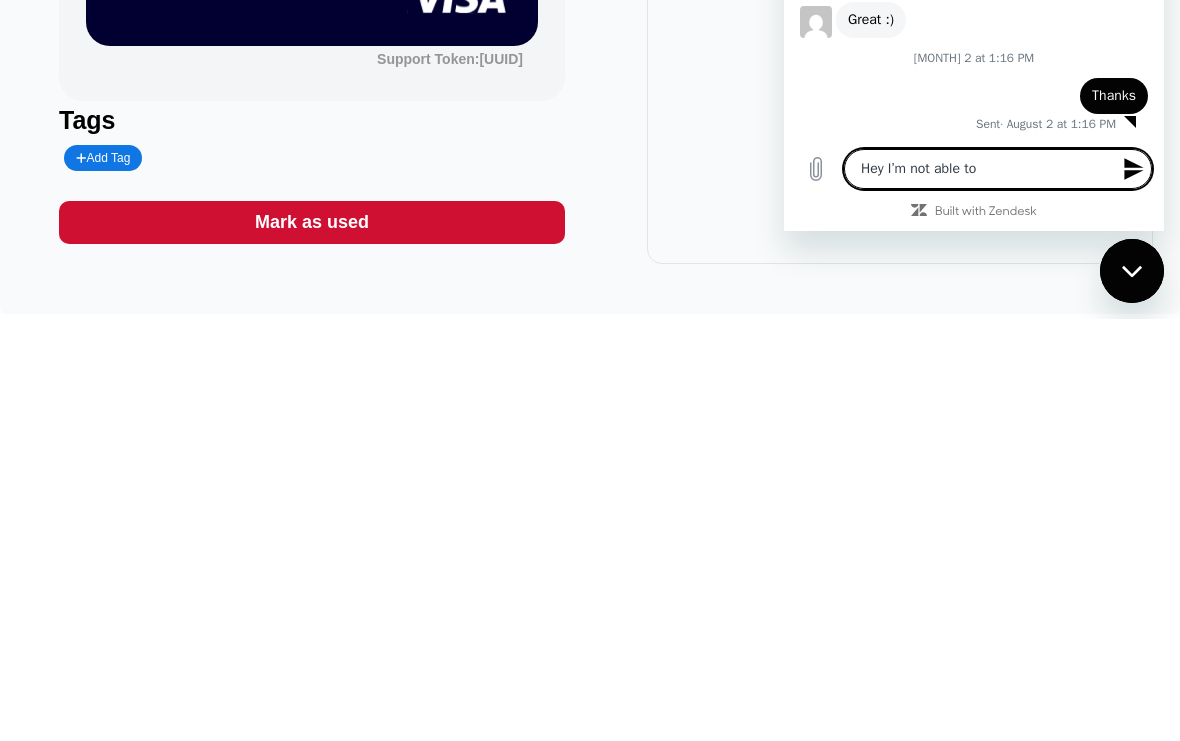 type on "x" 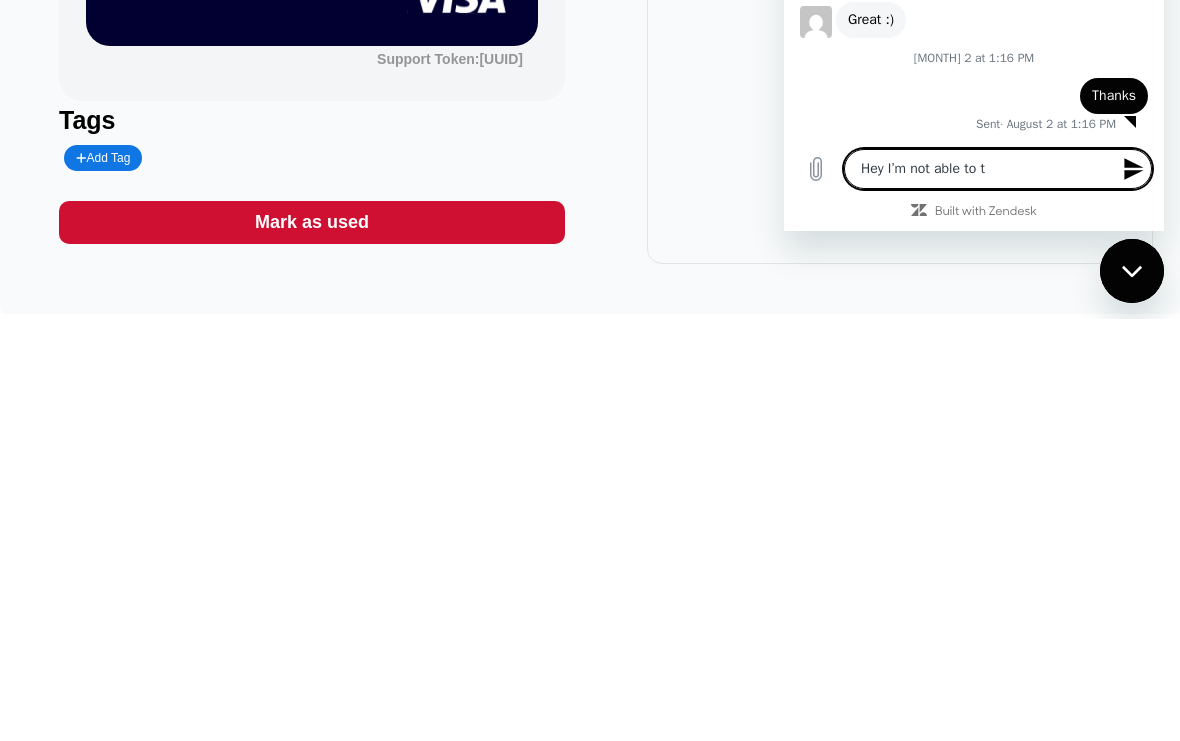 type on "x" 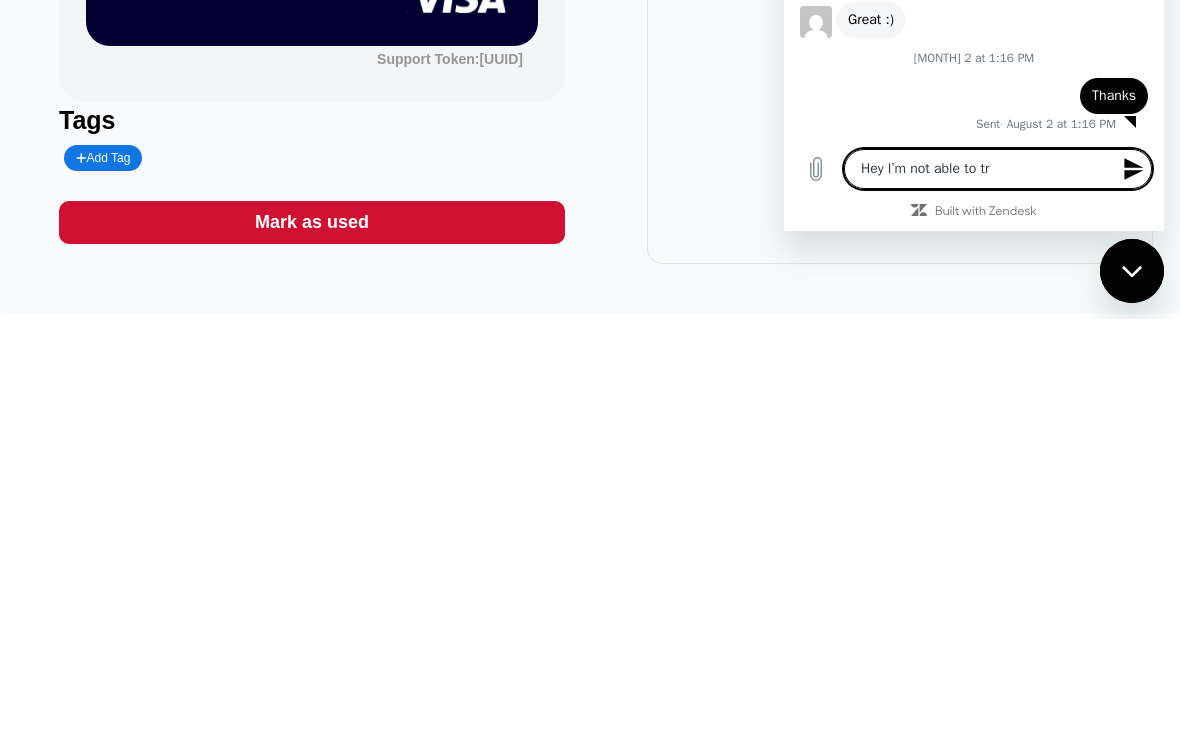 type on "x" 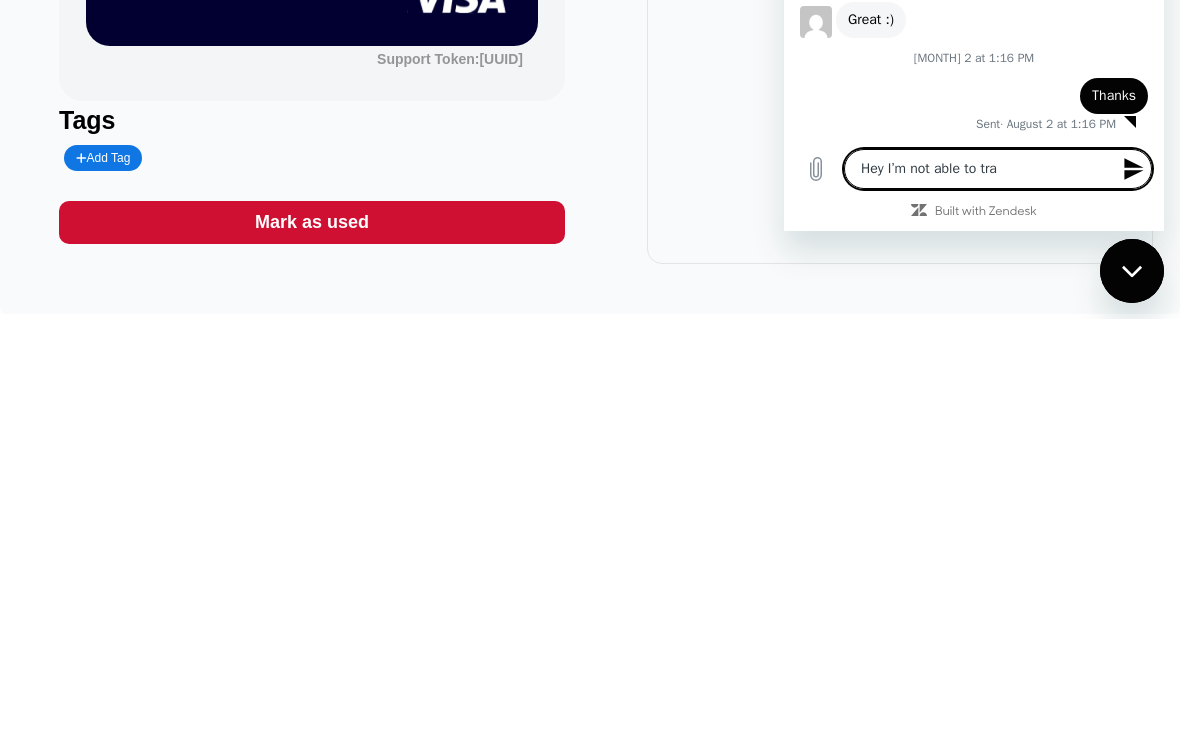 type on "Hey I’m not able to tran" 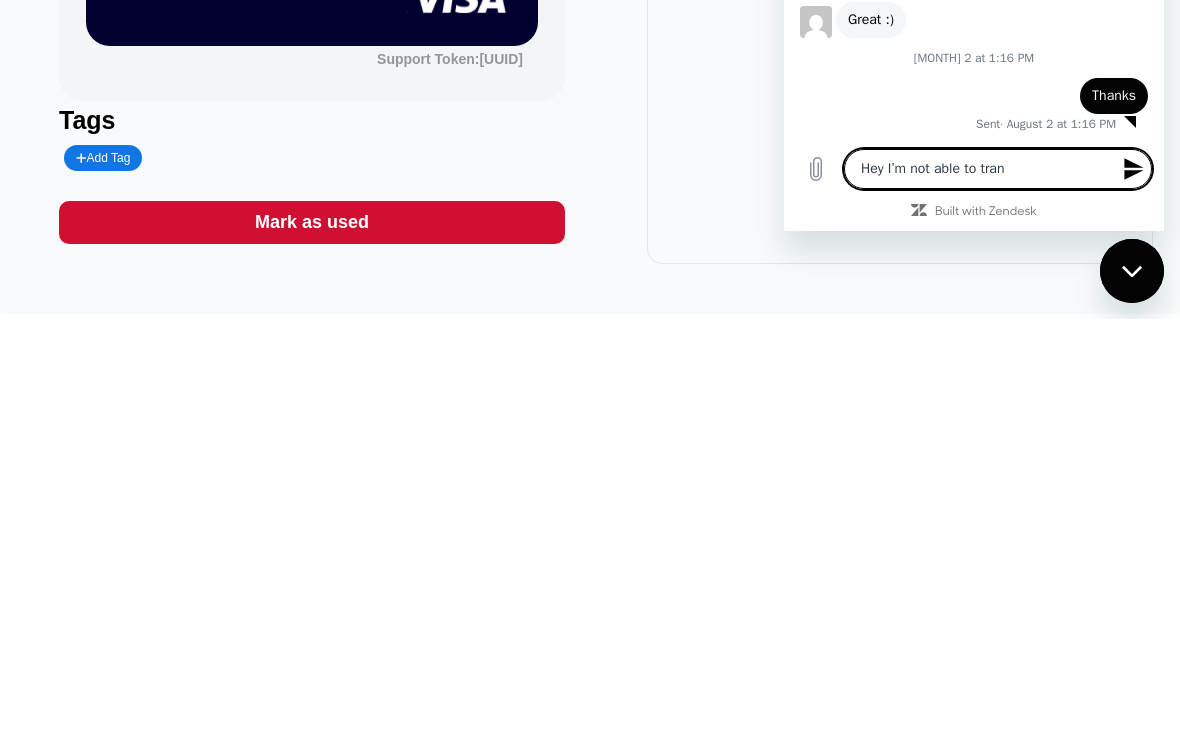 type on "Hey I’m not able to trans" 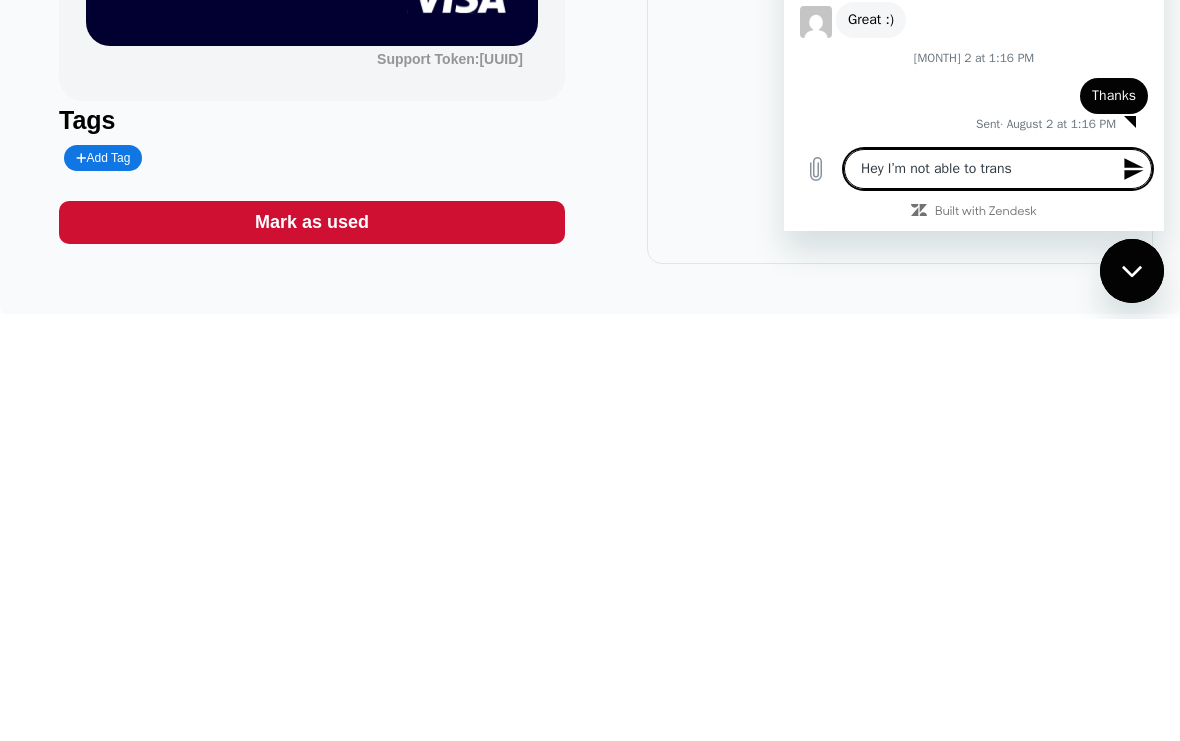 type on "Hey I’m not able to transa" 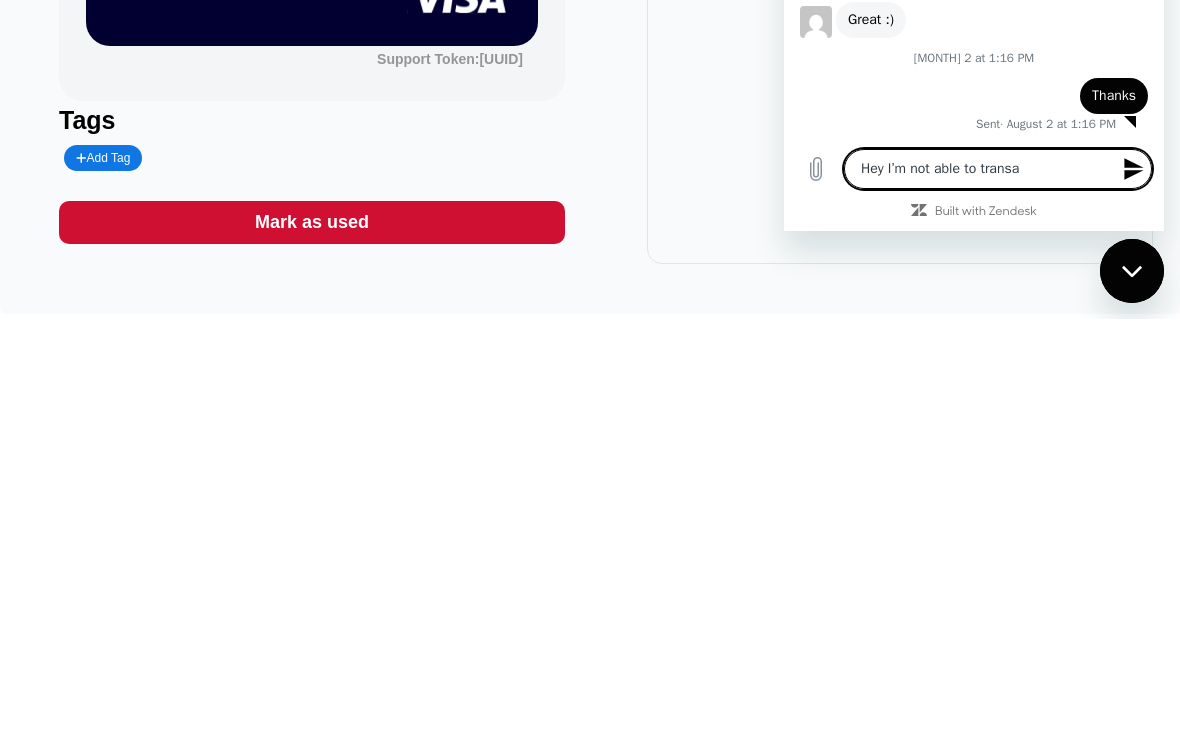 type on "x" 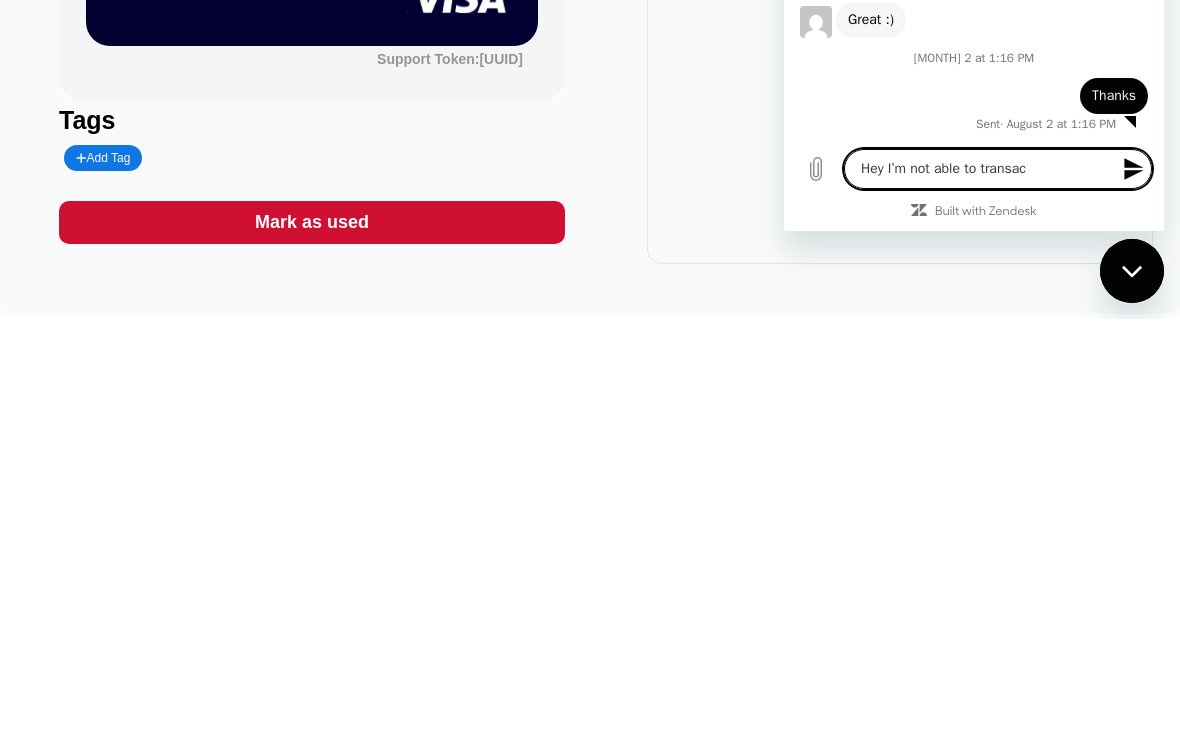 type on "x" 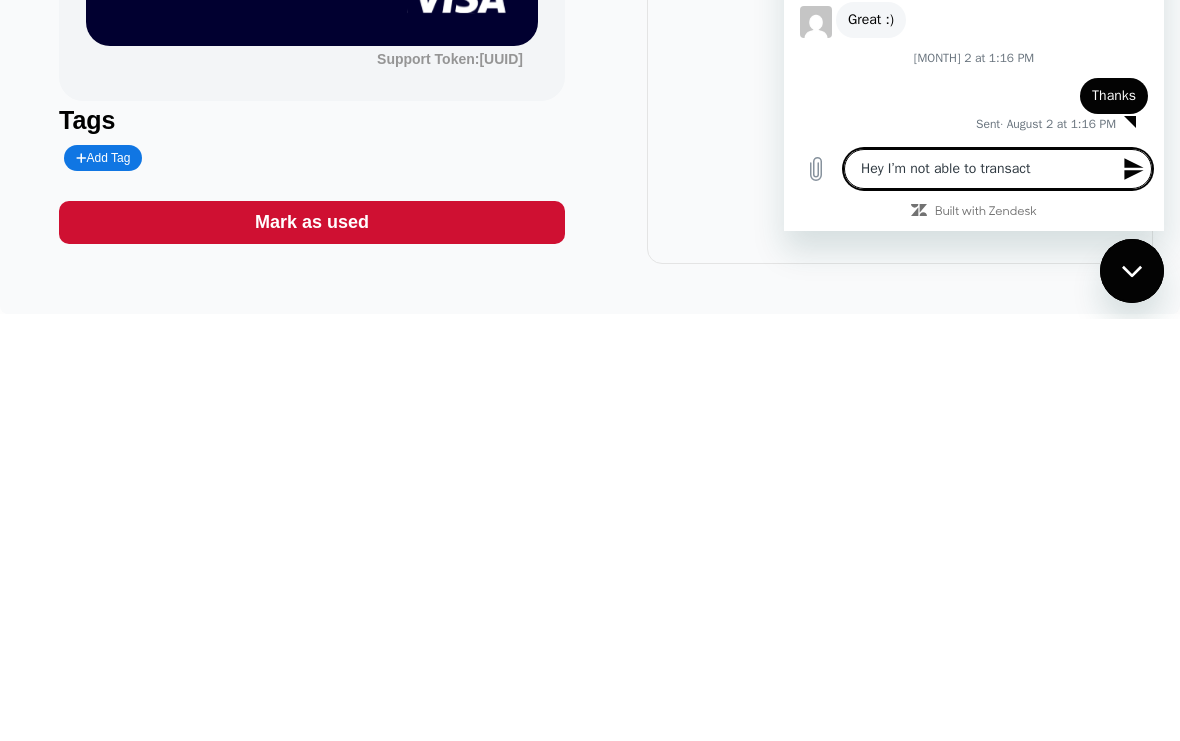 type on "x" 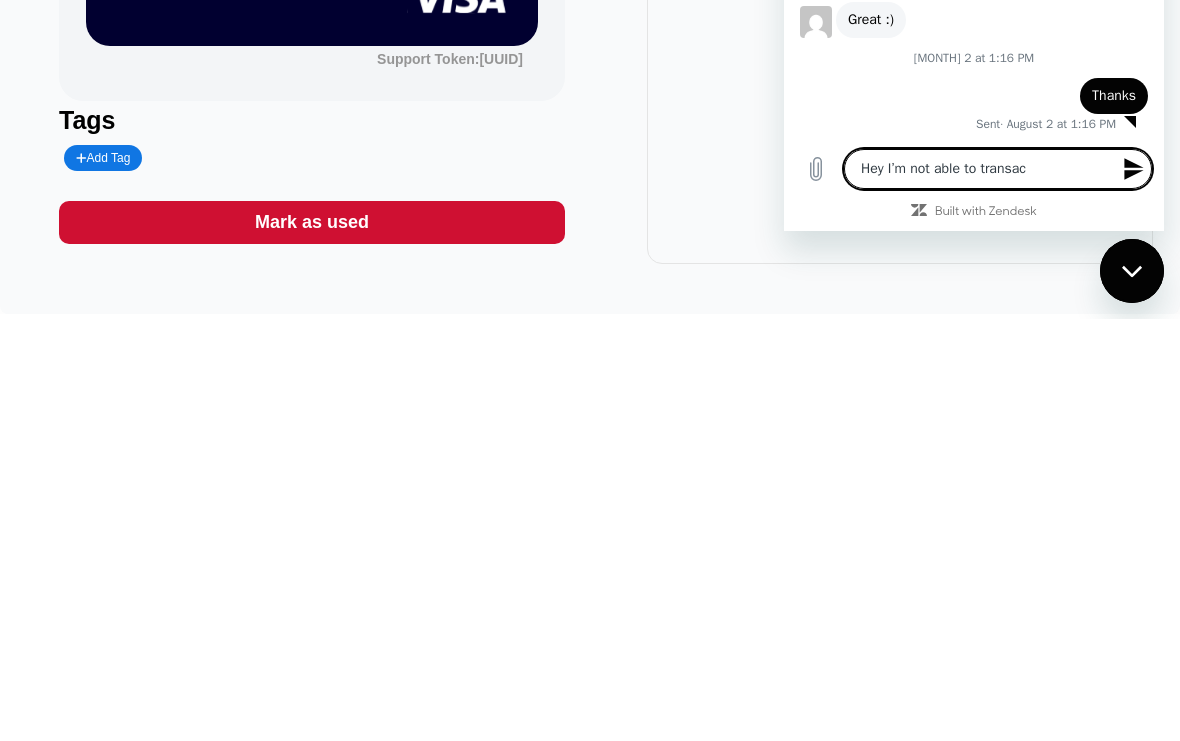 type on "x" 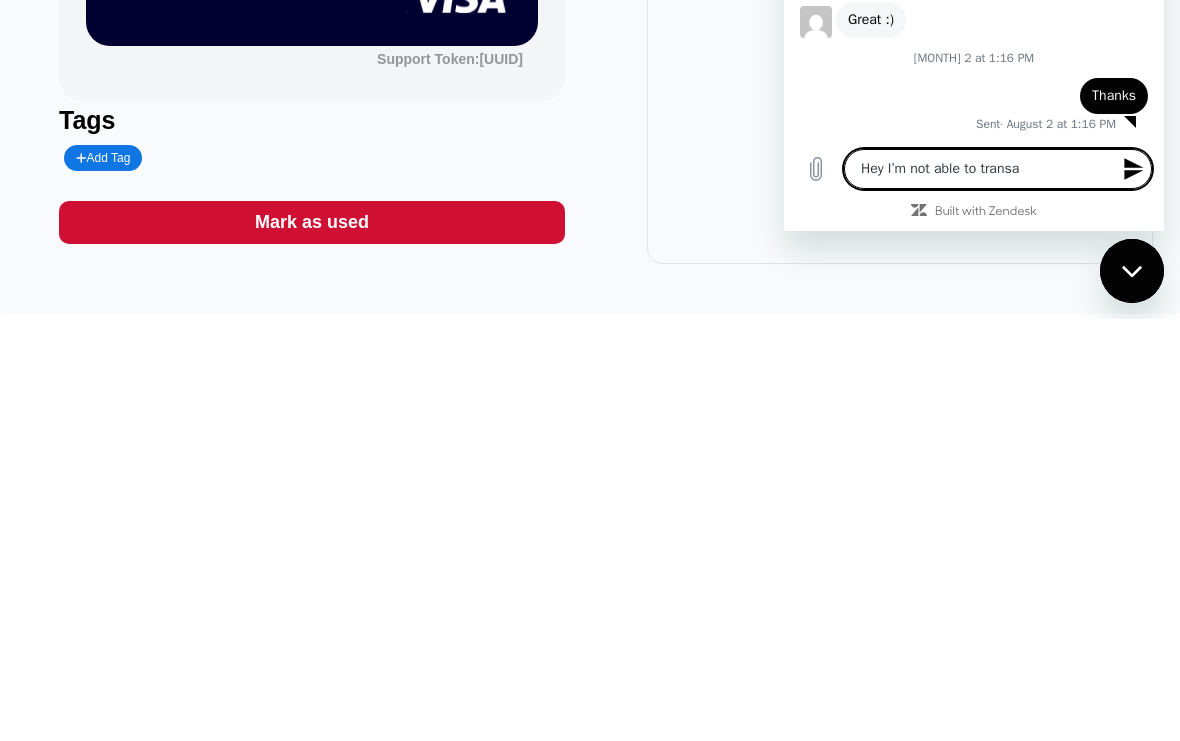 type on "x" 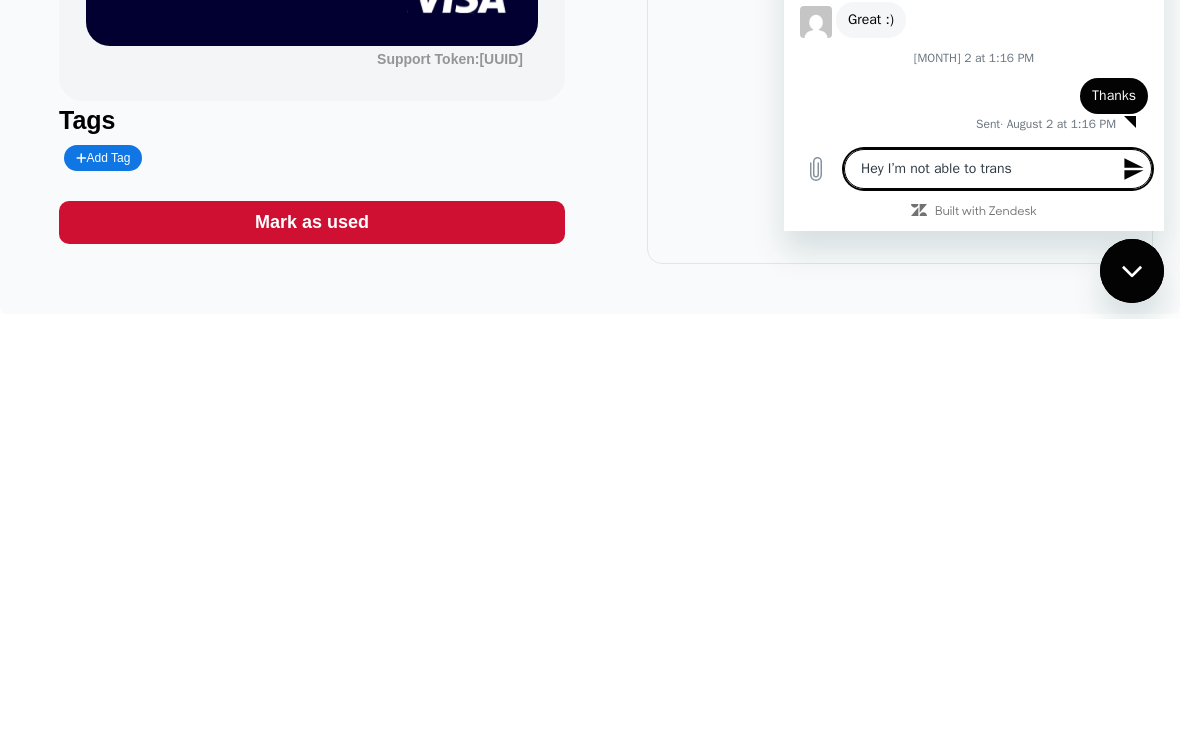 type on "x" 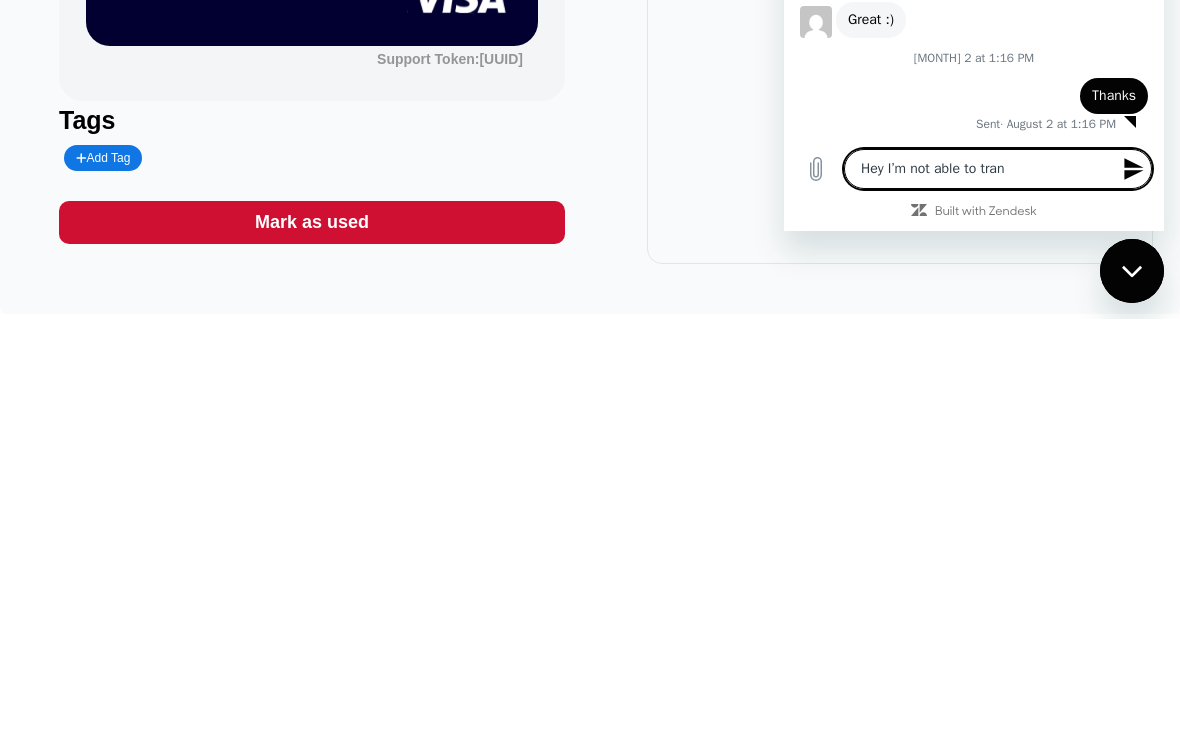 type on "Hey I’m not able to tra" 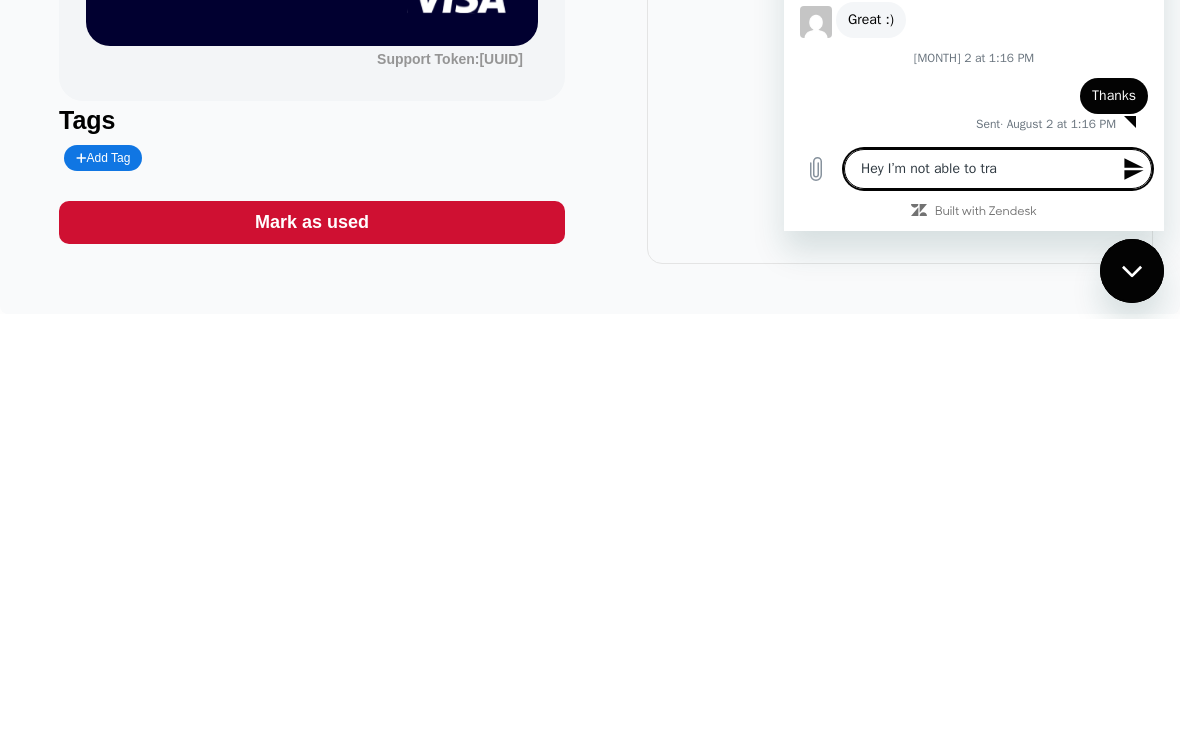 type on "x" 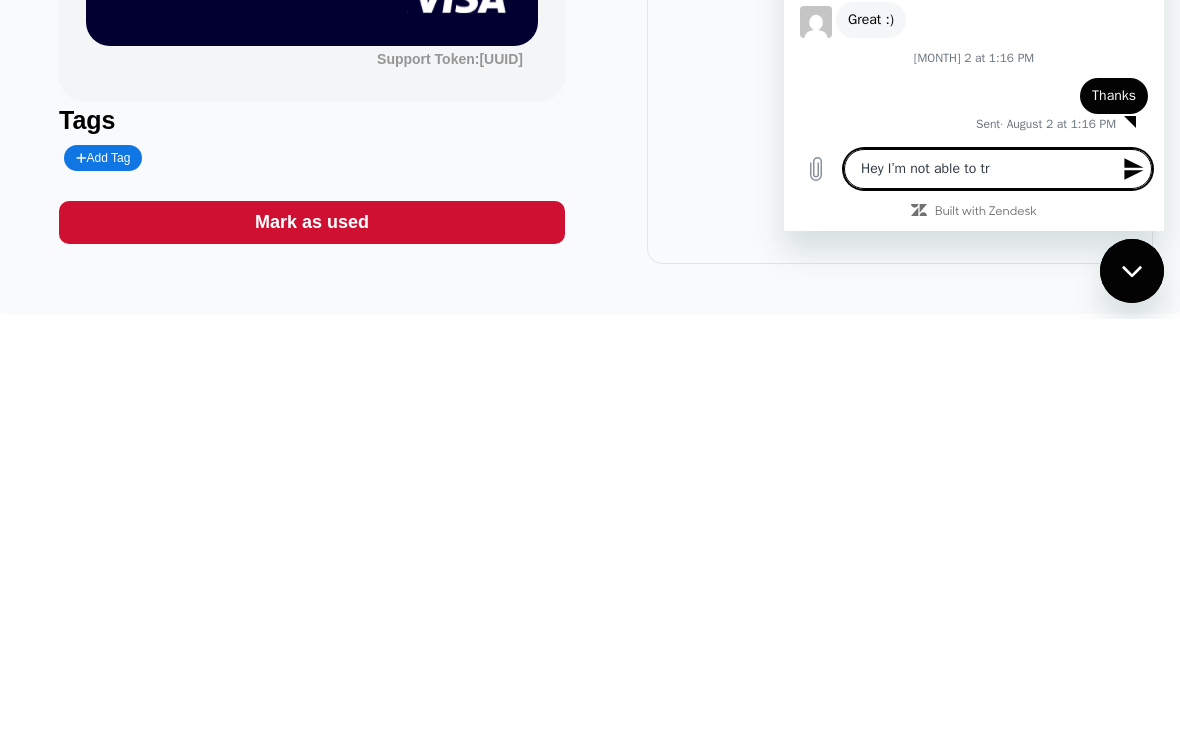 type on "x" 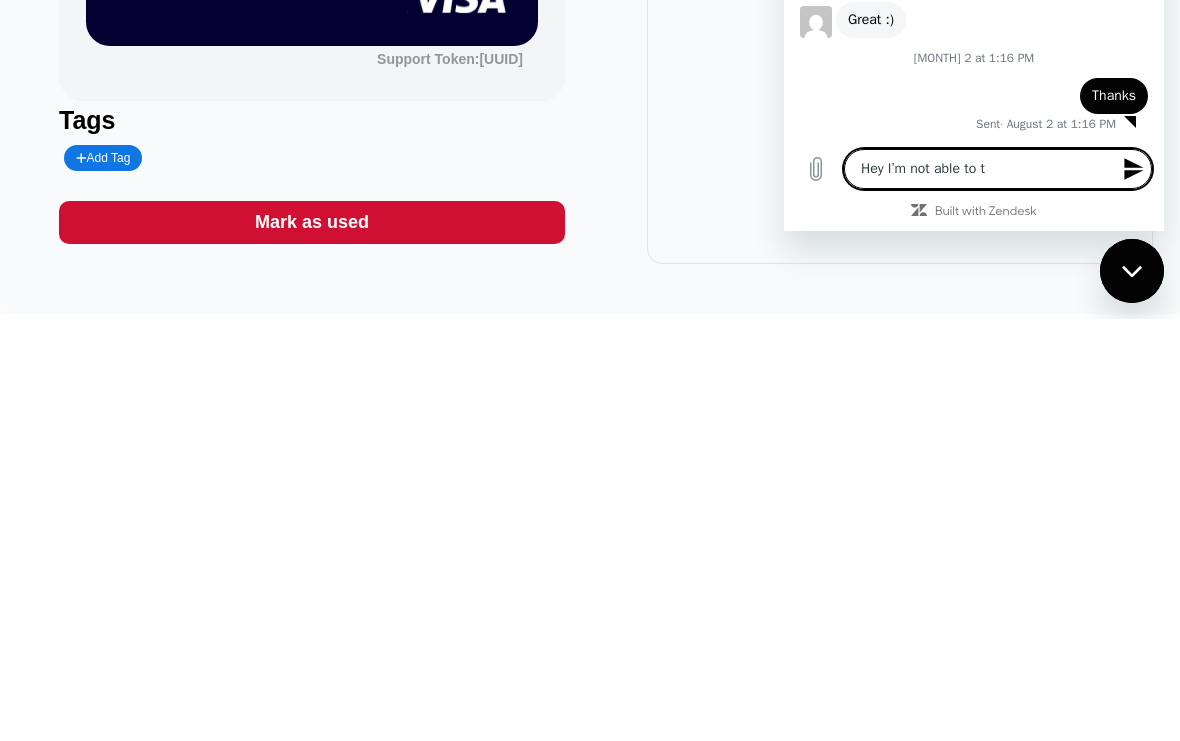 type on "Hey I’m not able to" 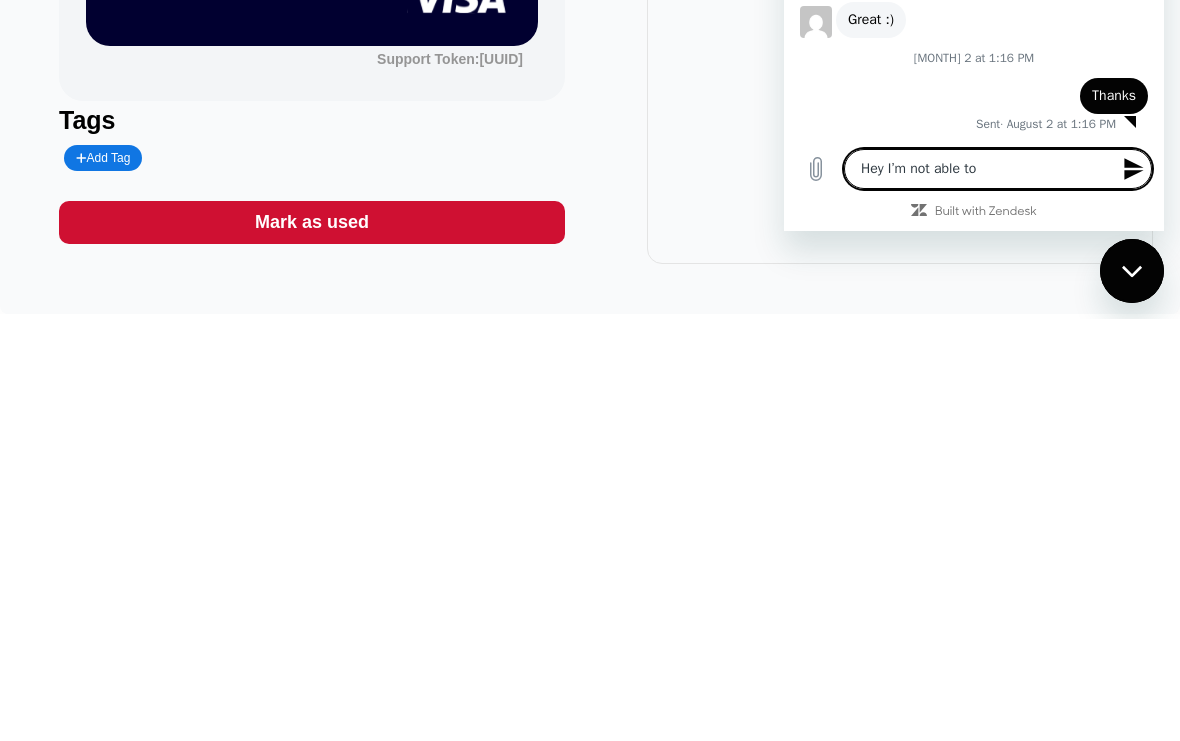 type on "x" 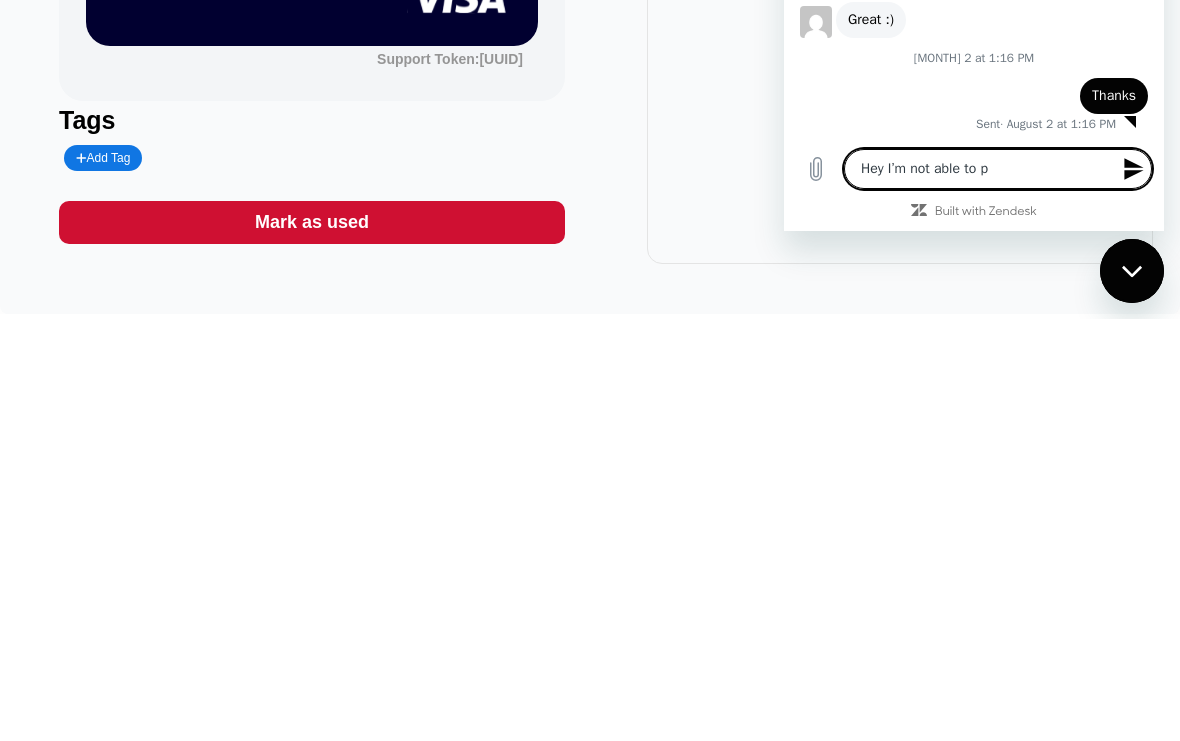 type on "Hey I’m not able to pa" 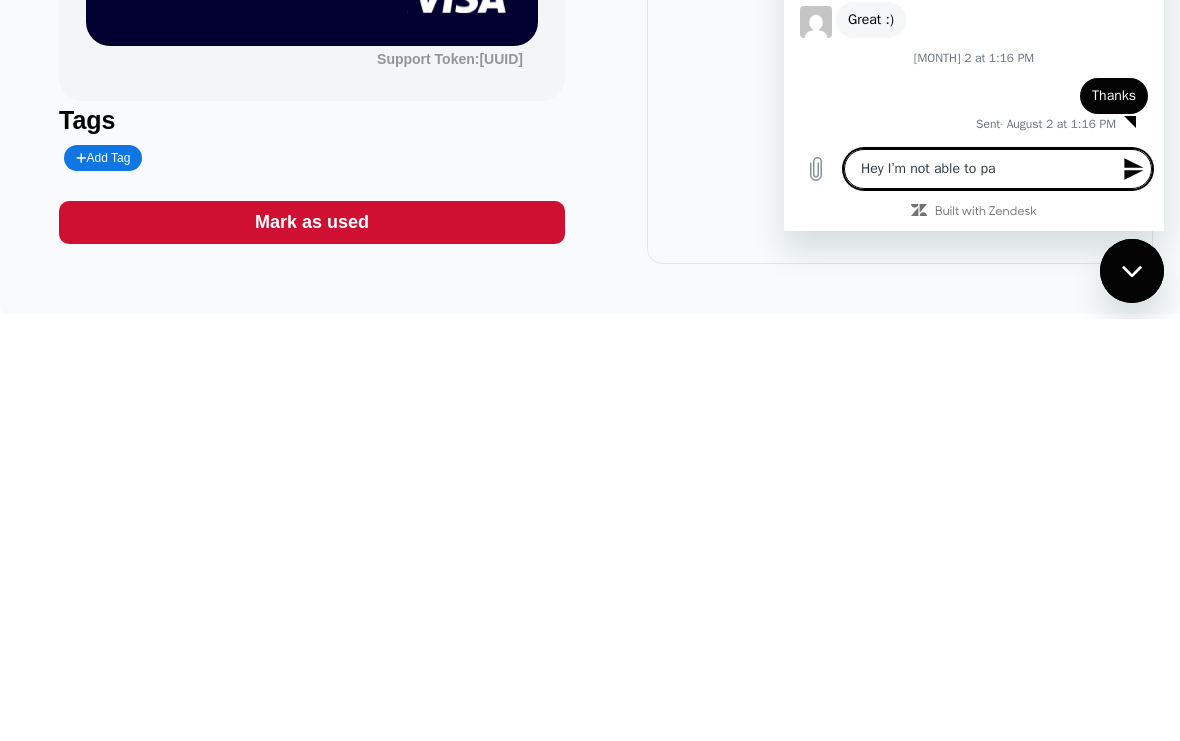 type on "x" 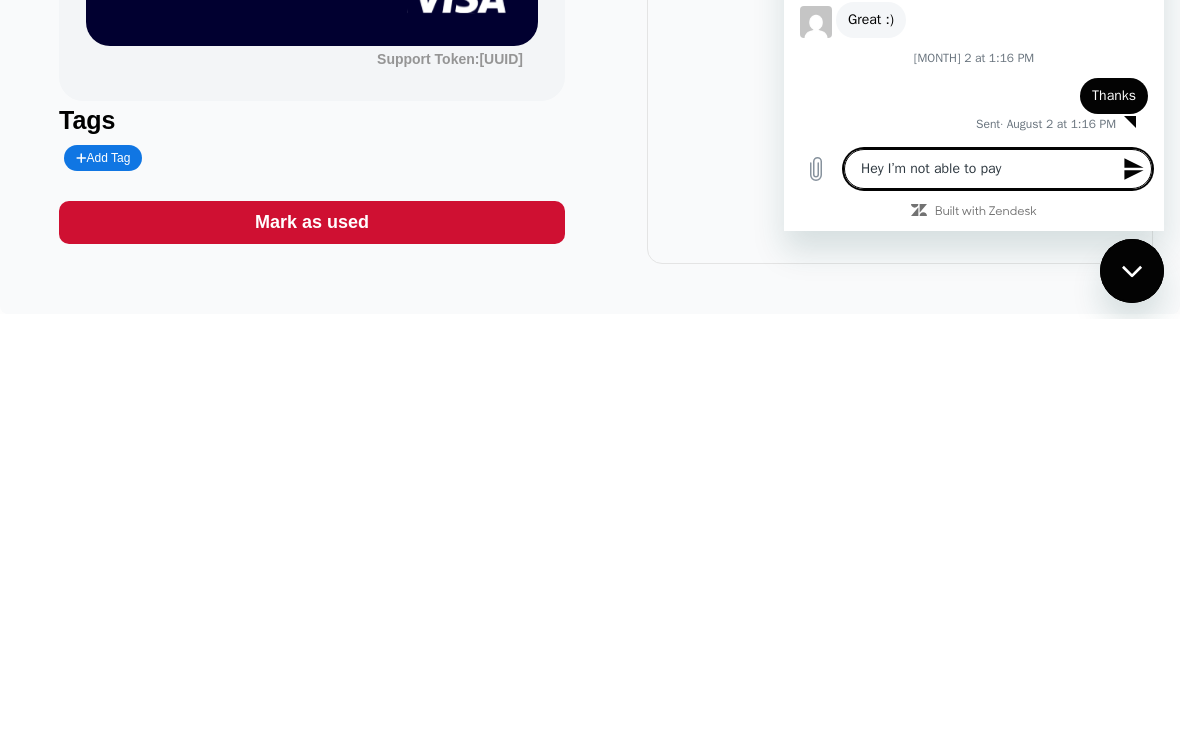 type on "x" 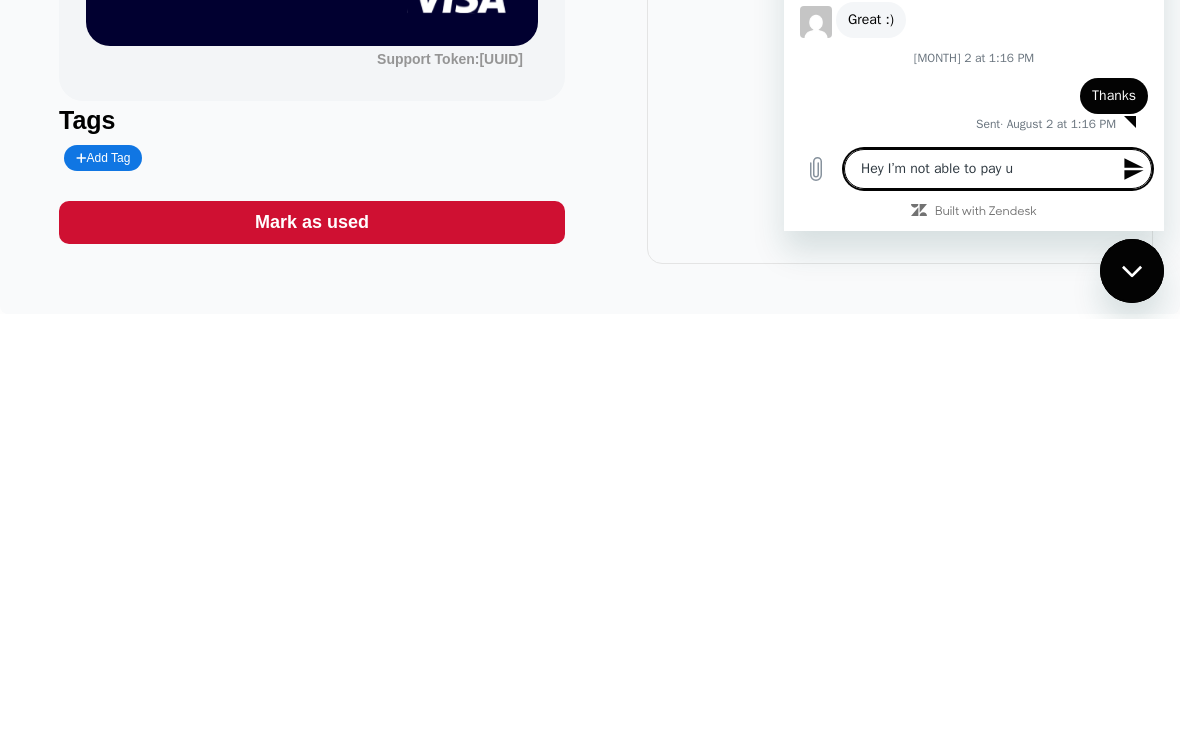 type on "x" 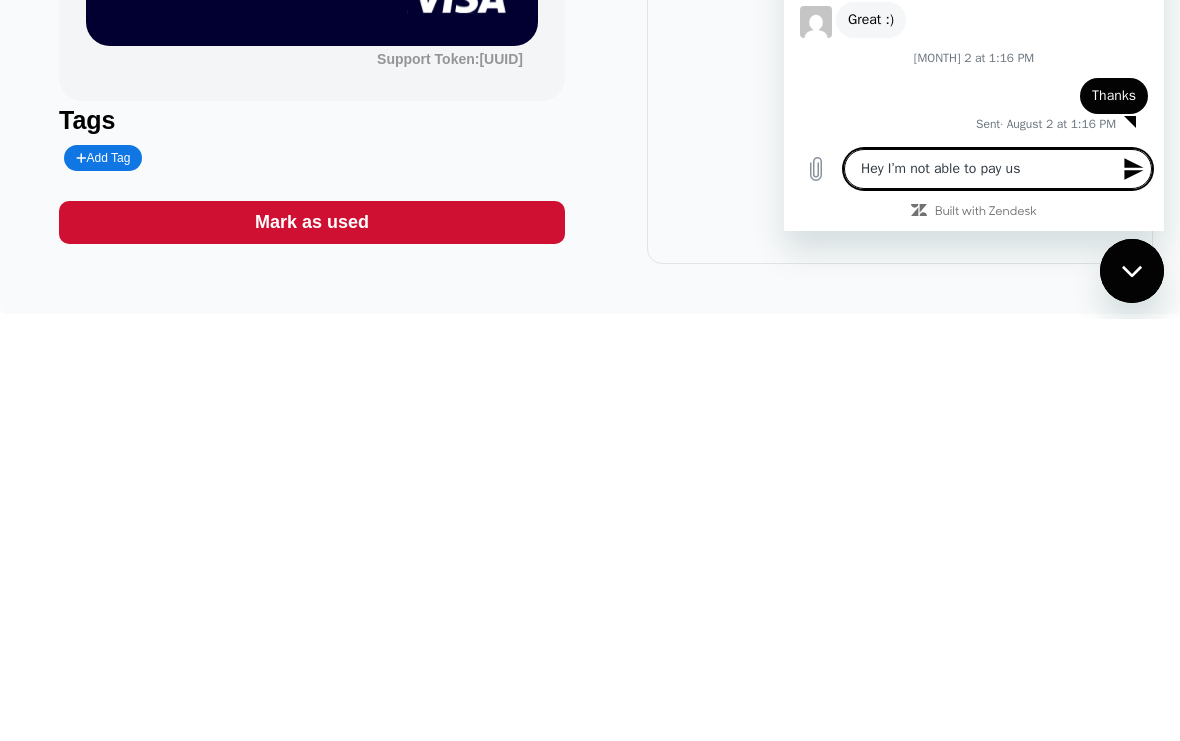 type on "Hey I’m not able to pay usi" 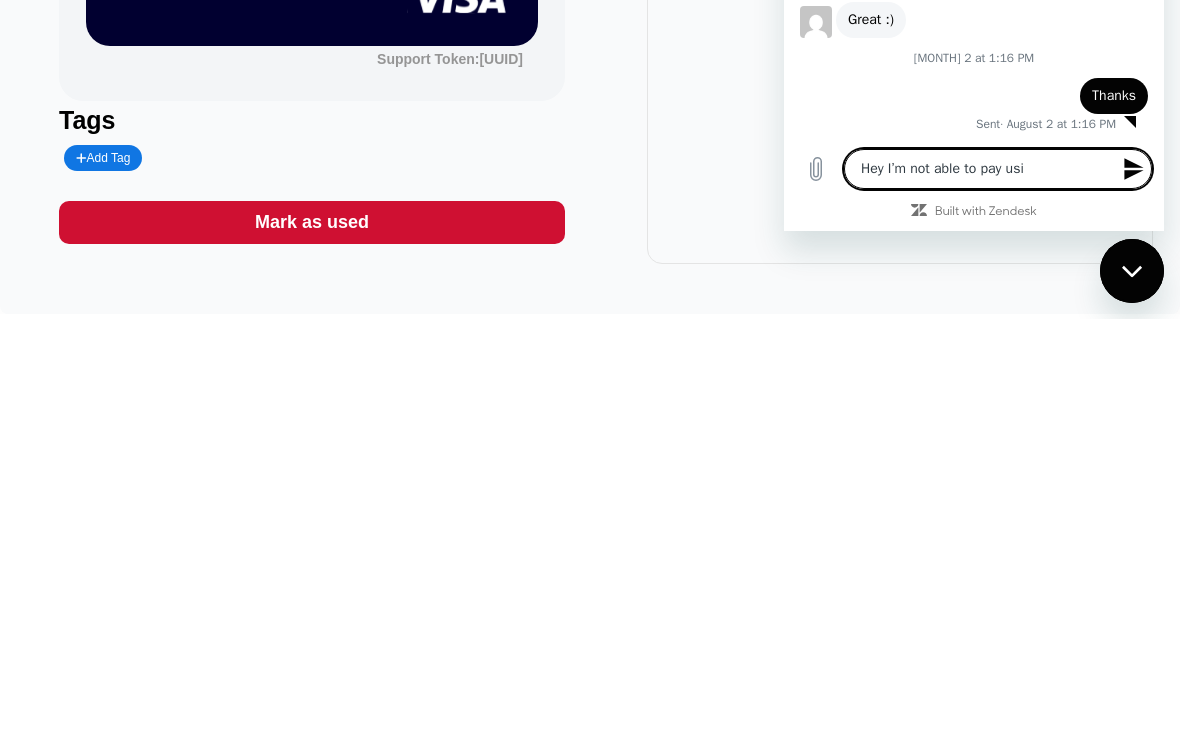 type on "x" 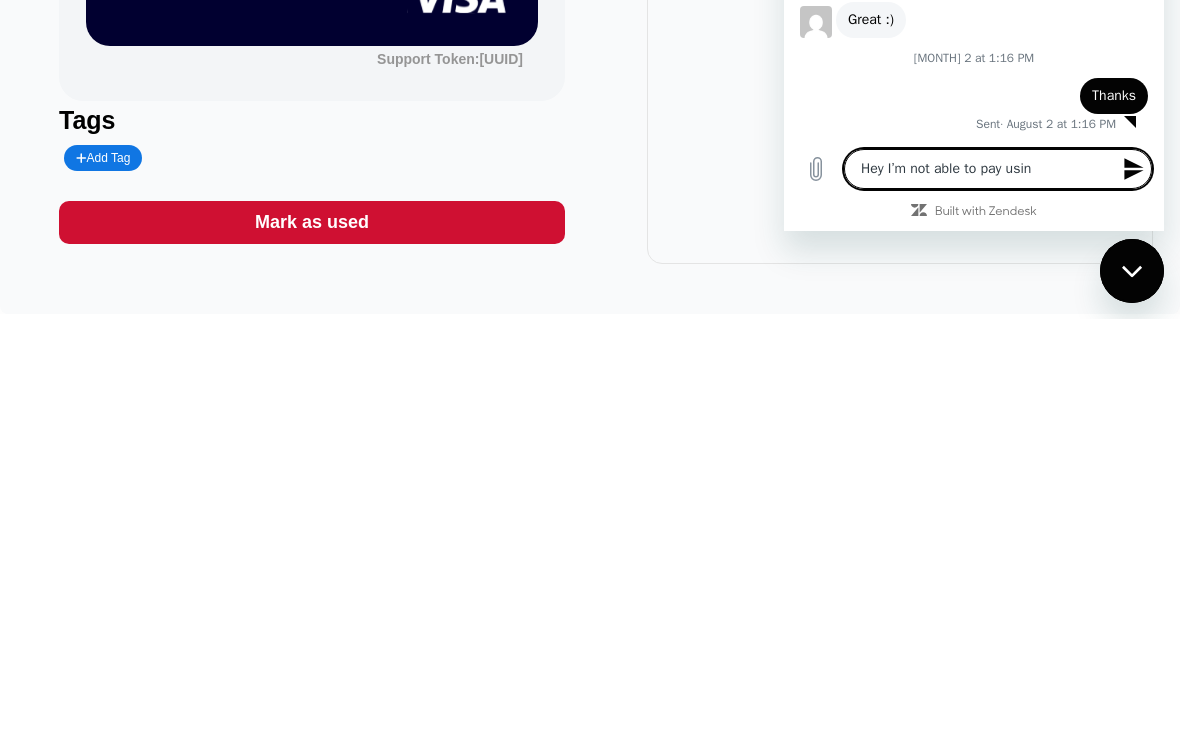 type on "x" 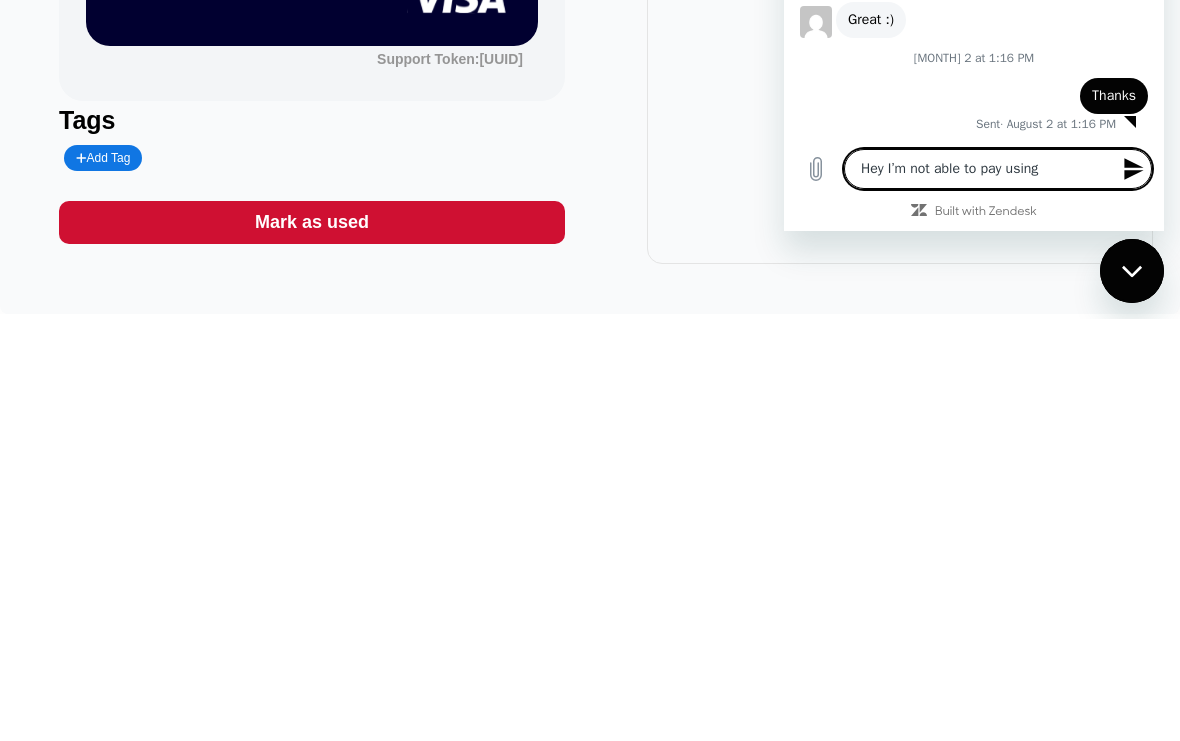 type on "x" 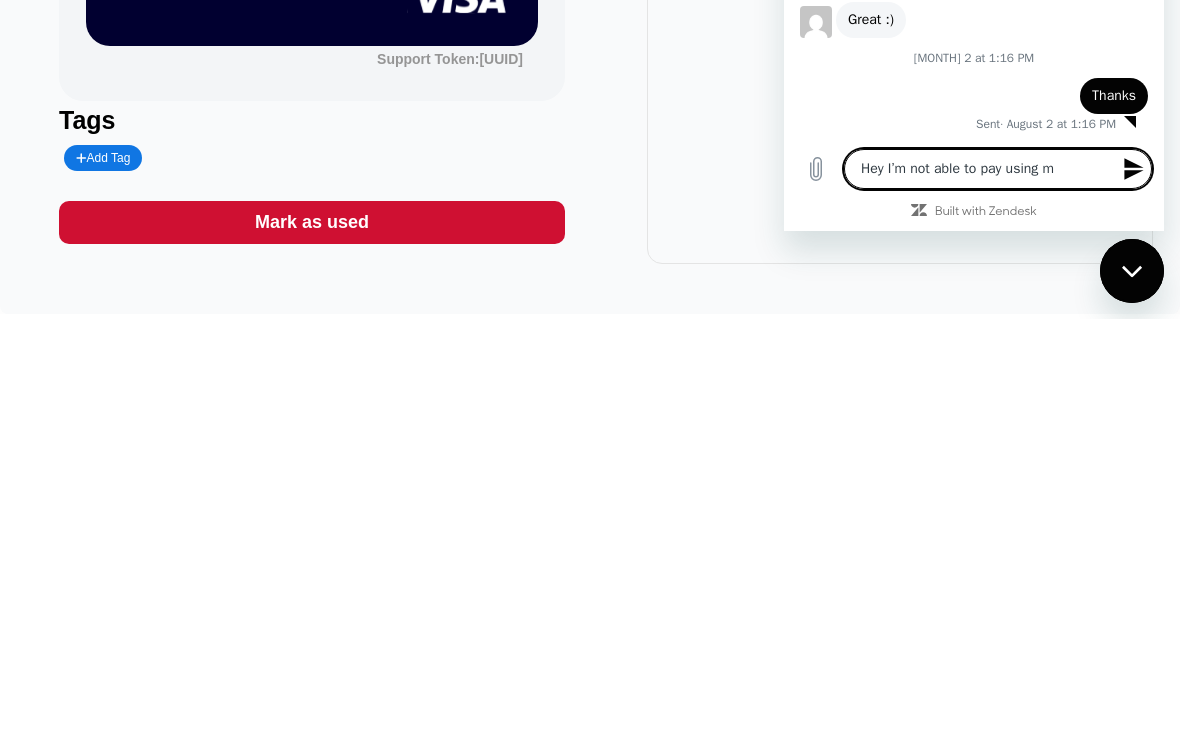 type on "x" 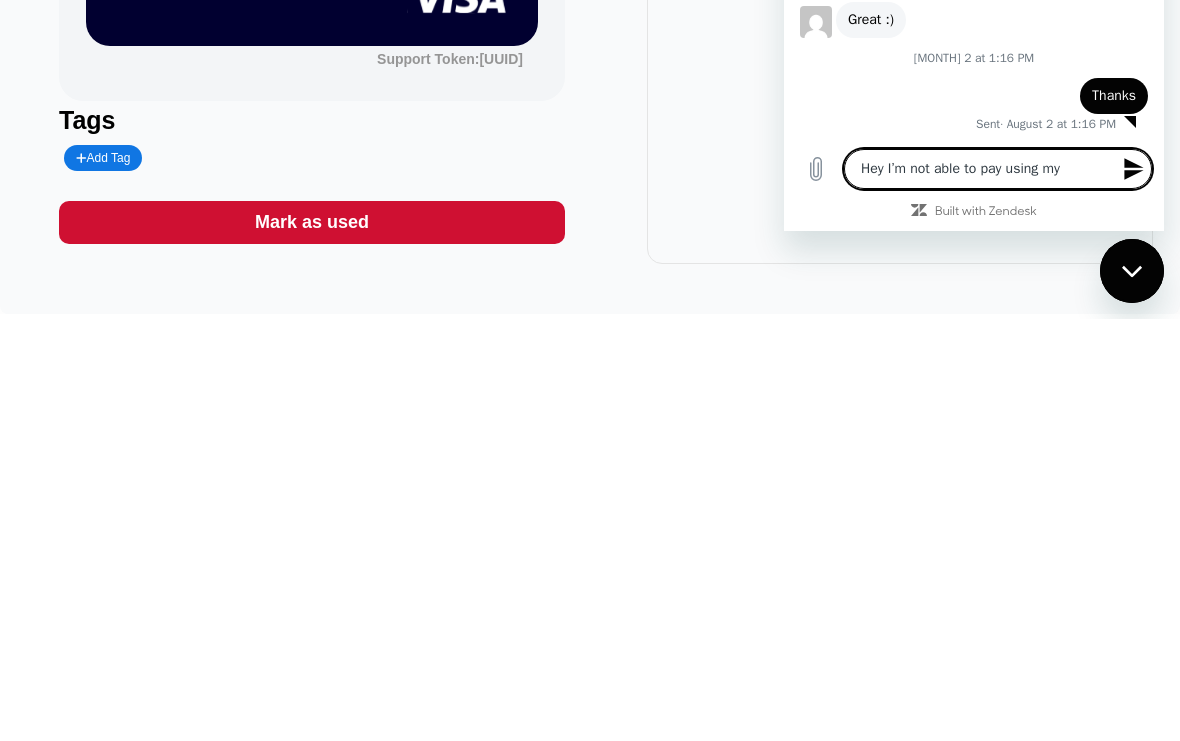 type on "x" 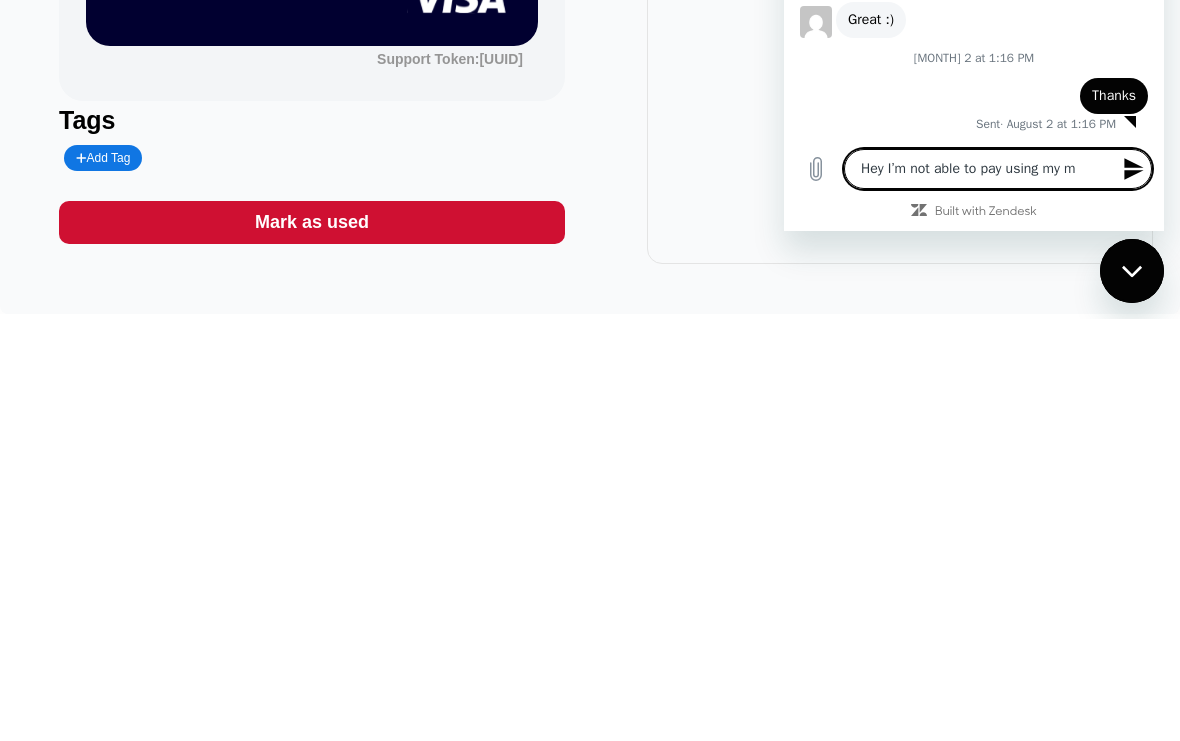 type on "Hey I’m not able to pay using my mo" 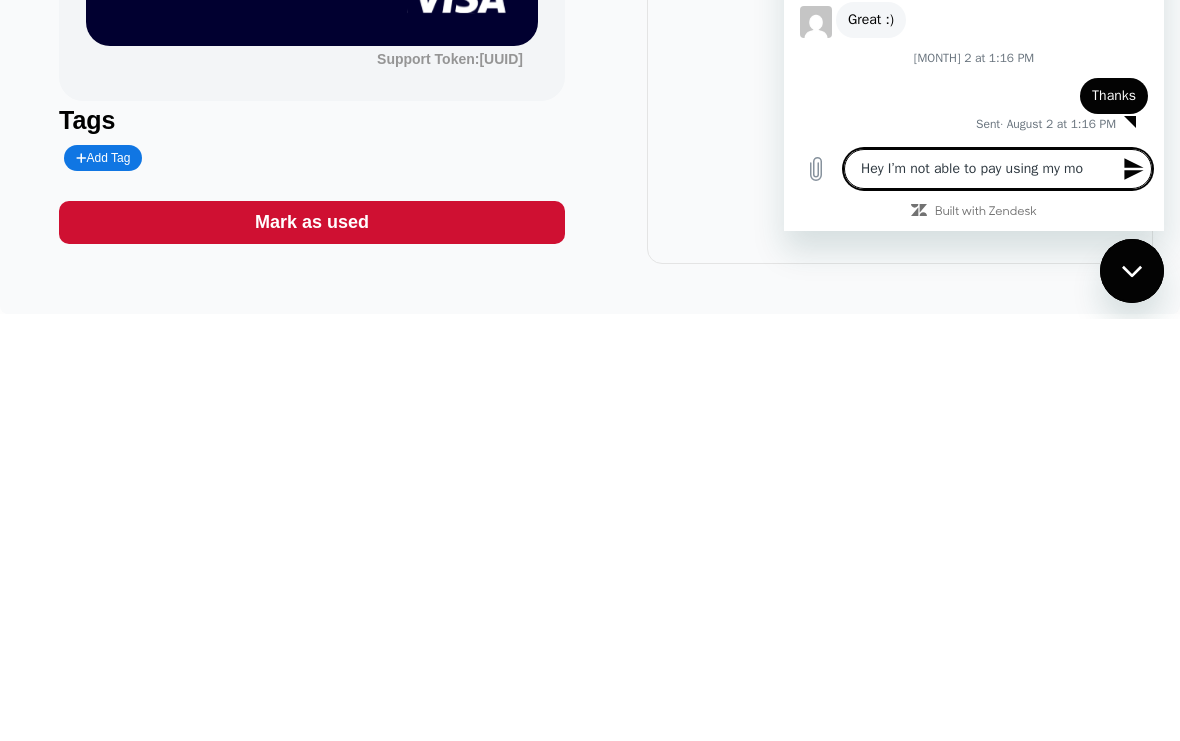 type on "Hey I’m not able to pay using my moo" 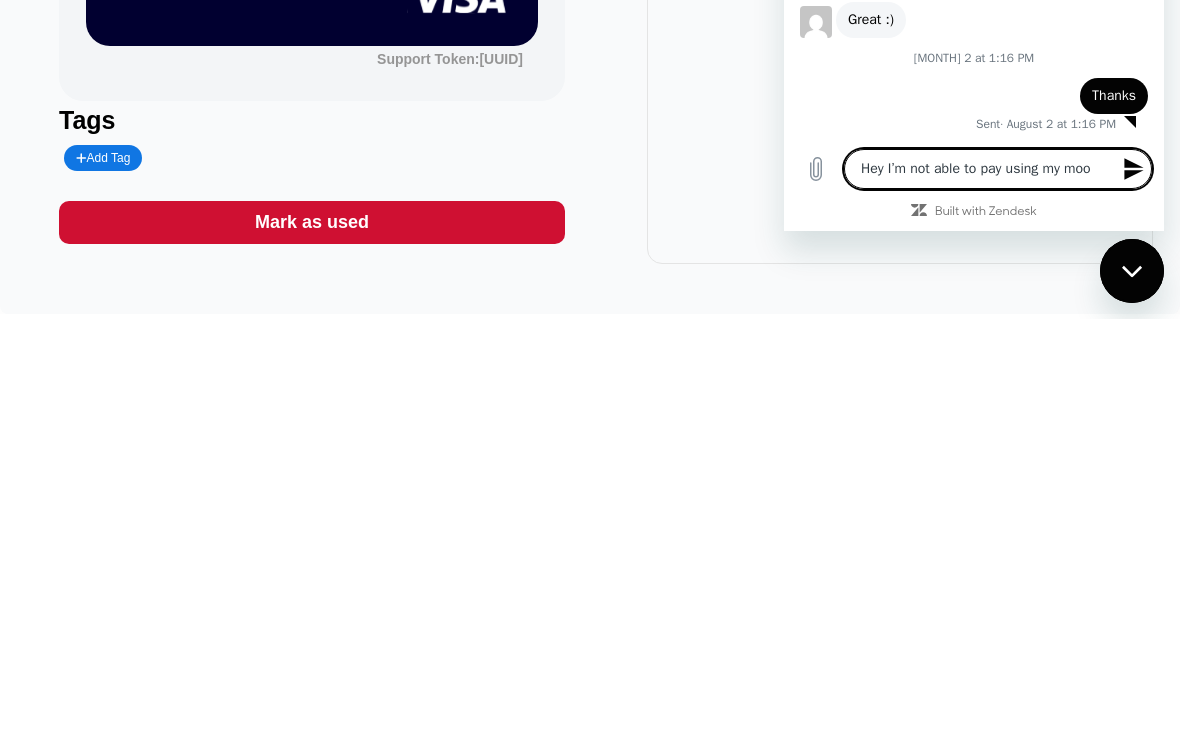type on "x" 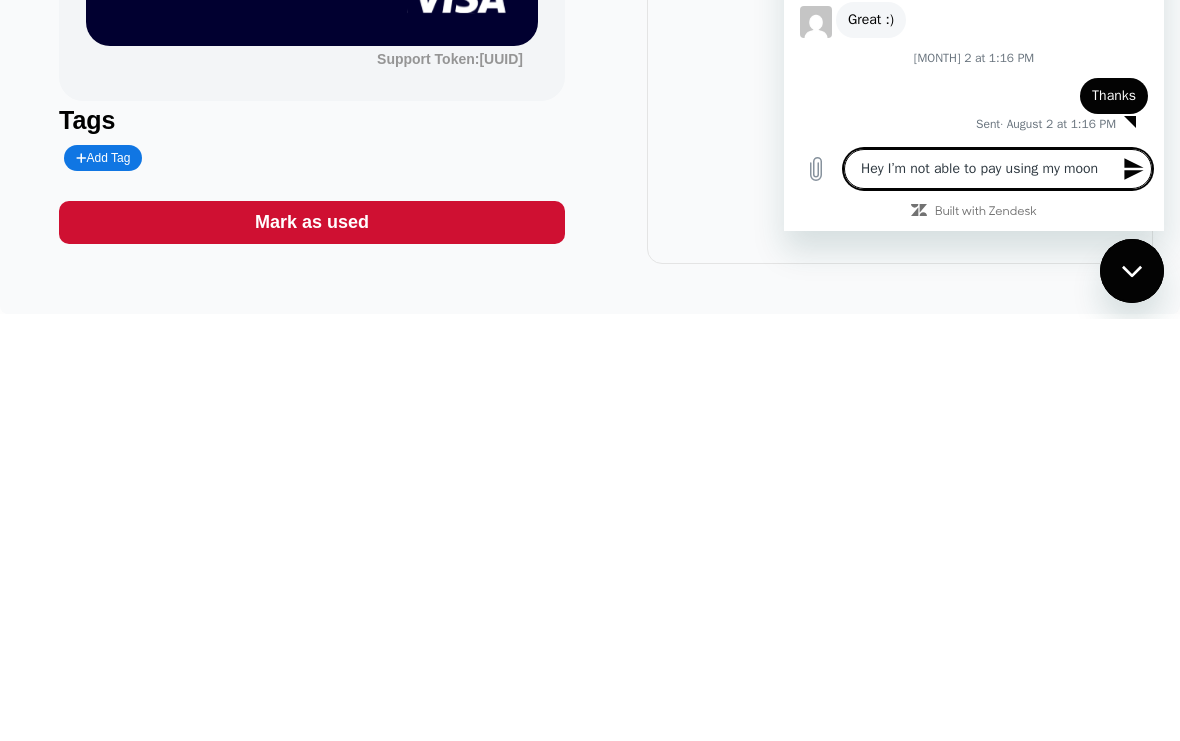 type on "x" 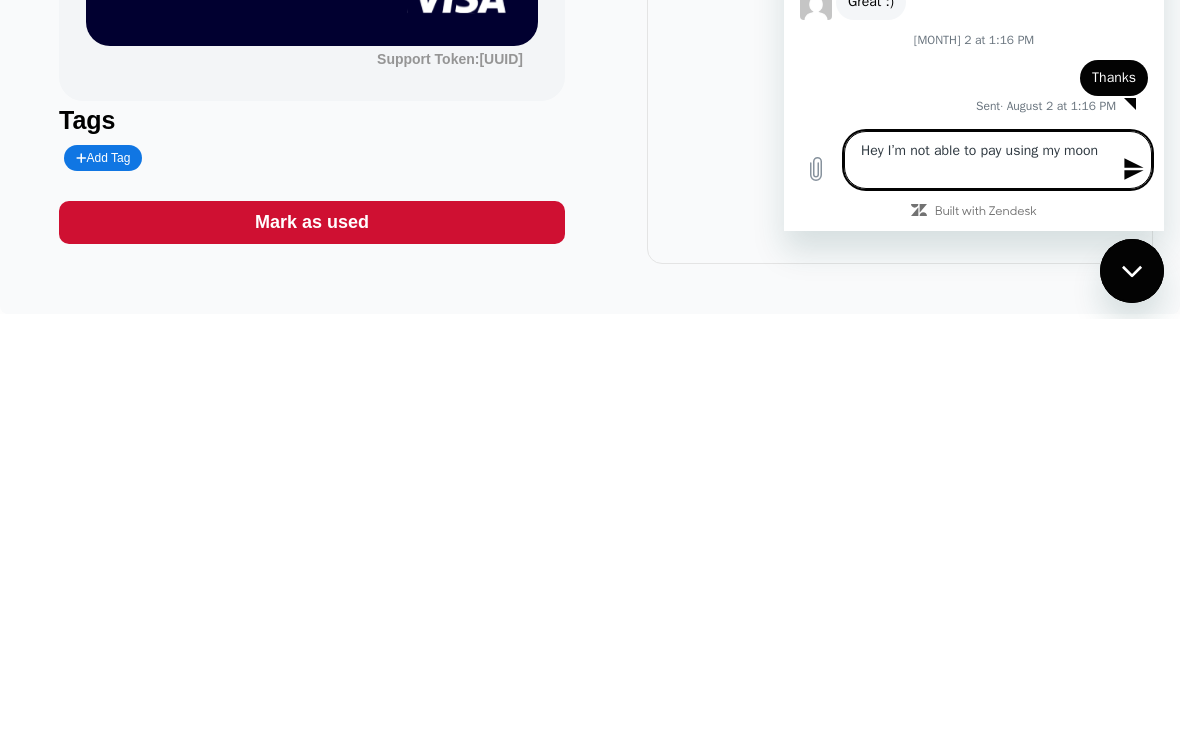type on "Hey I’m not able to pay using my moon" 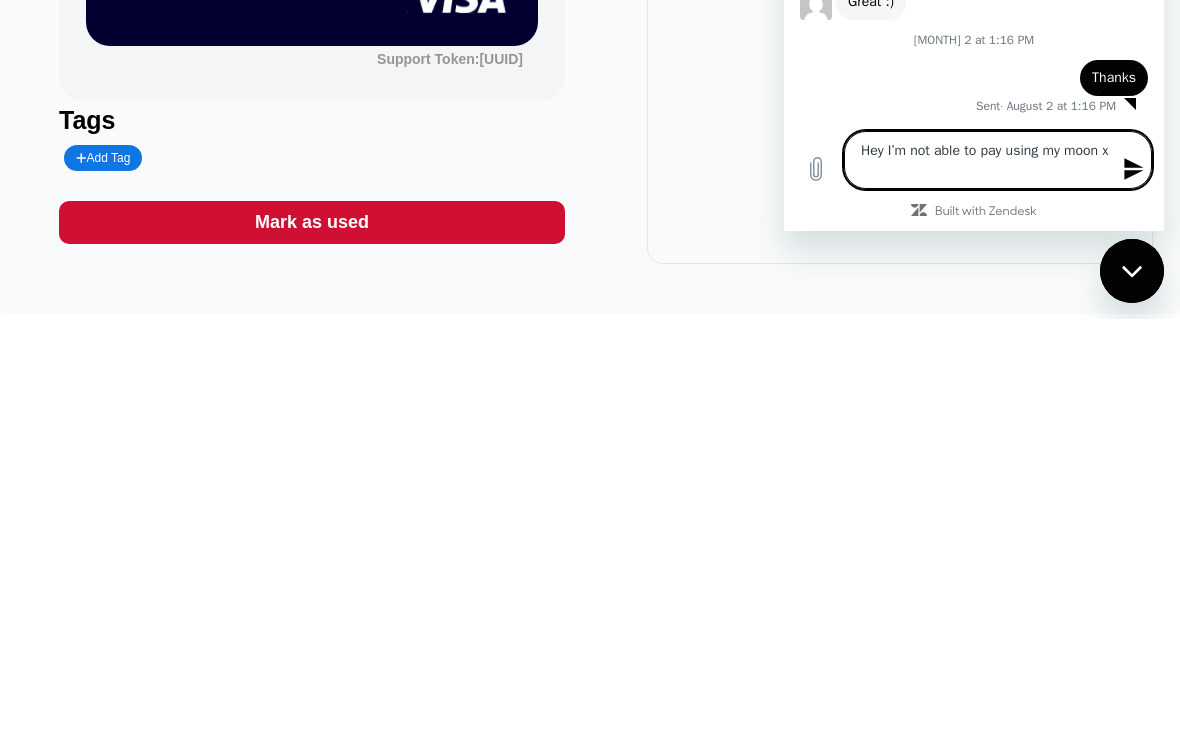 type on "Hey I’m not able to pay using my moon x" 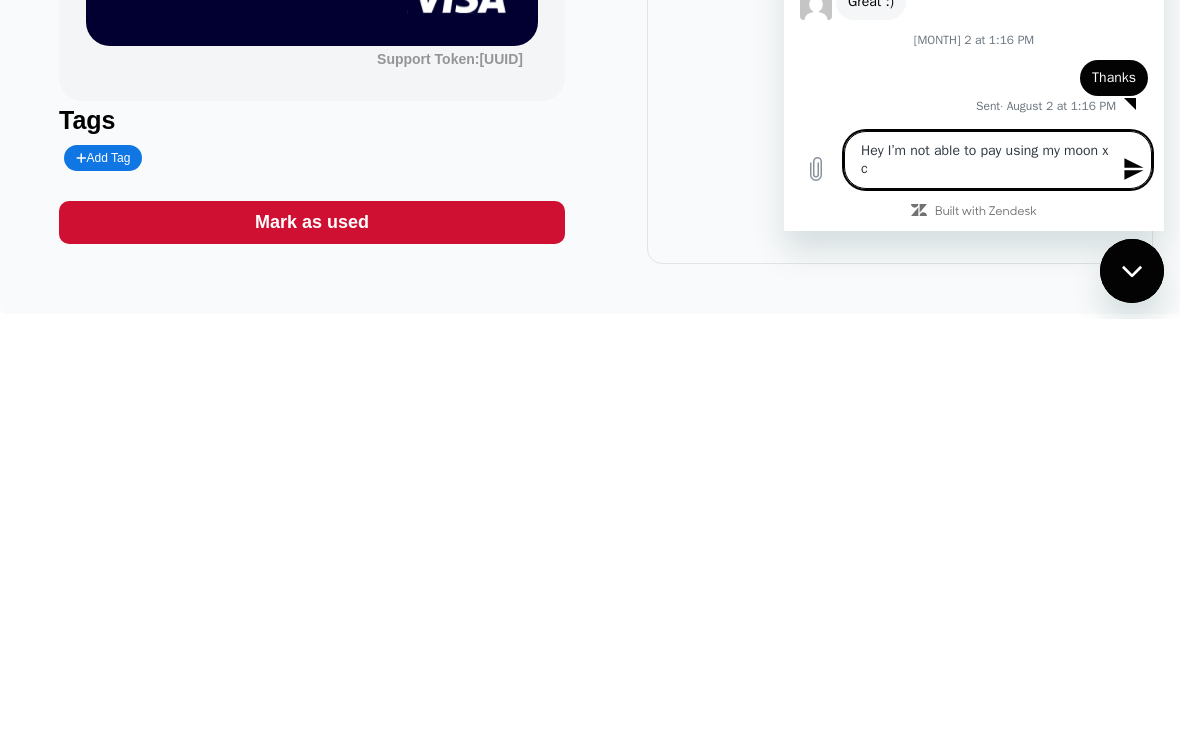 type on "Hey I’m not able to pay using my moon x ca" 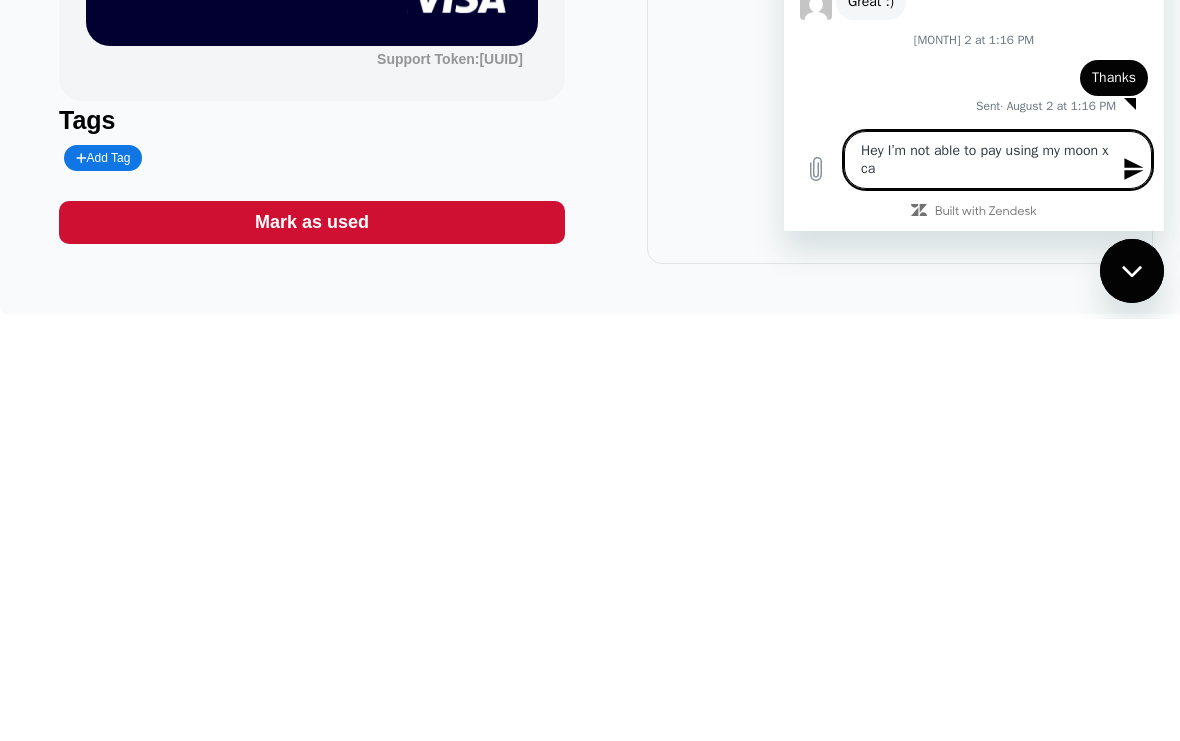 type on "Hey I’m not able to pay using my moon x car" 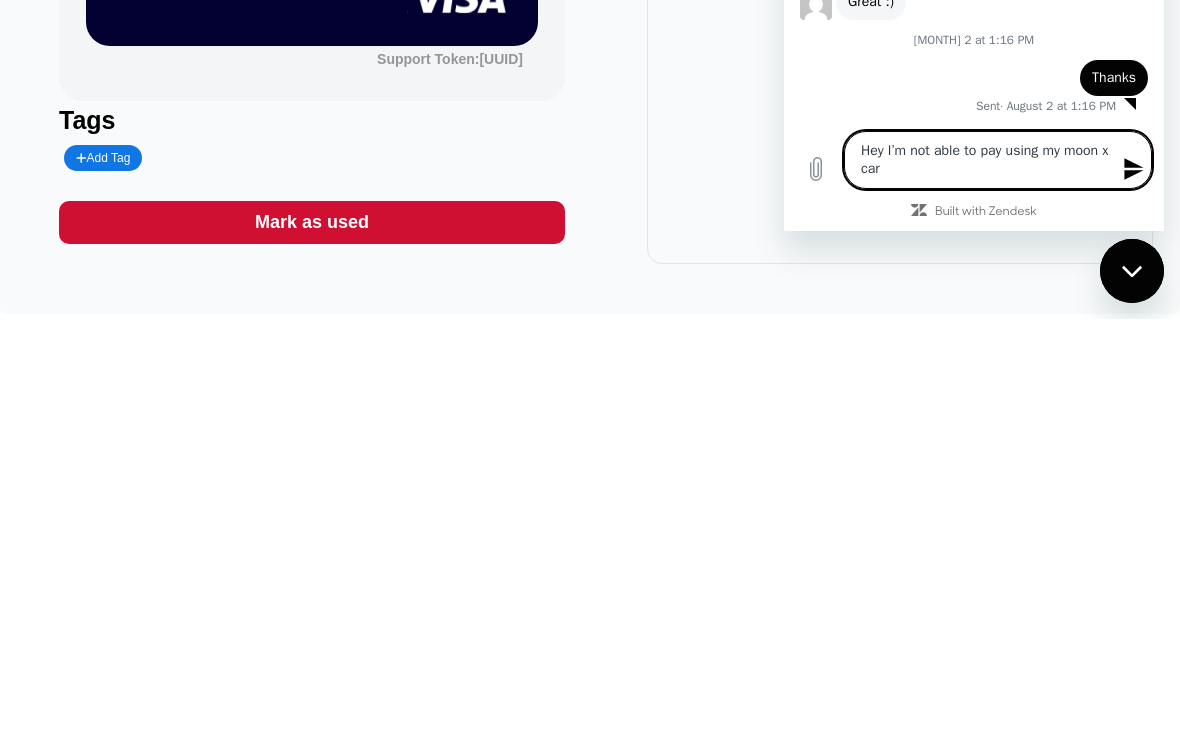 type on "Hey I’m not able to pay using my moon x card" 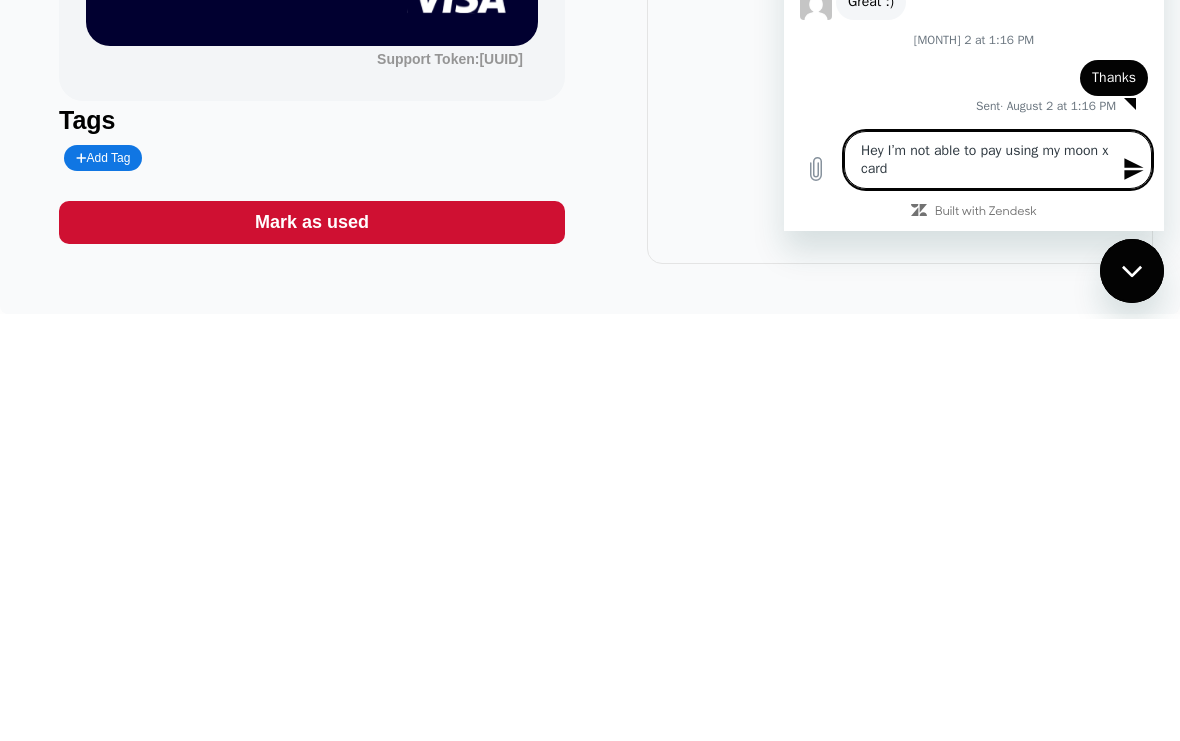 type on "x" 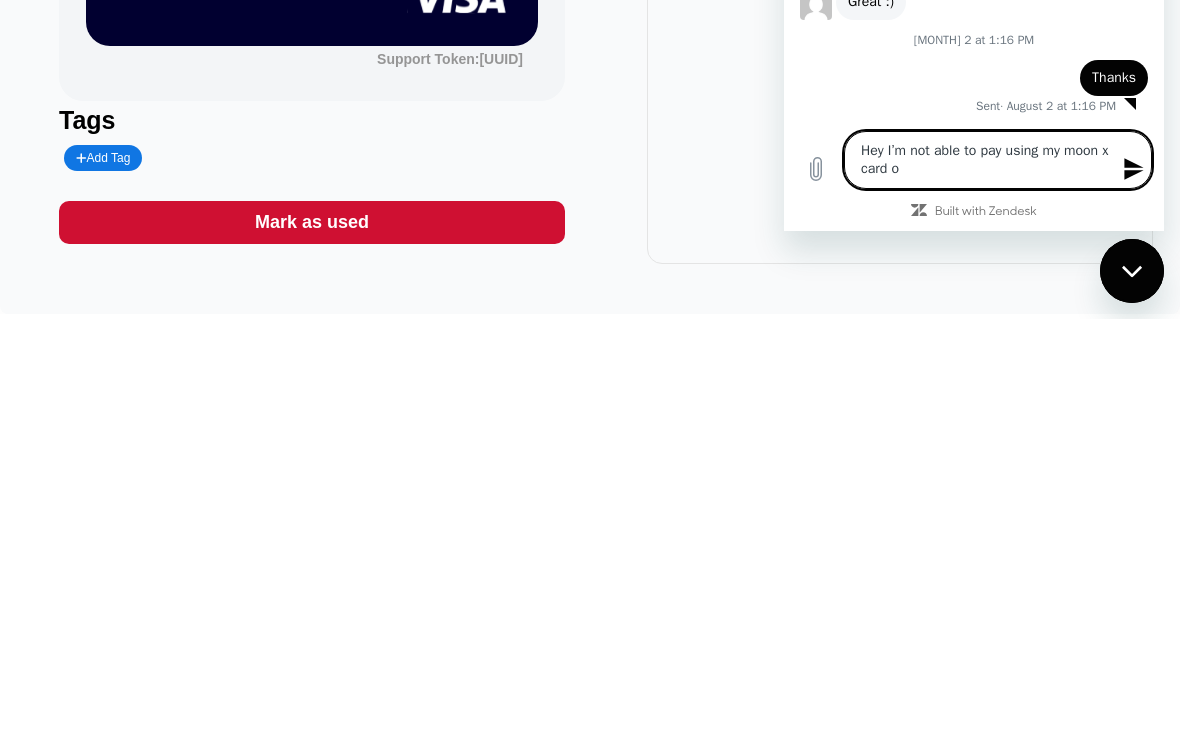 type on "x" 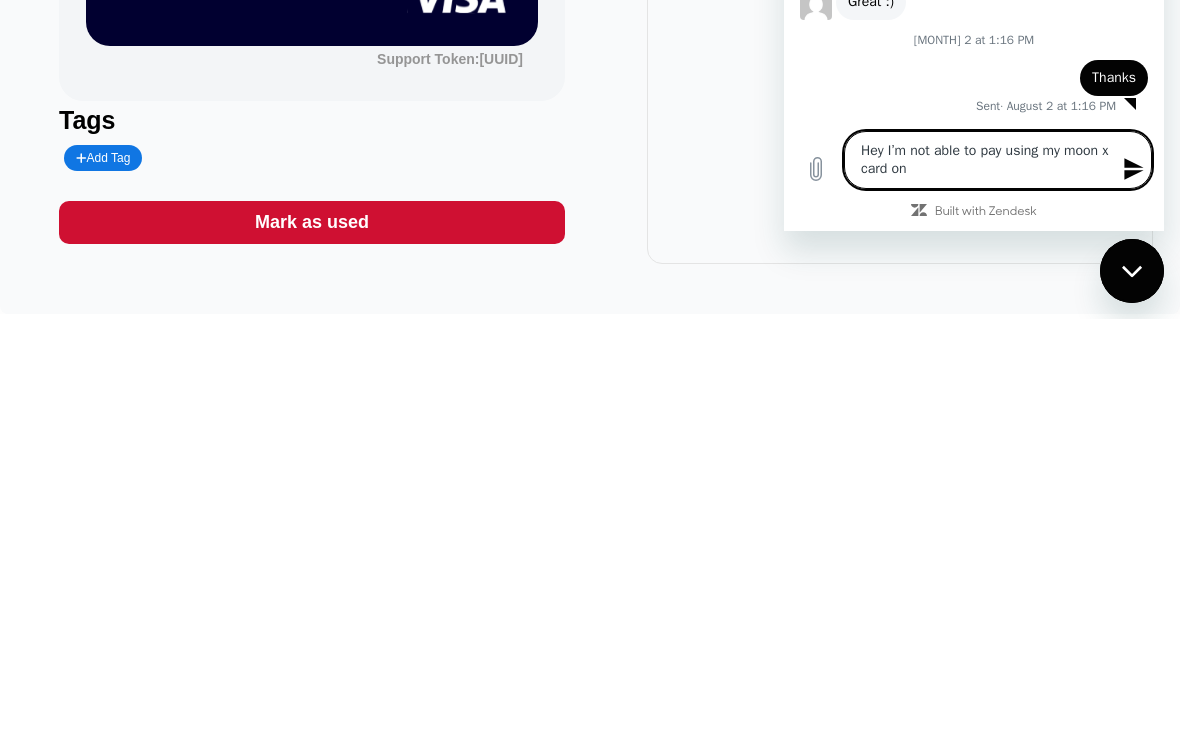 type on "x" 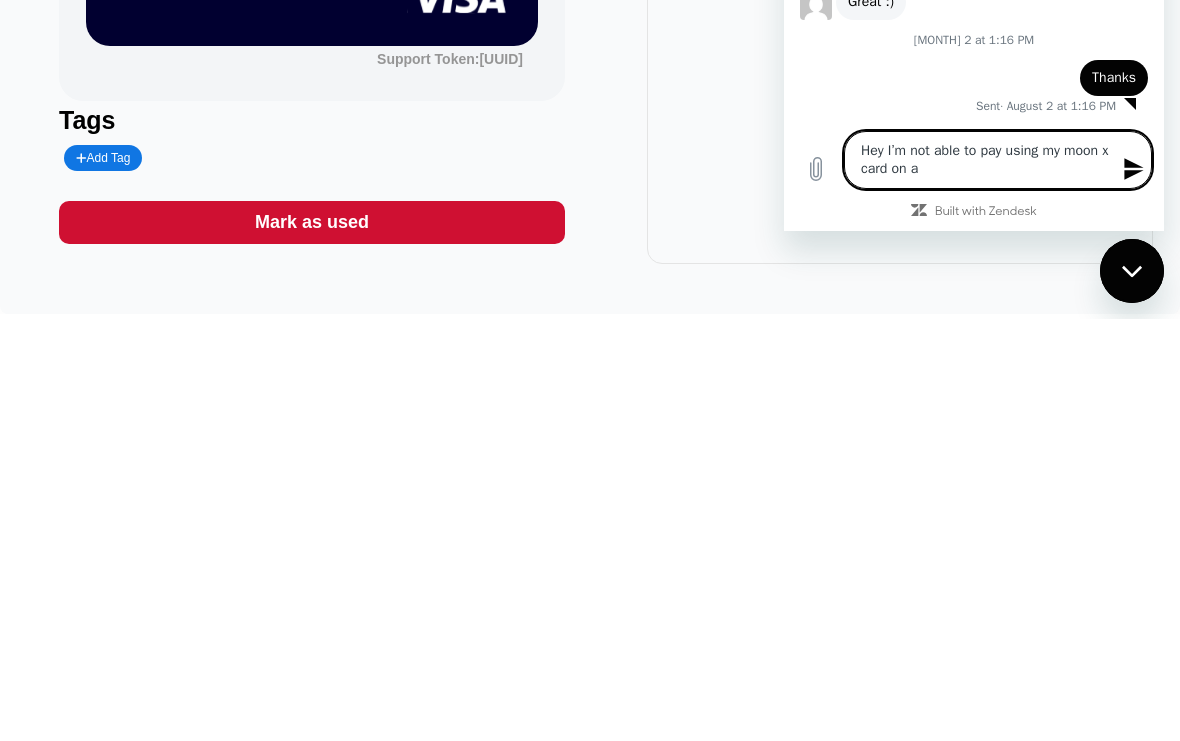 type on "Hey I’m not able to pay using my moon x card on ap" 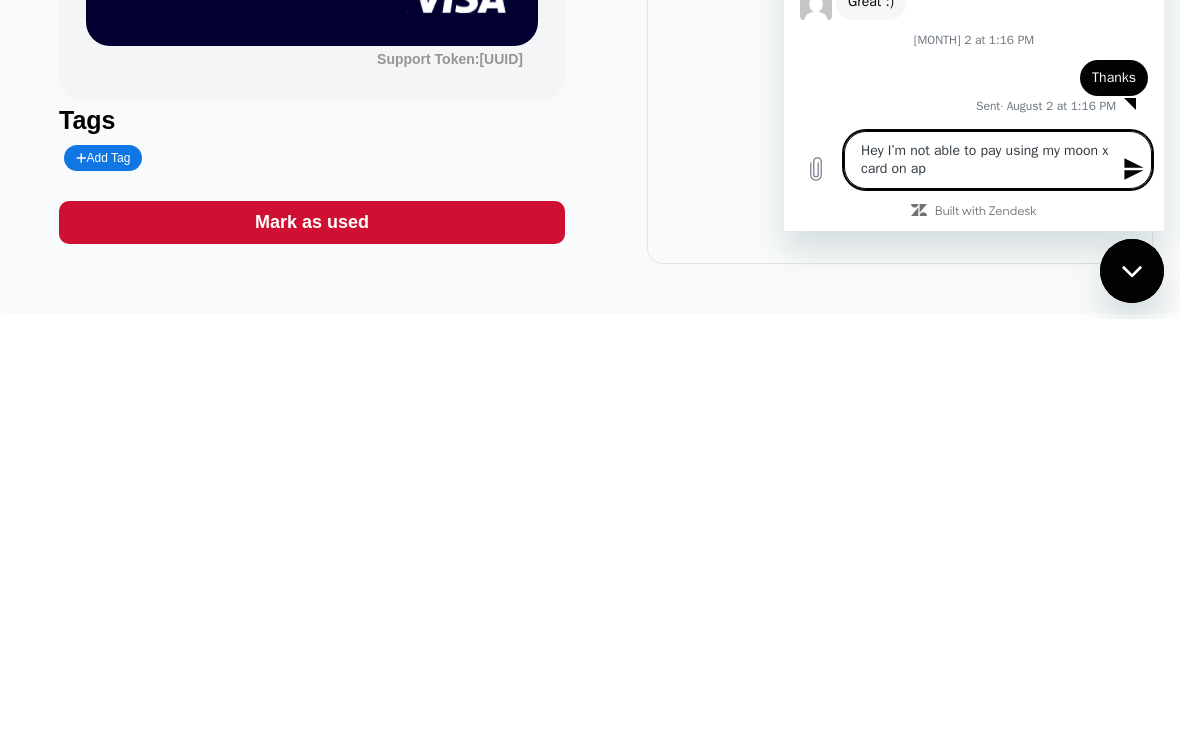 type on "Hey I’m not able to pay using my moon x card on app" 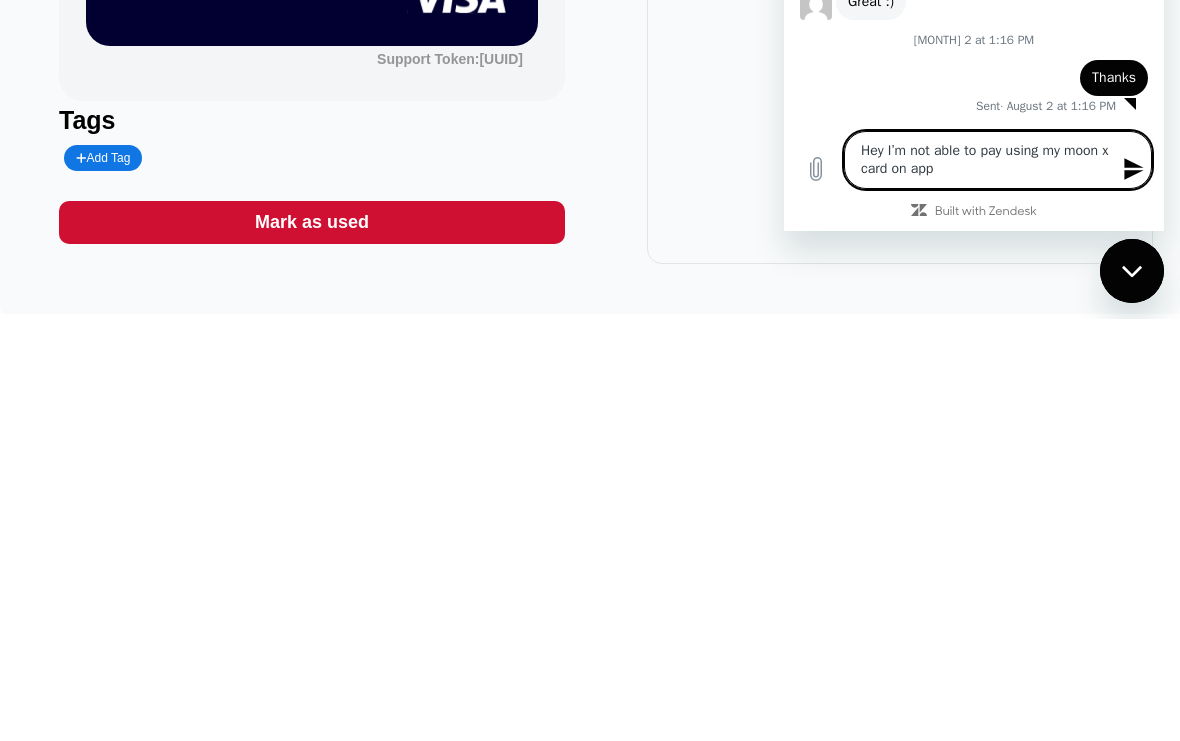 type on "x" 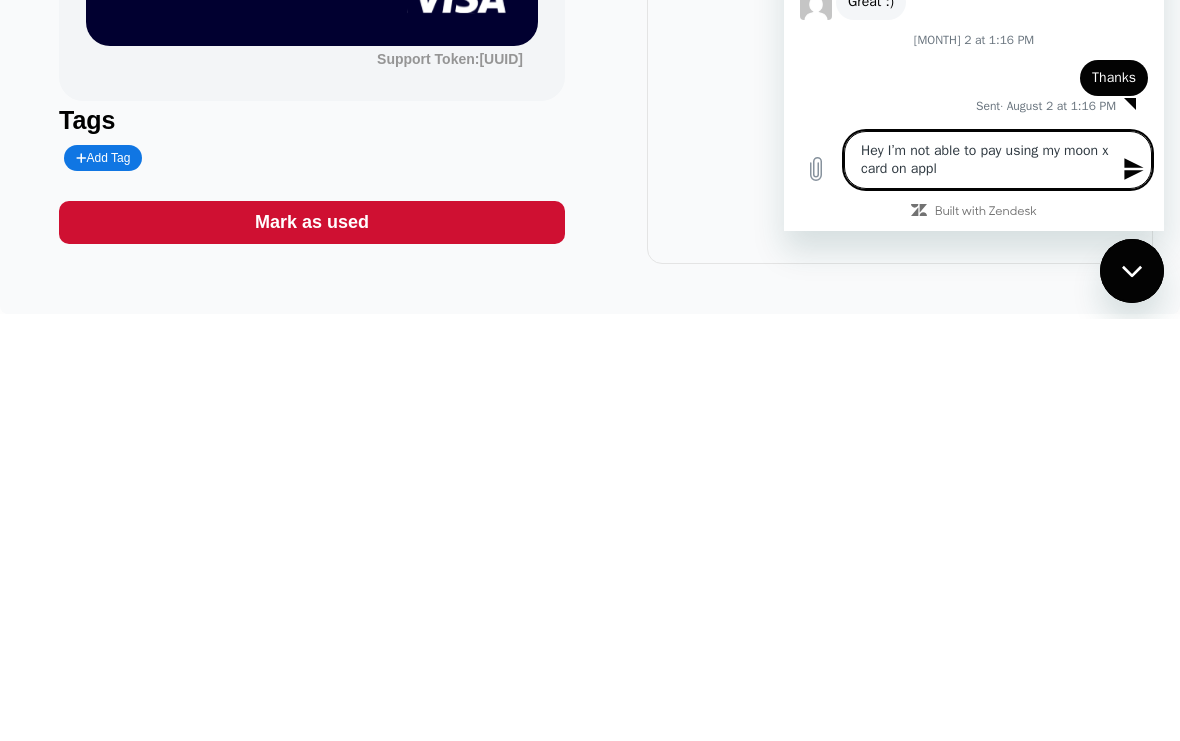 type on "x" 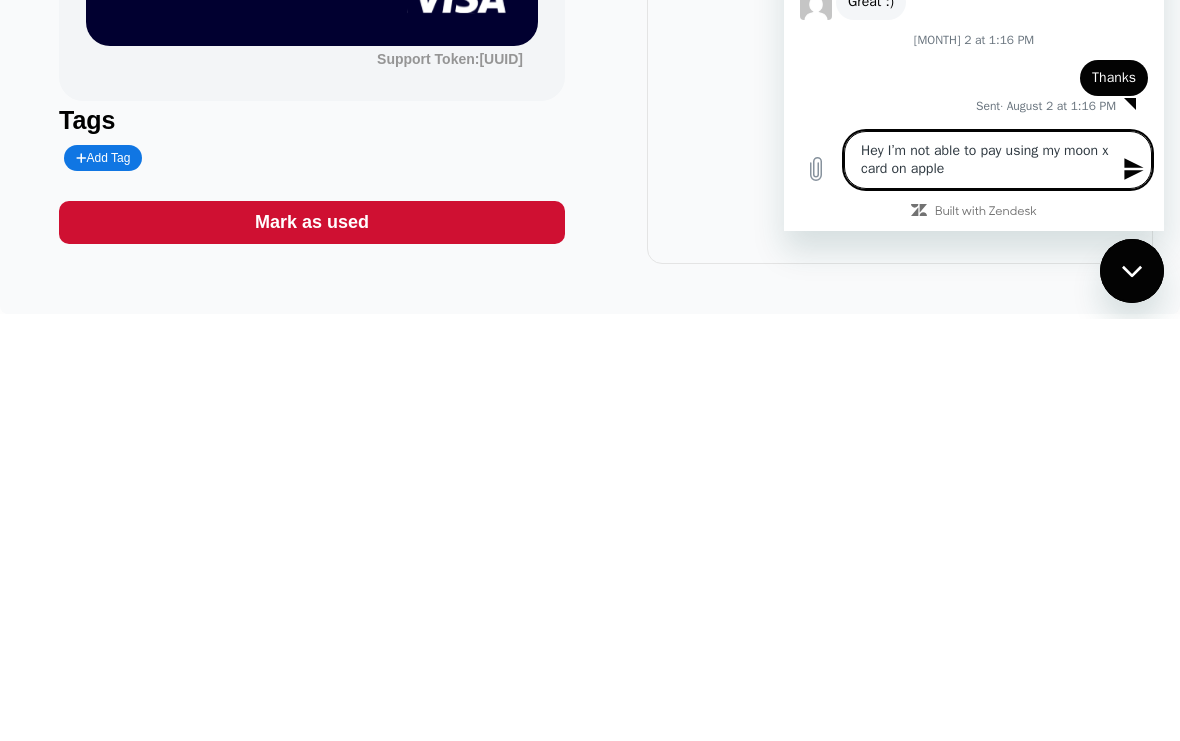 type on "x" 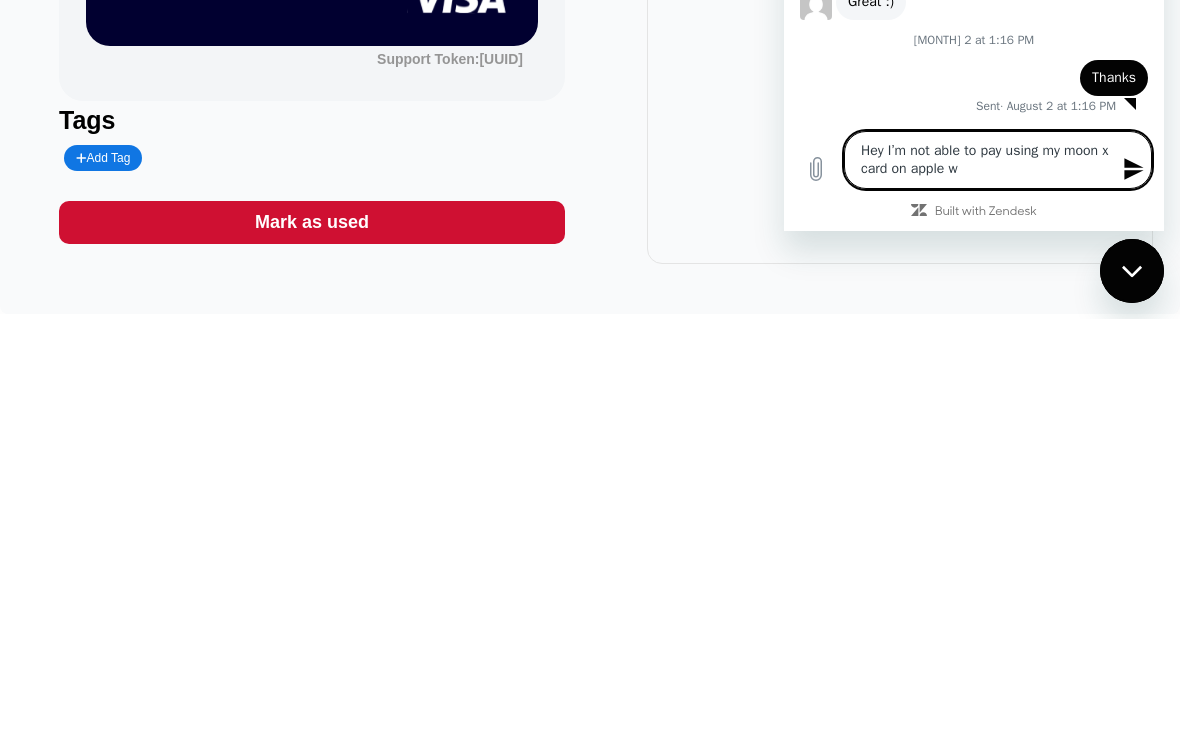 type on "x" 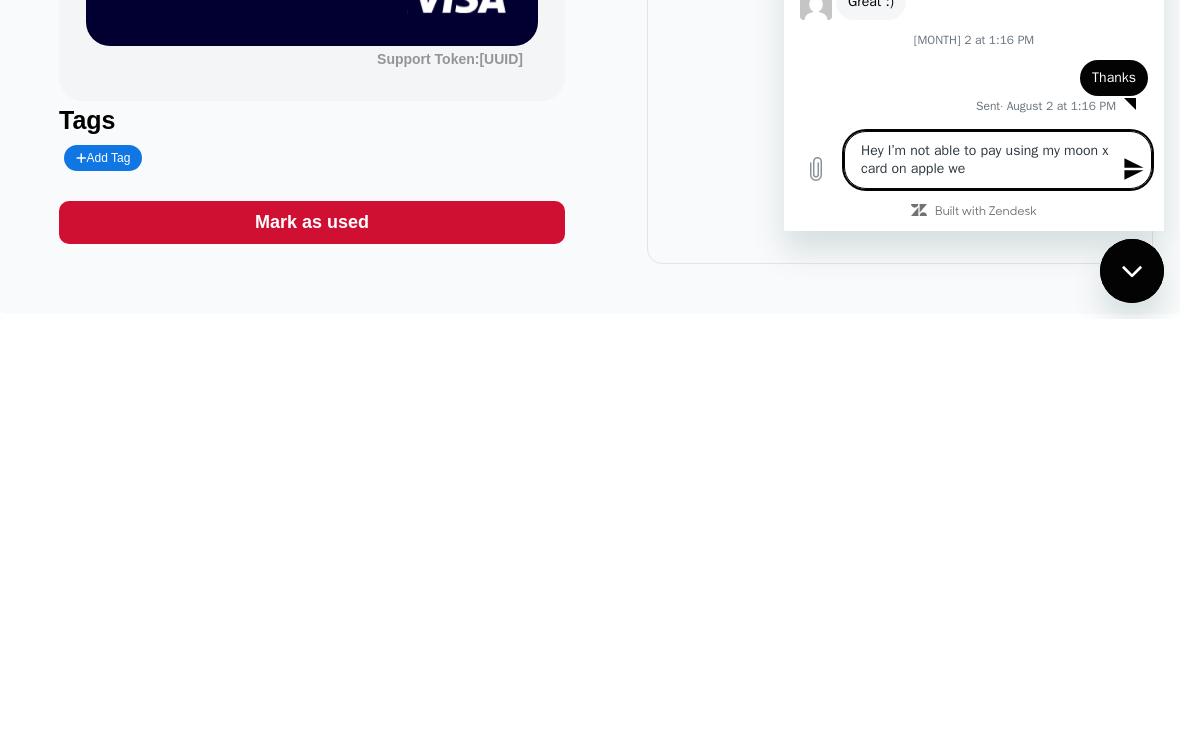 type on "x" 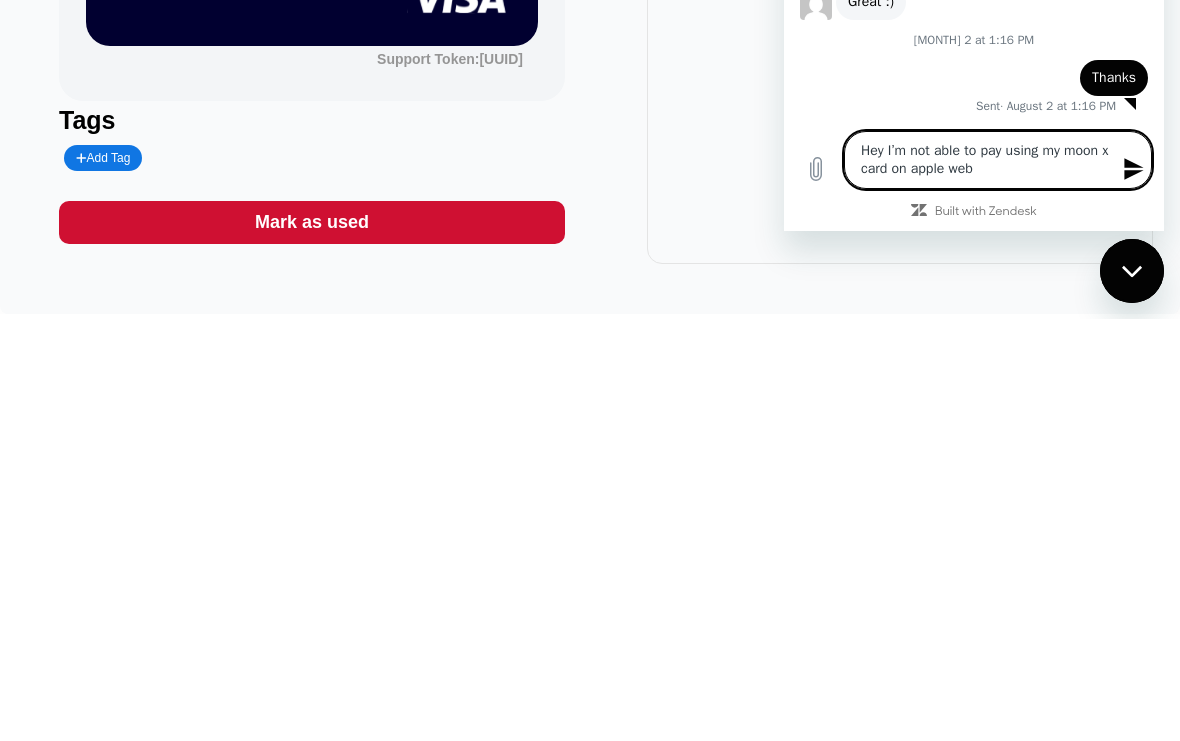 type on "x" 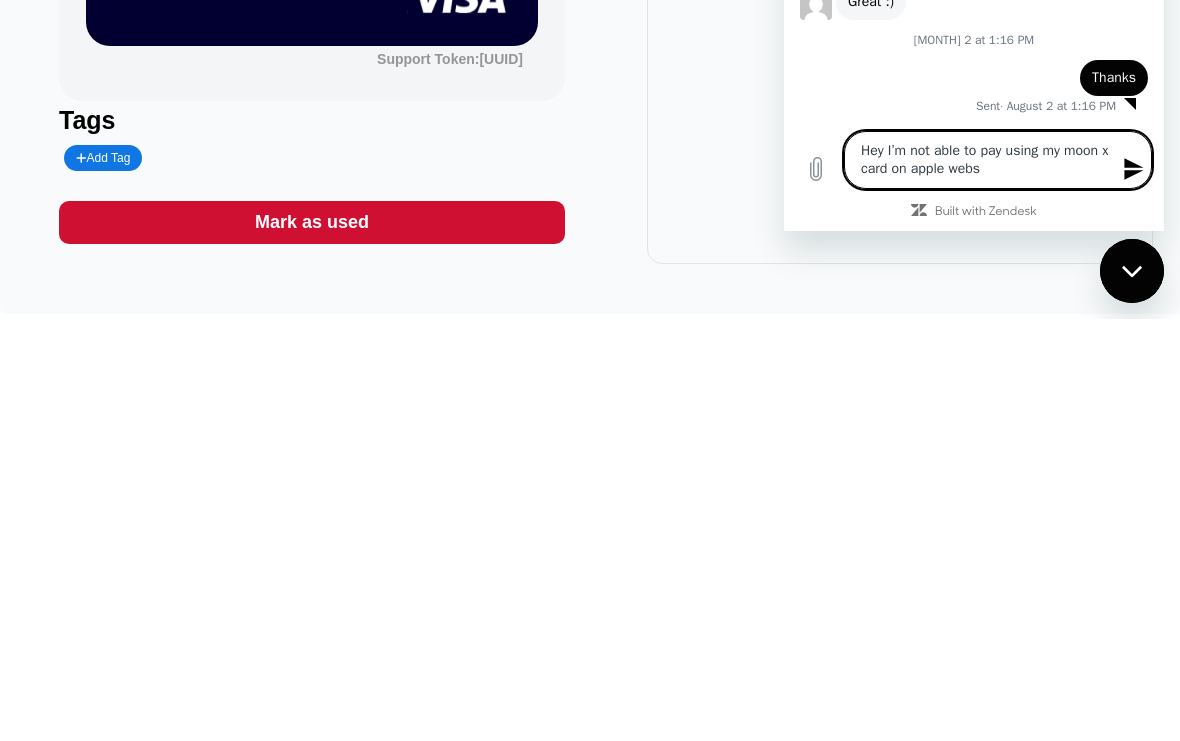 type on "x" 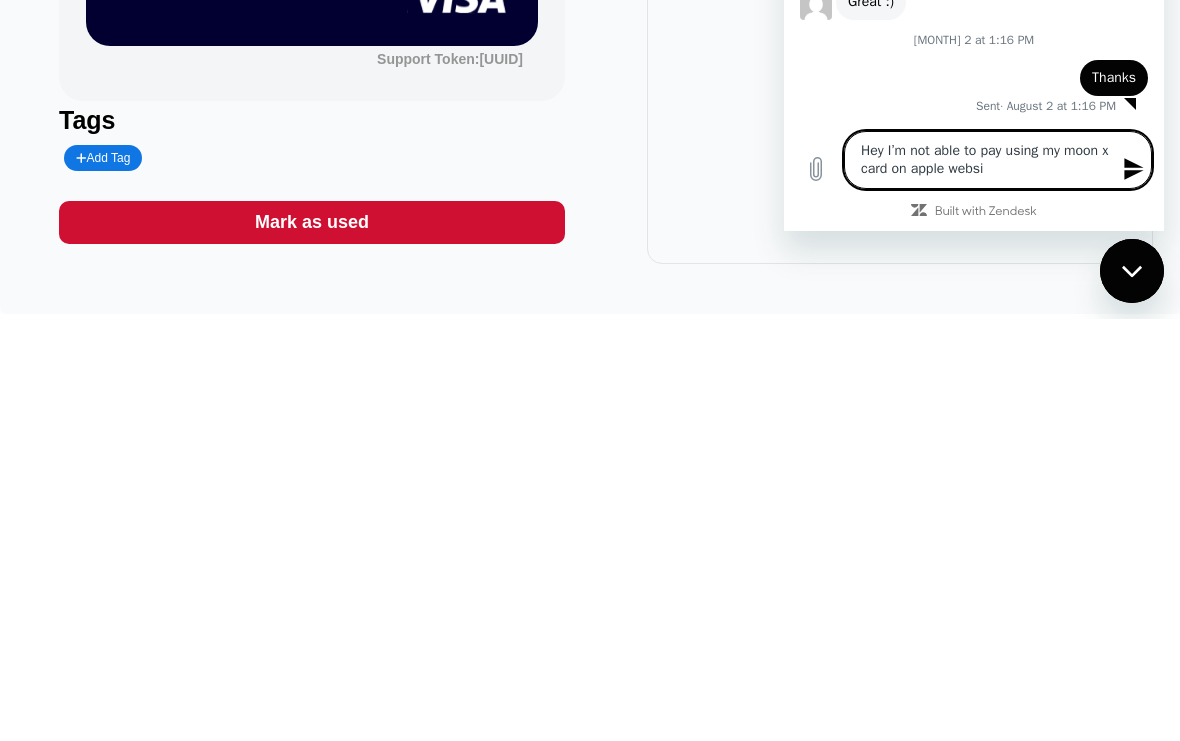 type on "Hey I’m not able to pay using my moon x card on apple websit" 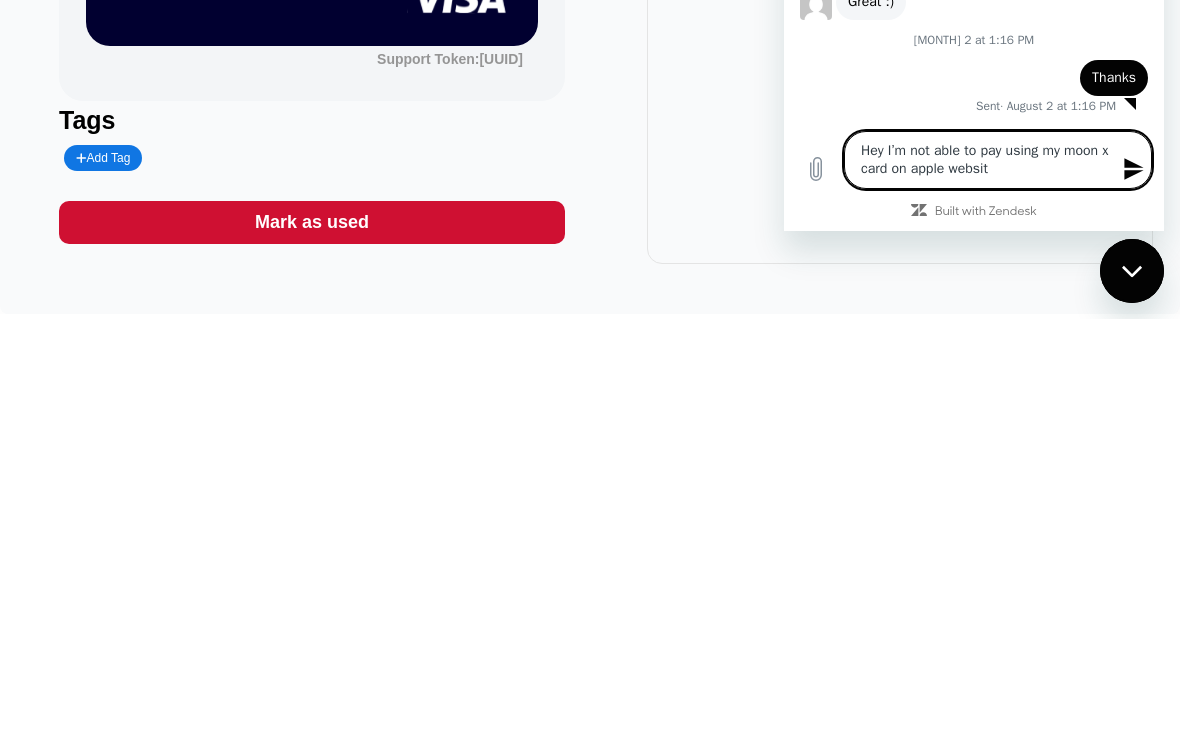 type on "x" 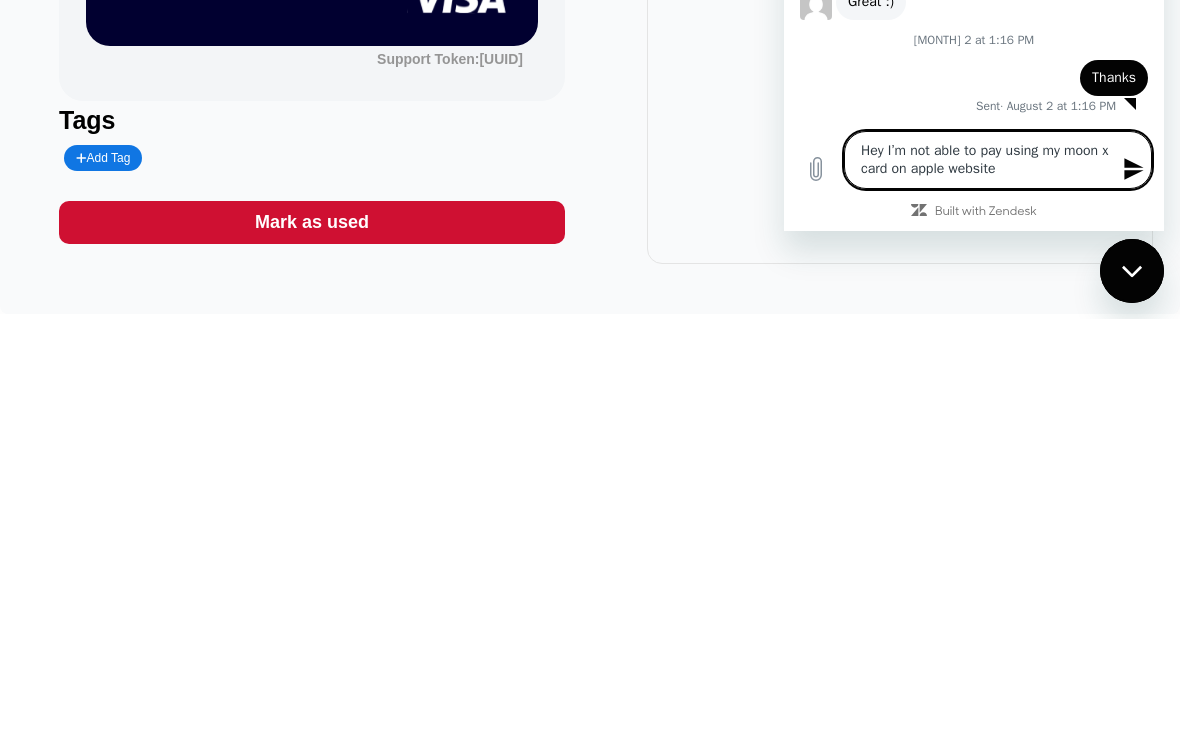 type on "x" 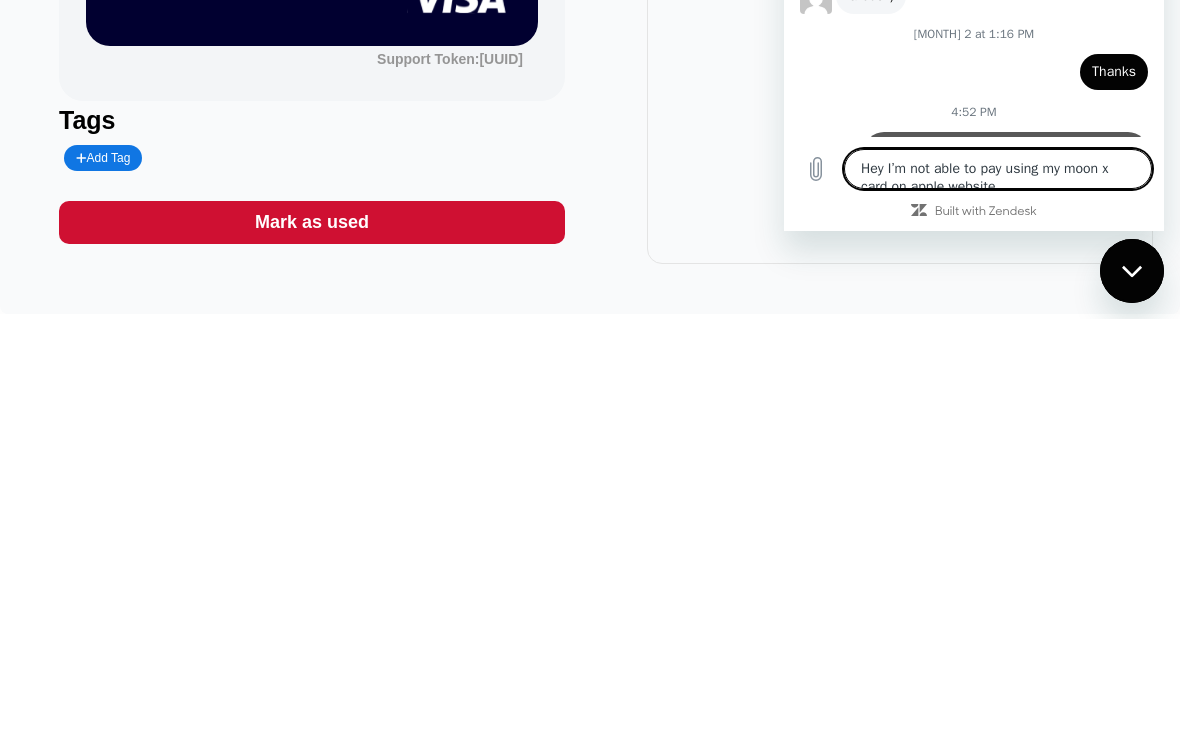 type 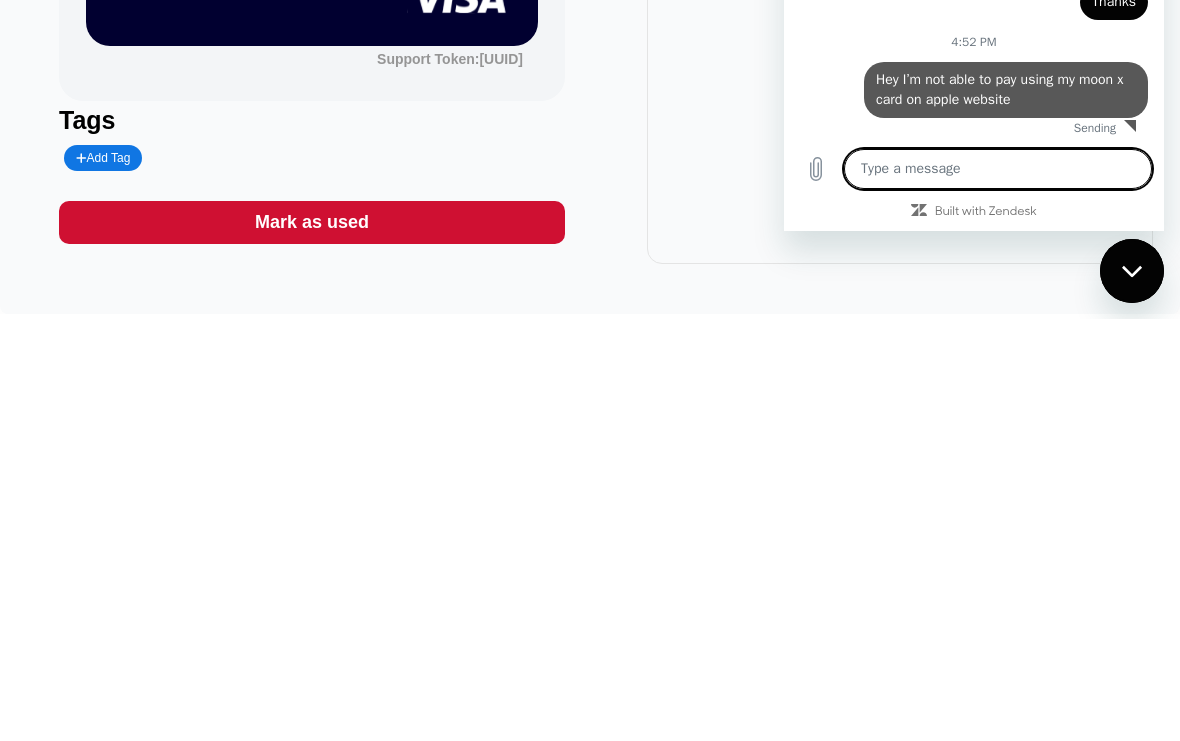 type on "x" 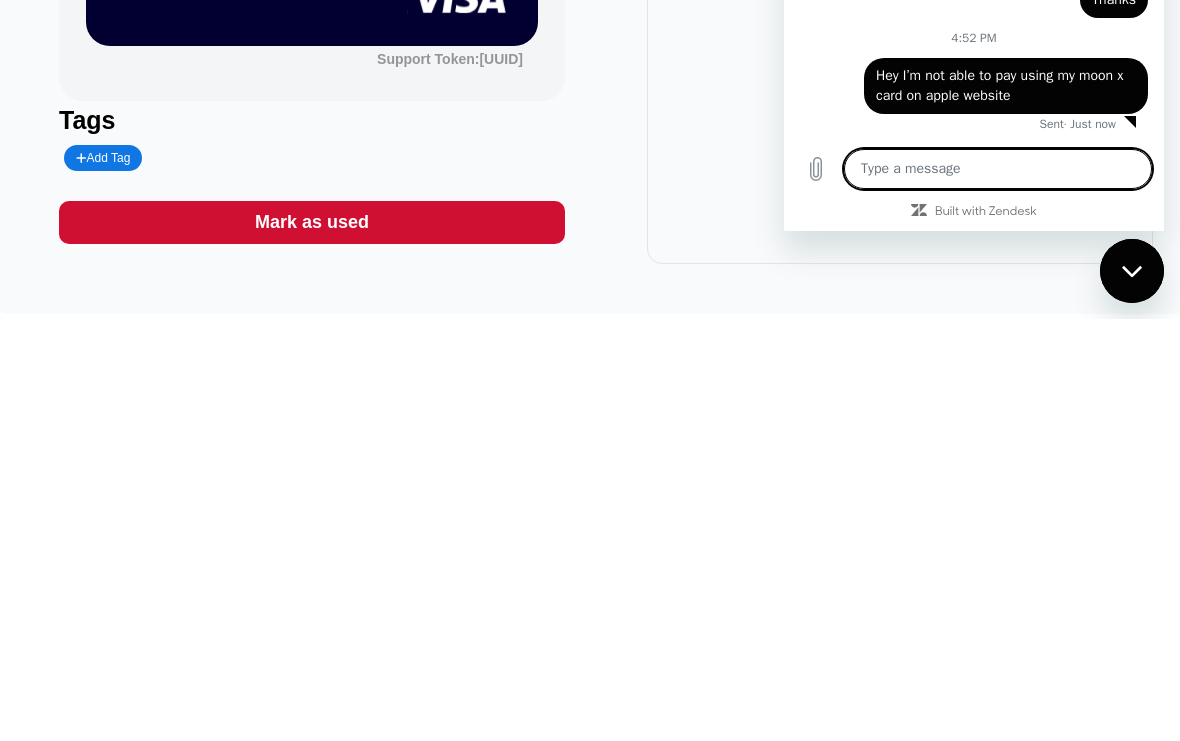 scroll, scrollTop: 1120, scrollLeft: 0, axis: vertical 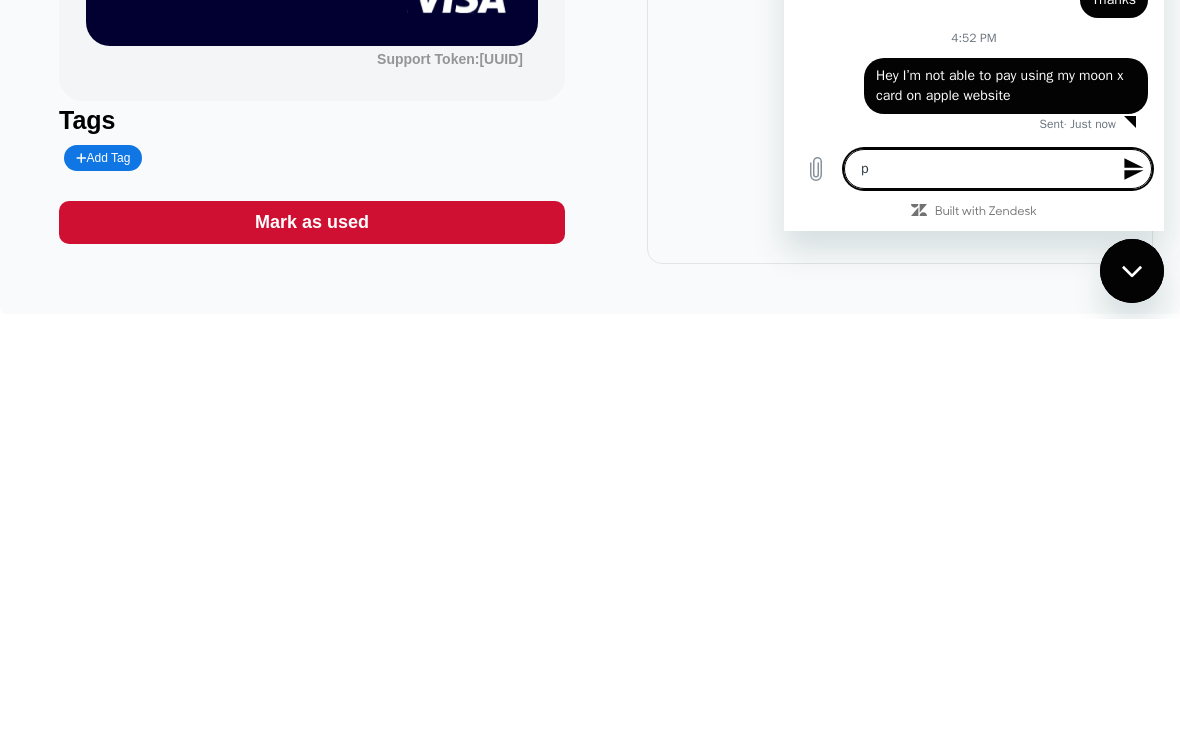 type on "pl" 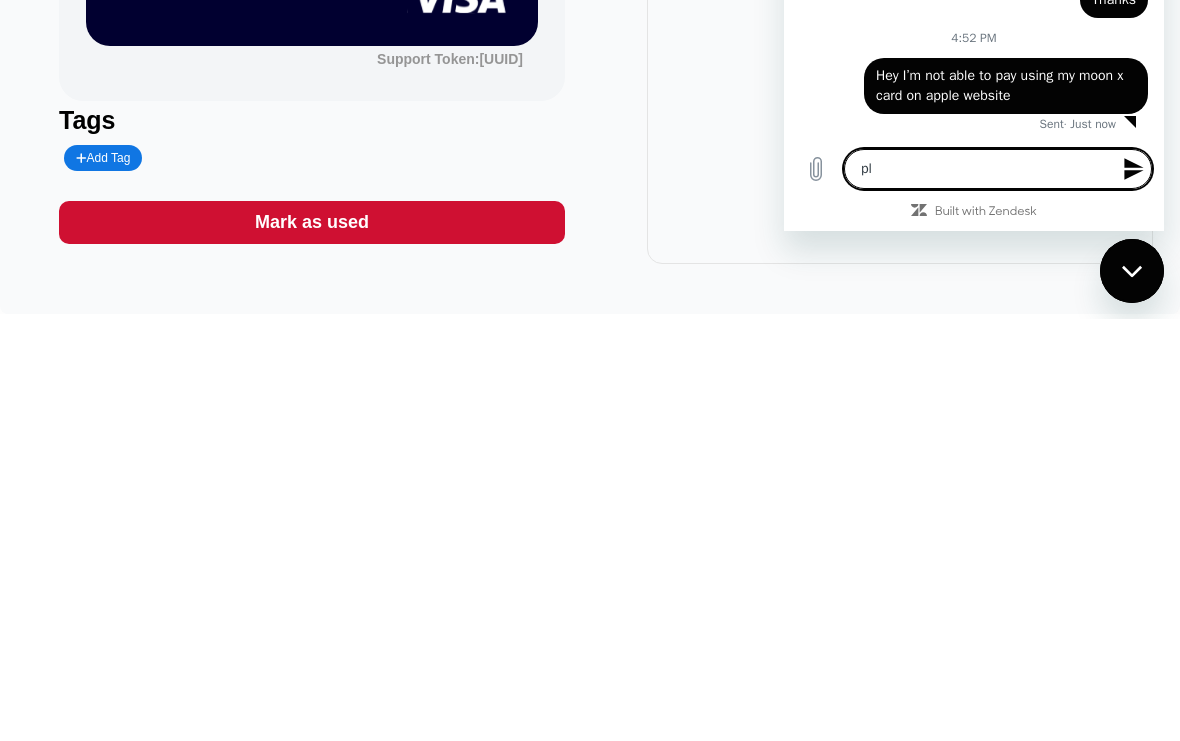 type on "x" 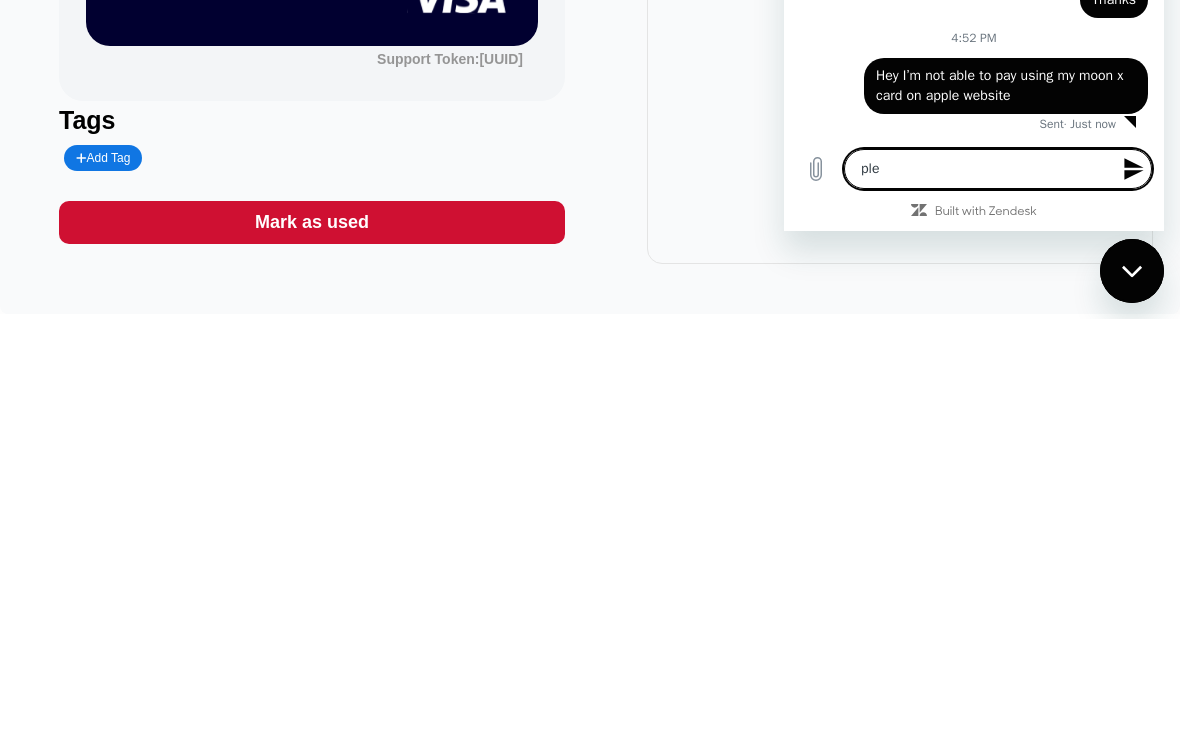 type on "x" 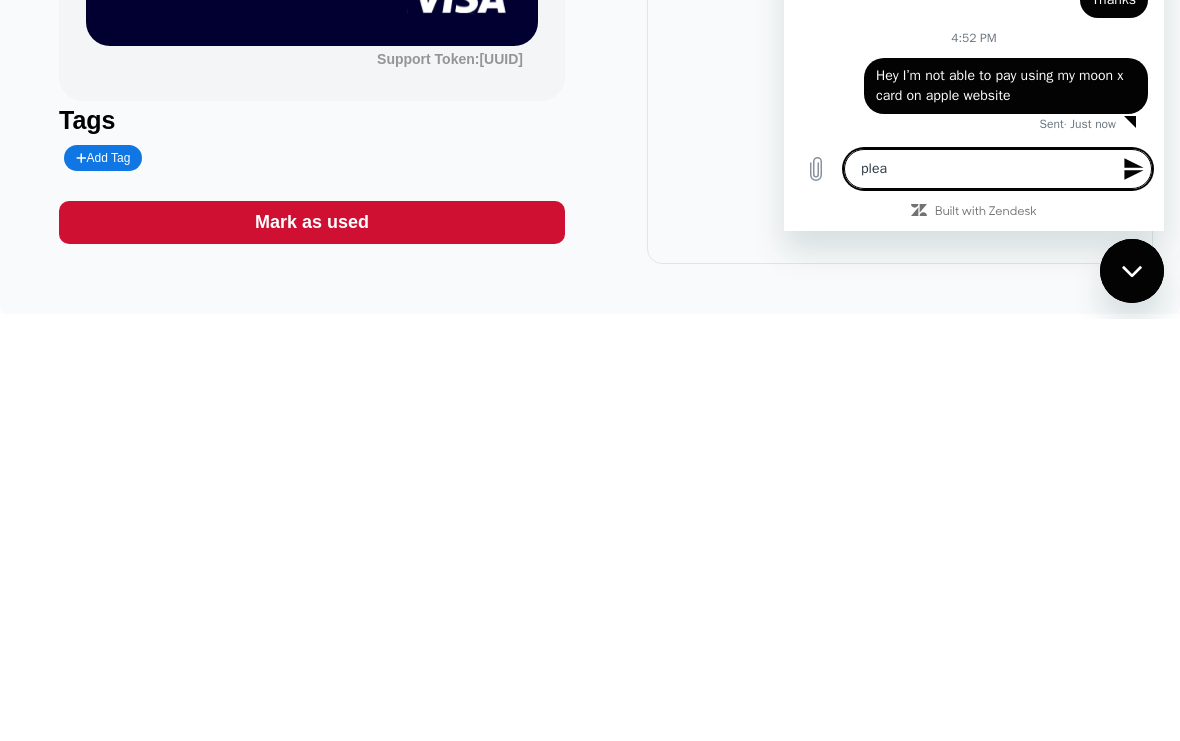 type on "x" 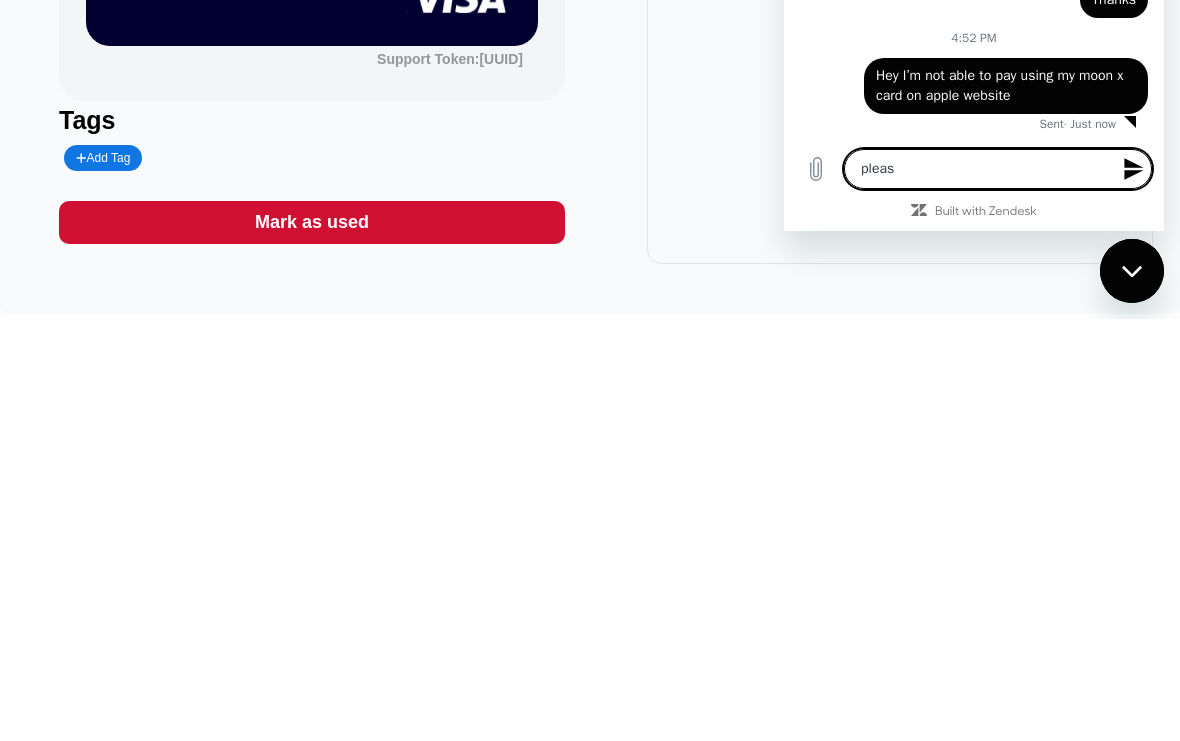 type on "x" 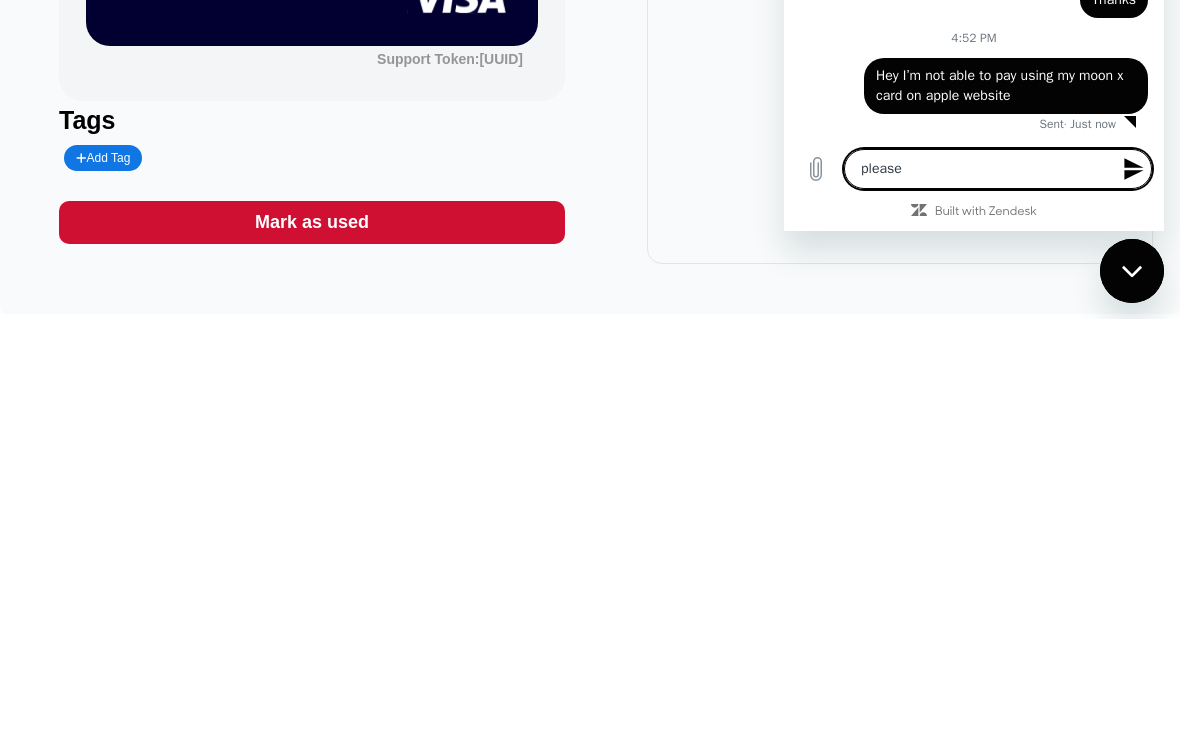 type on "x" 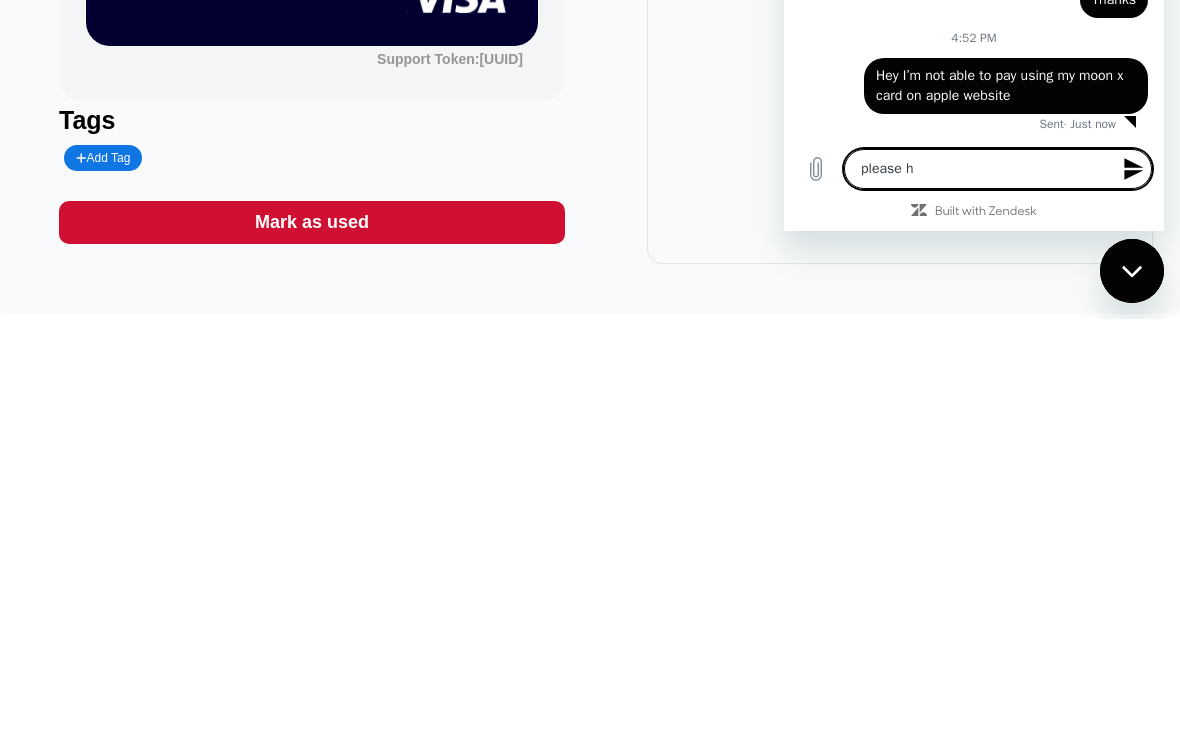 type on "x" 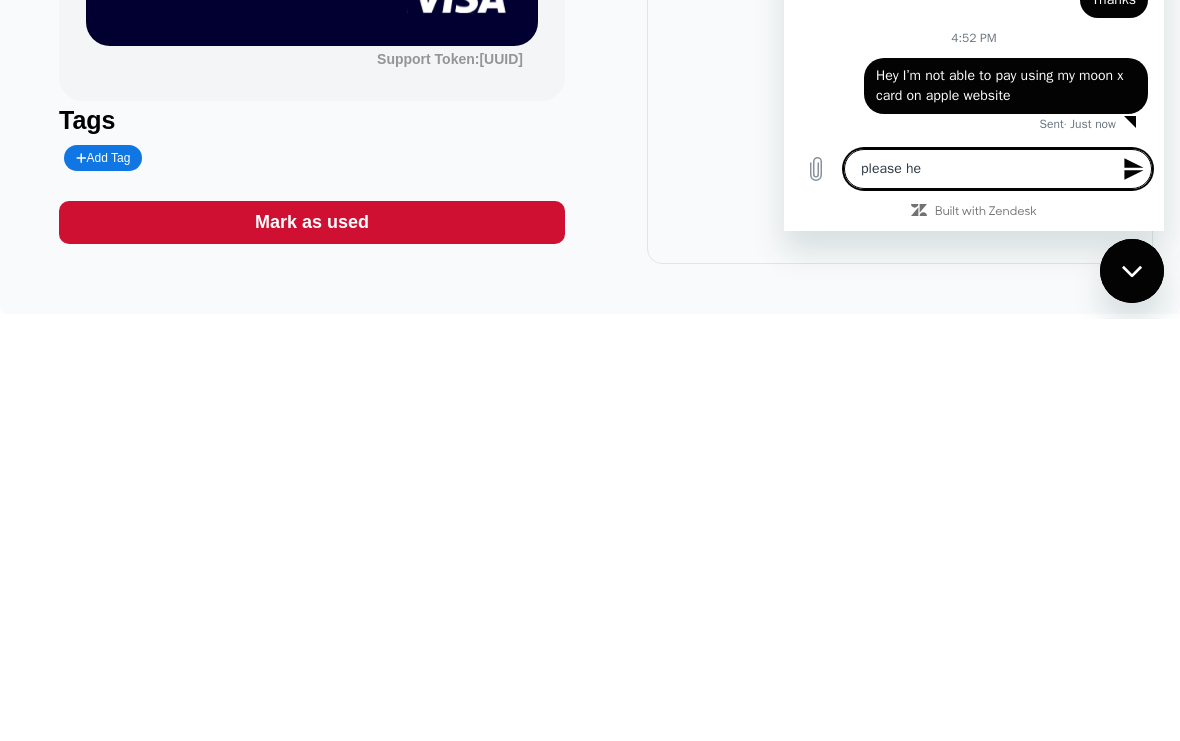 type on "x" 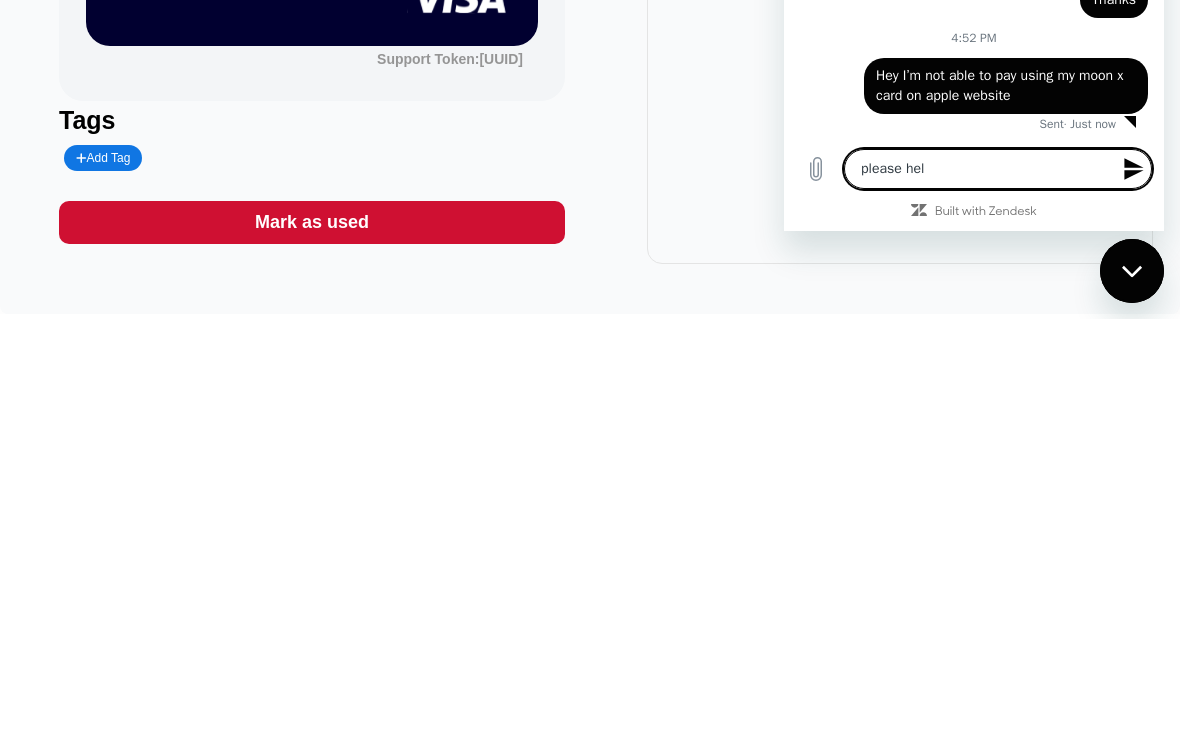 type on "please help" 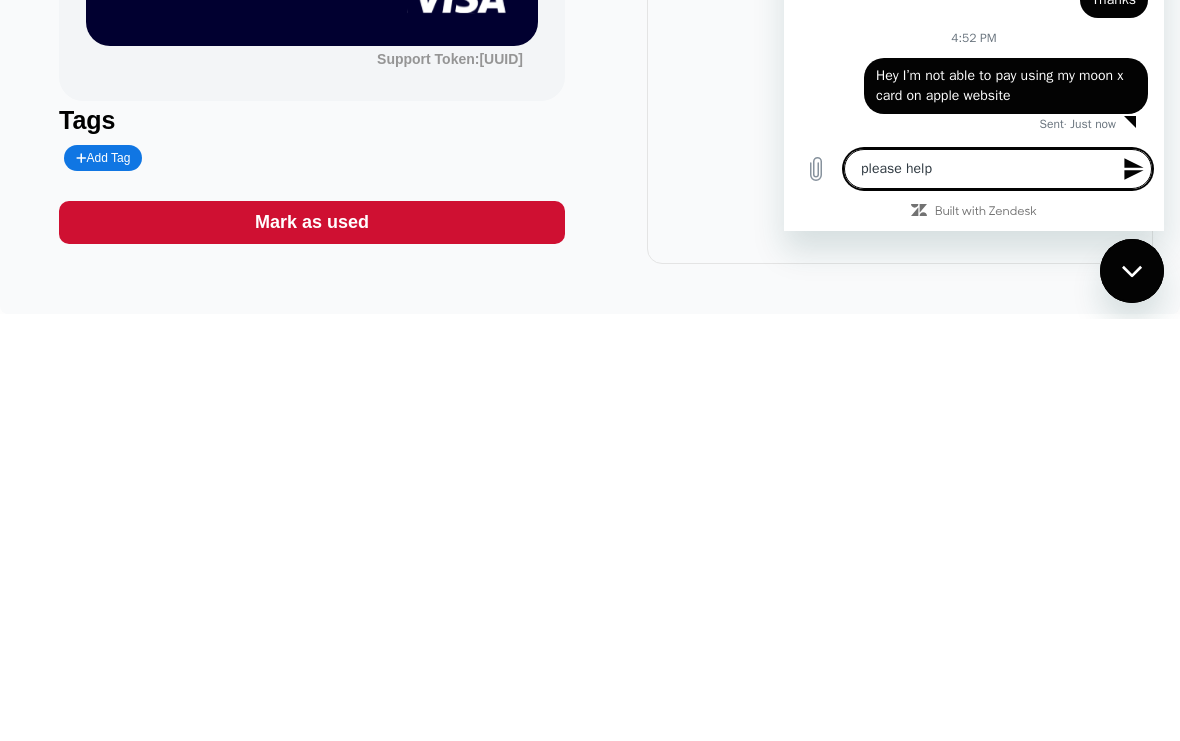 type on "x" 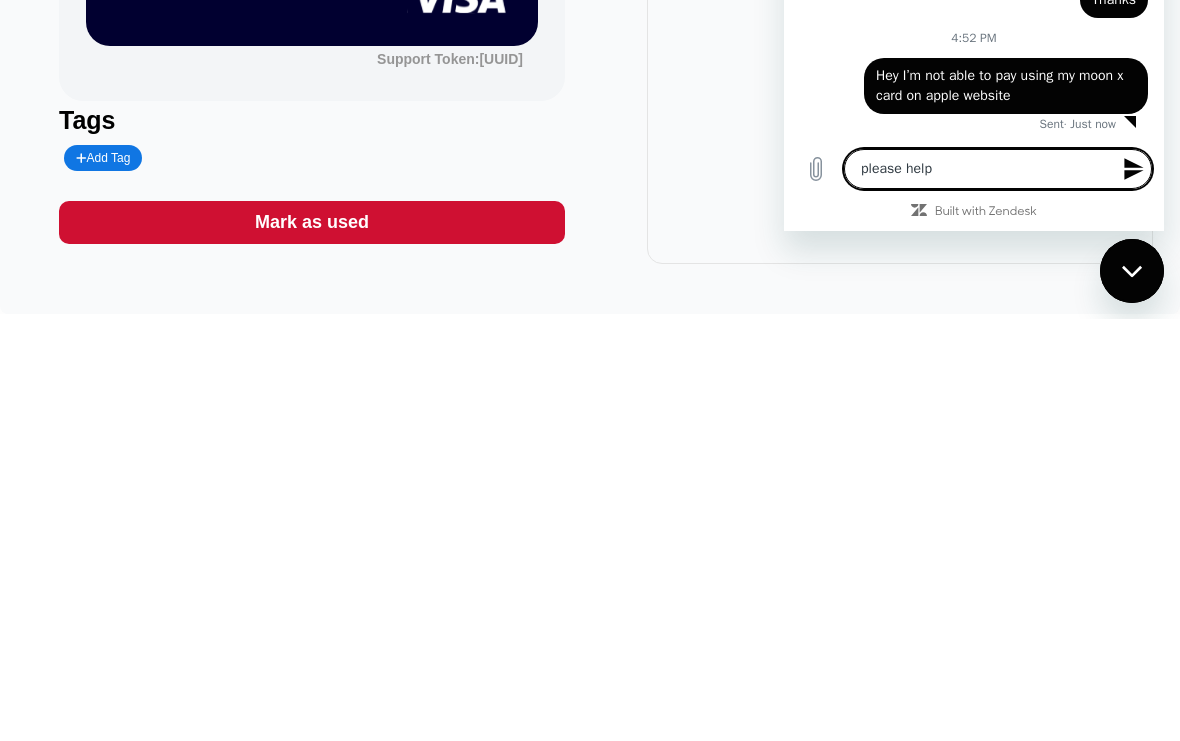 type 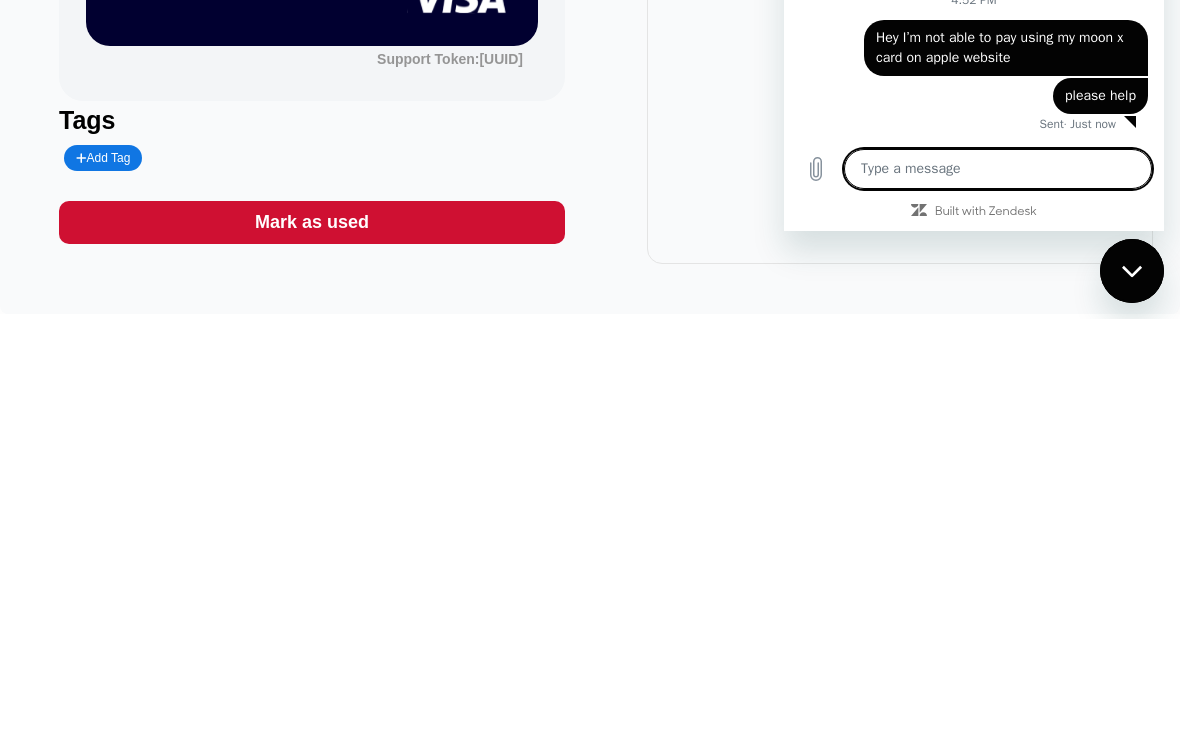 scroll, scrollTop: 1158, scrollLeft: 0, axis: vertical 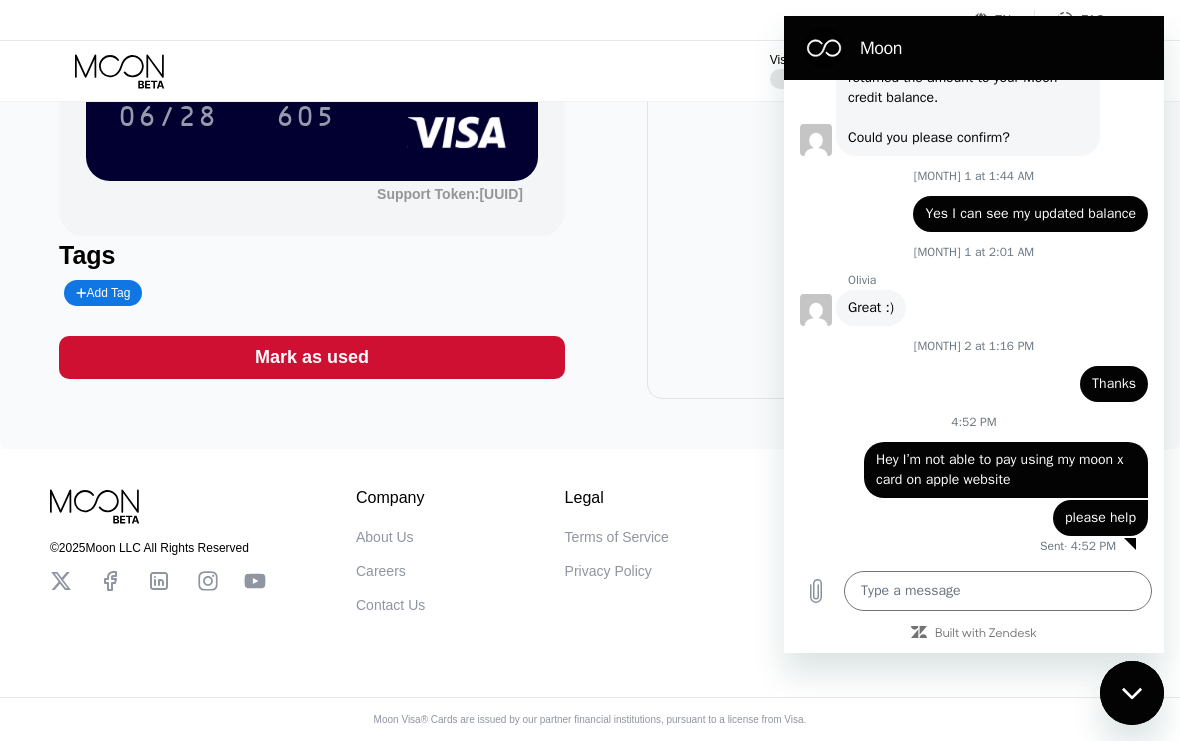 click 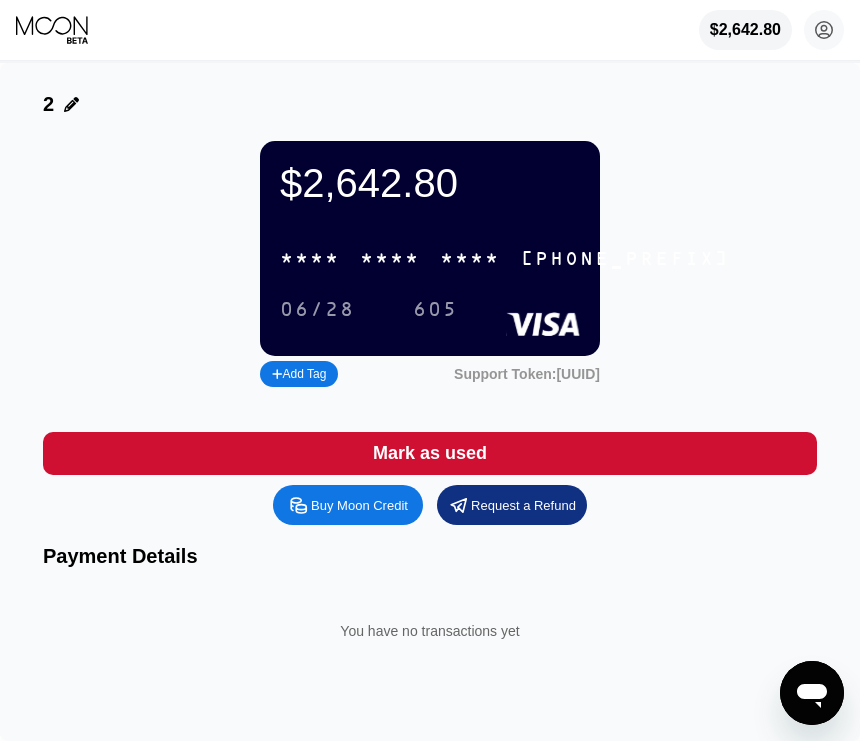 scroll, scrollTop: 9, scrollLeft: 0, axis: vertical 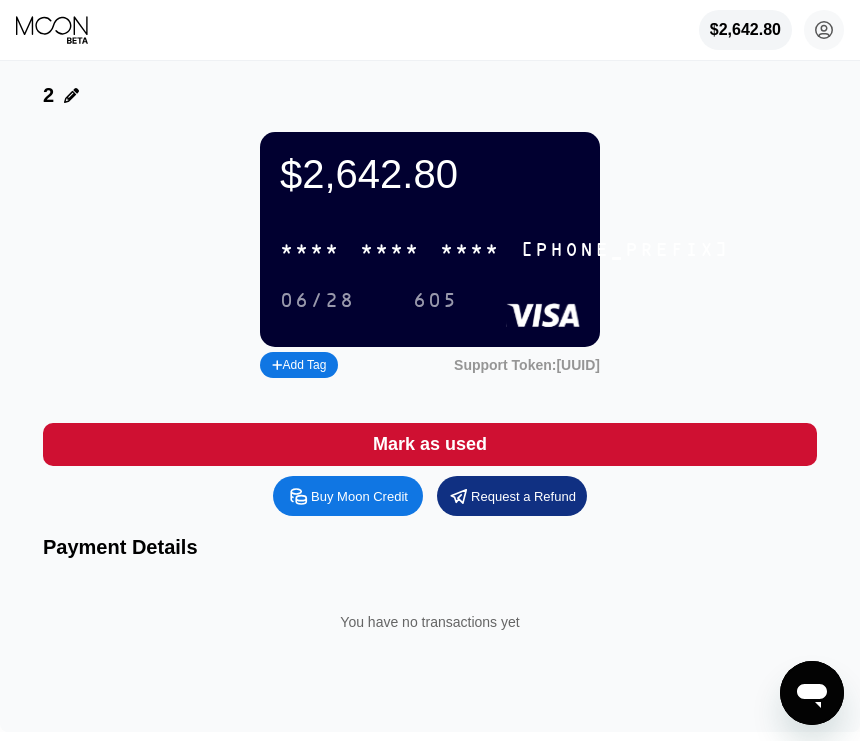 click on "* * * * * * * * * * * * [PHONE_PREFIX]" at bounding box center (505, 249) 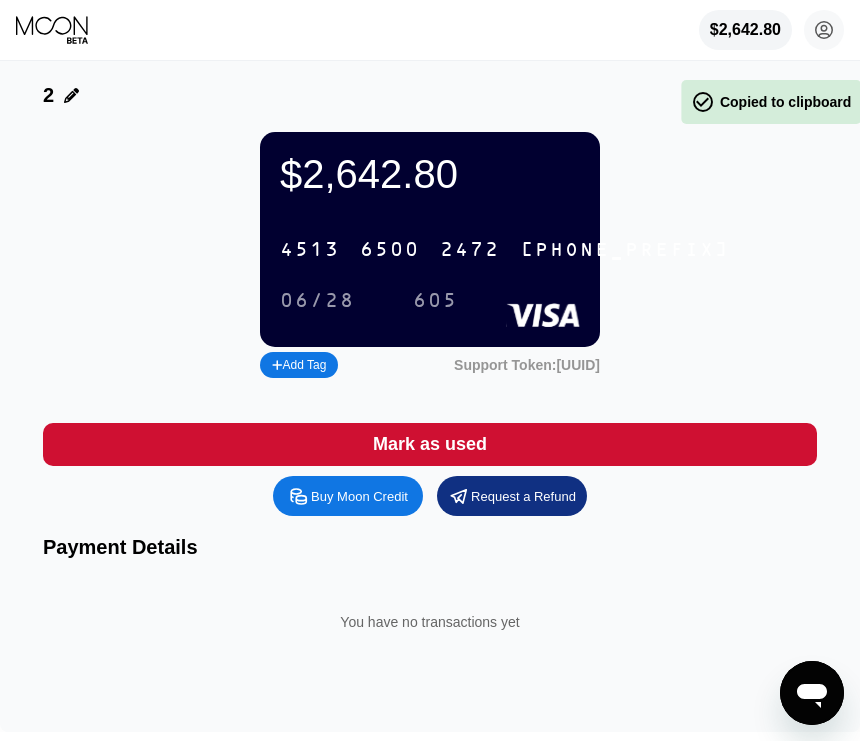 click on "2472" at bounding box center [470, 250] 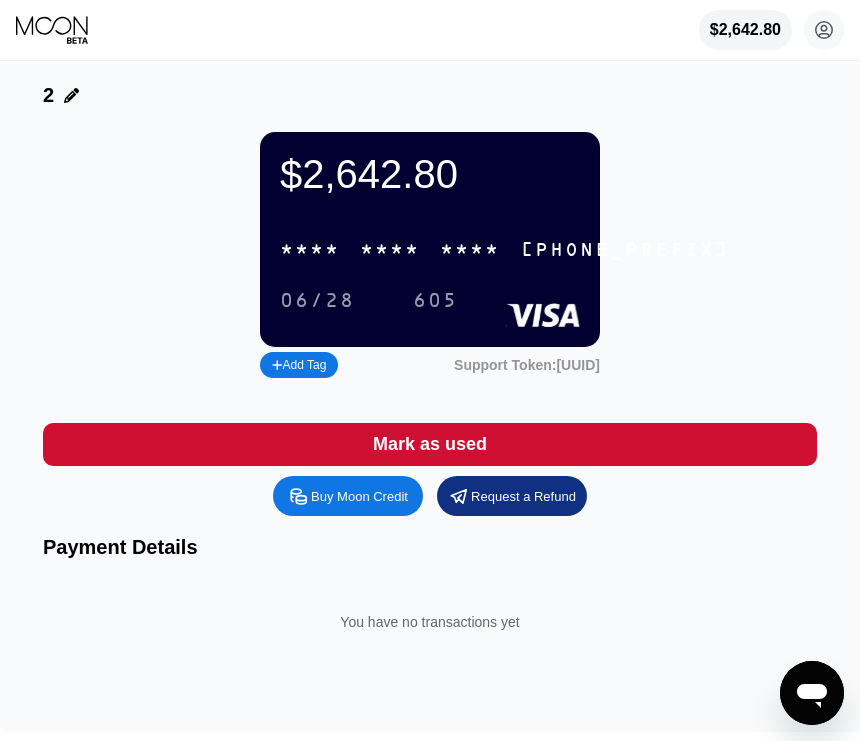 scroll, scrollTop: 79, scrollLeft: 0, axis: vertical 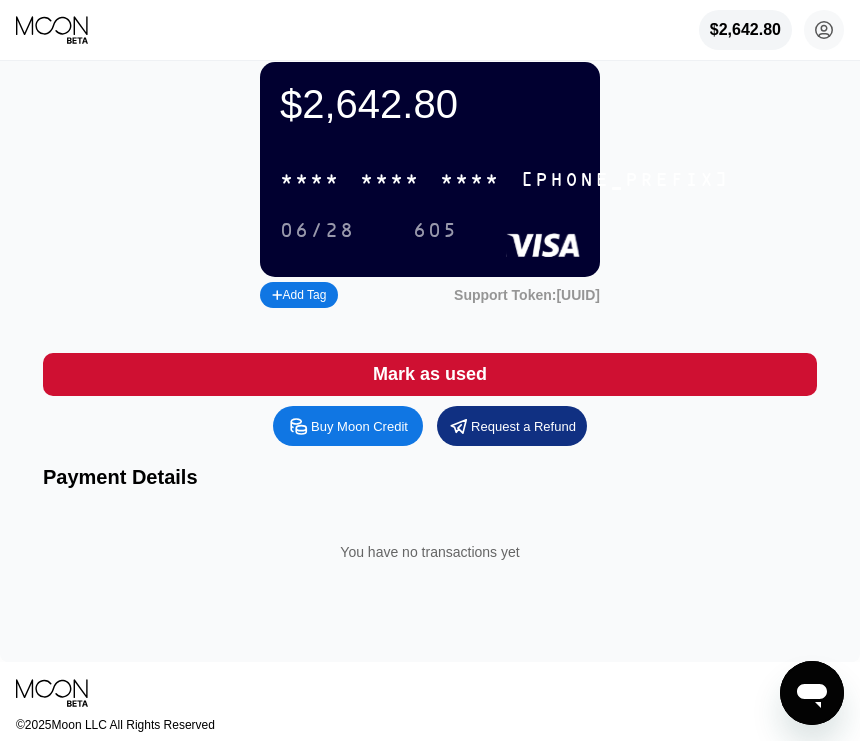 type on "x" 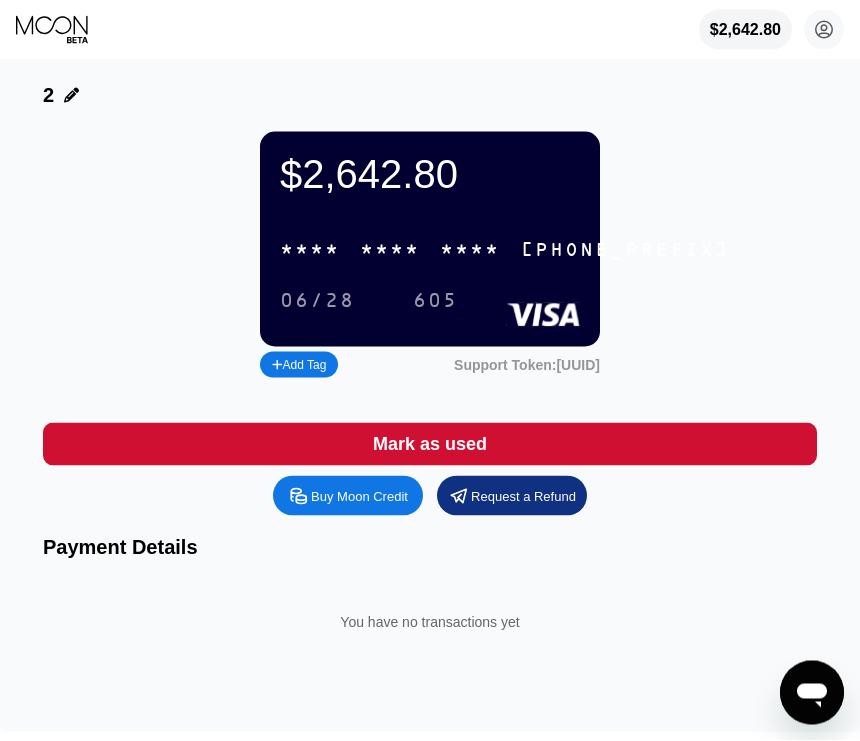 scroll, scrollTop: 0, scrollLeft: 0, axis: both 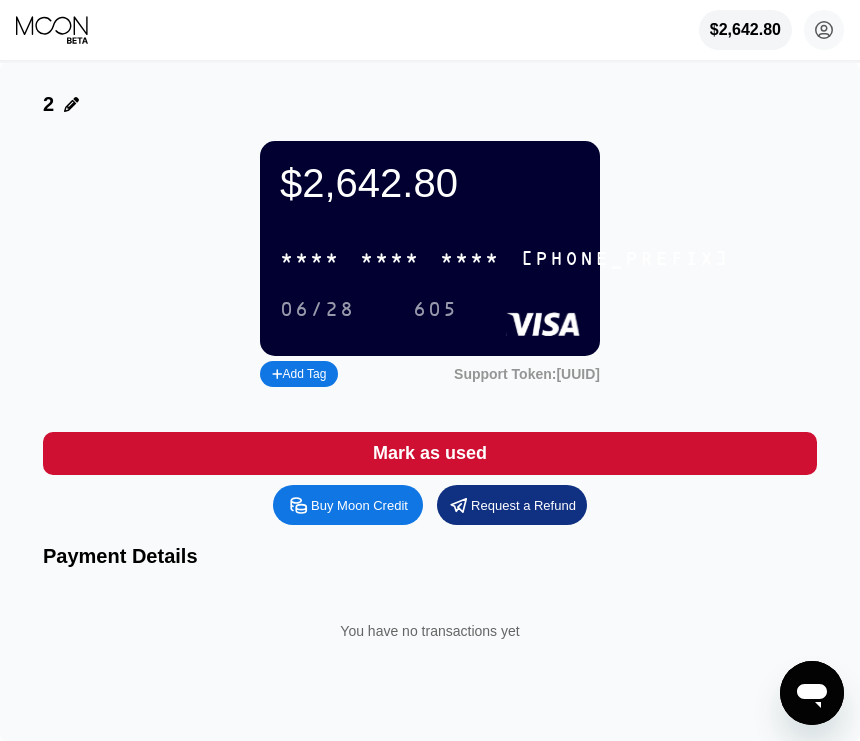 click 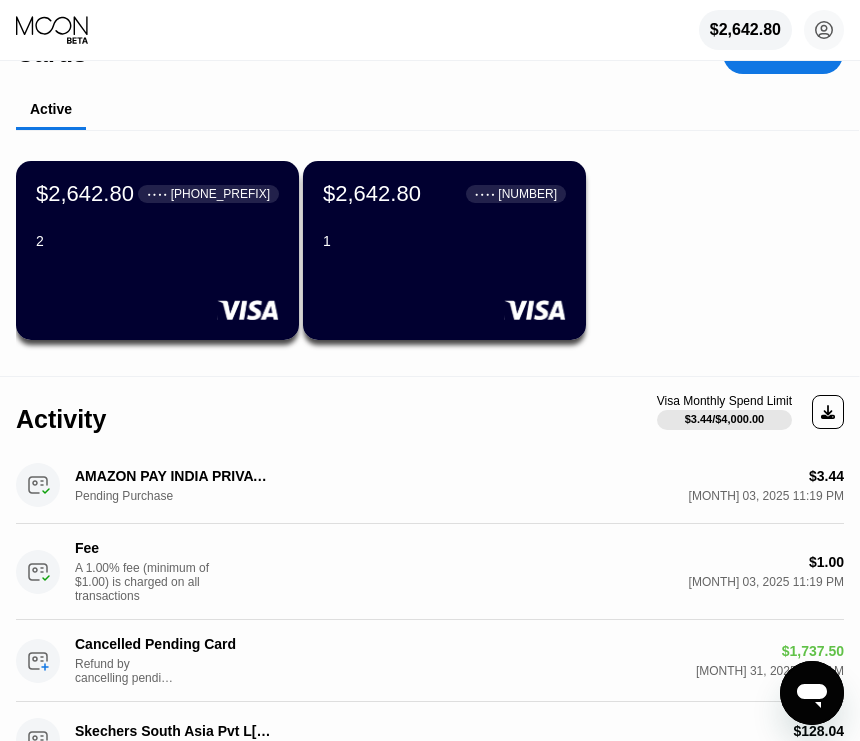 scroll, scrollTop: 0, scrollLeft: 0, axis: both 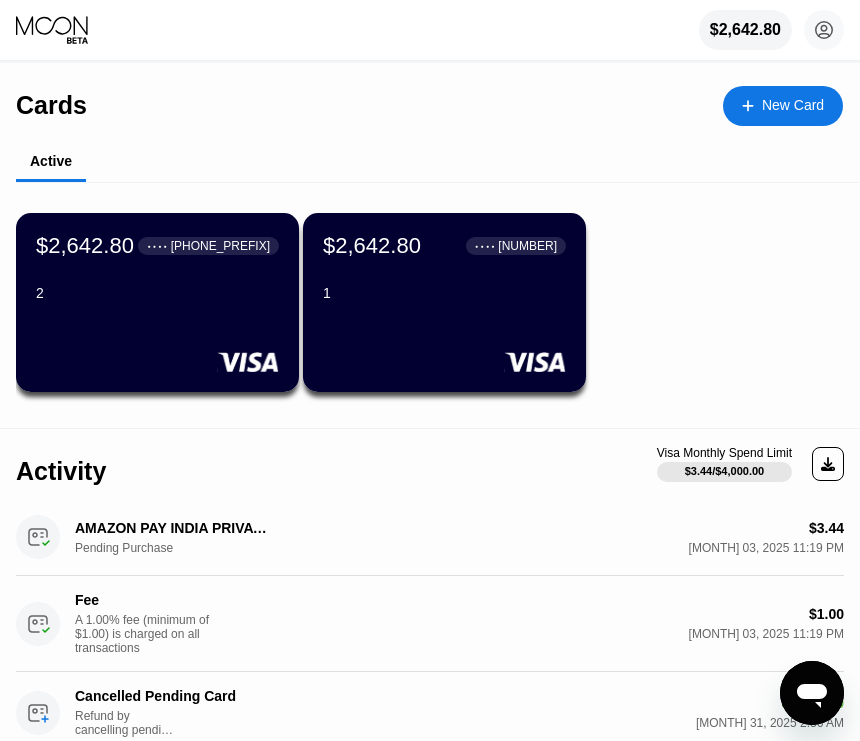 click 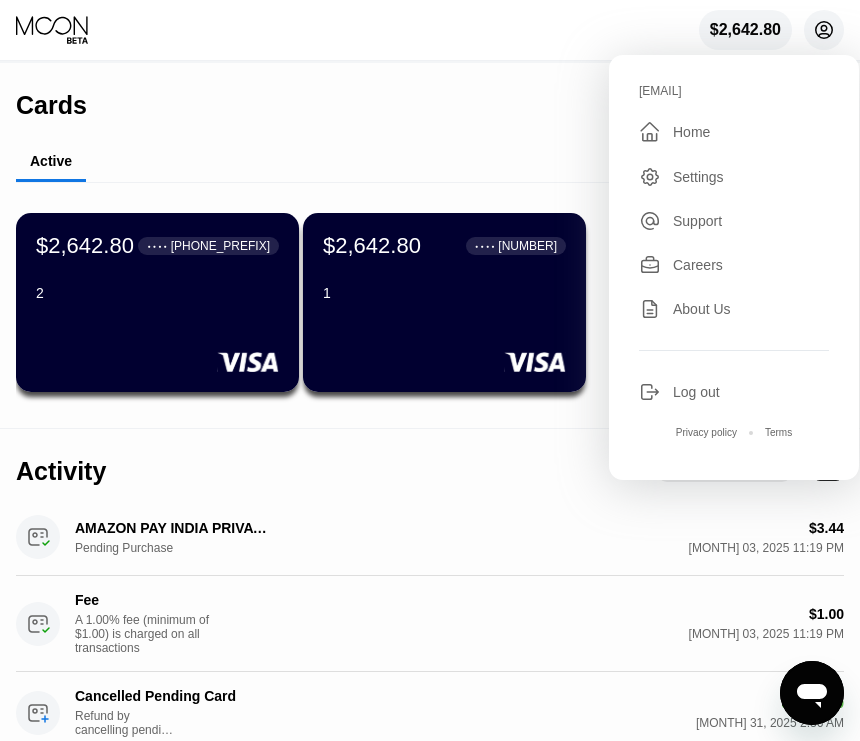 click on "Cards    New Card" at bounding box center (429, 98) 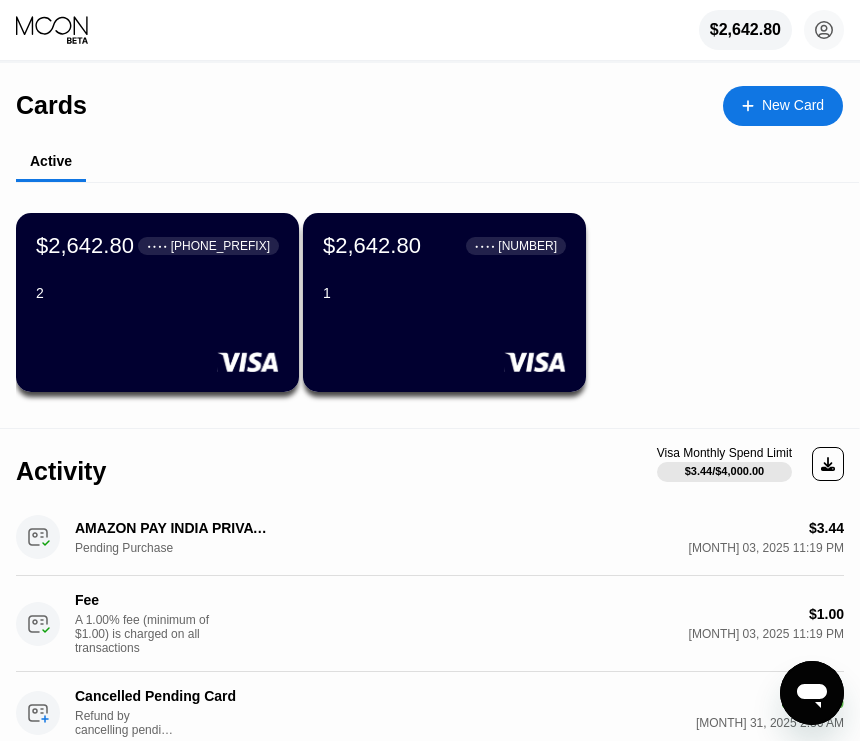 click on "New Card" at bounding box center [793, 105] 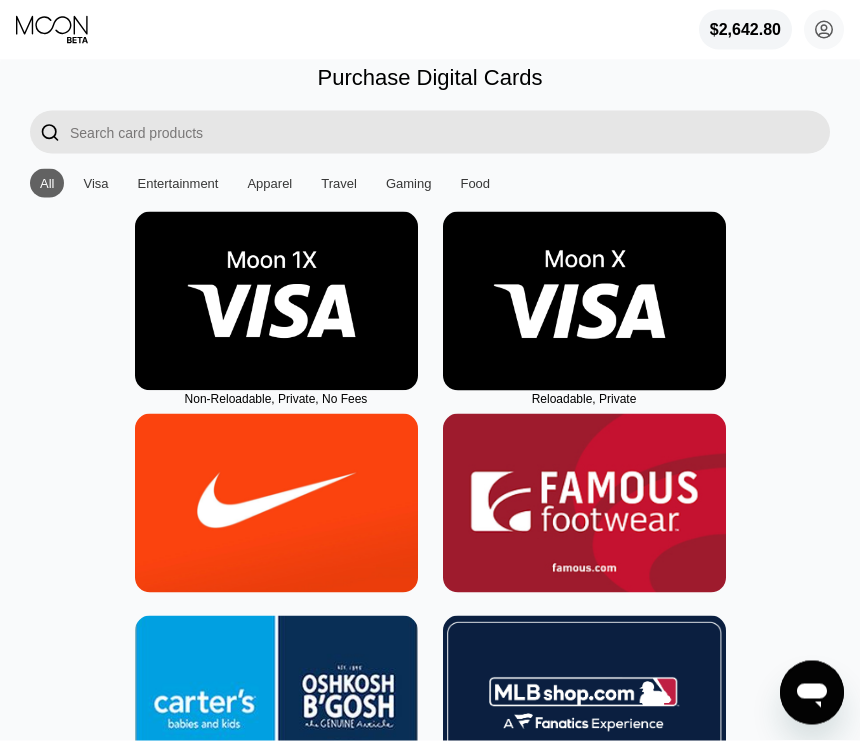 scroll, scrollTop: 0, scrollLeft: 0, axis: both 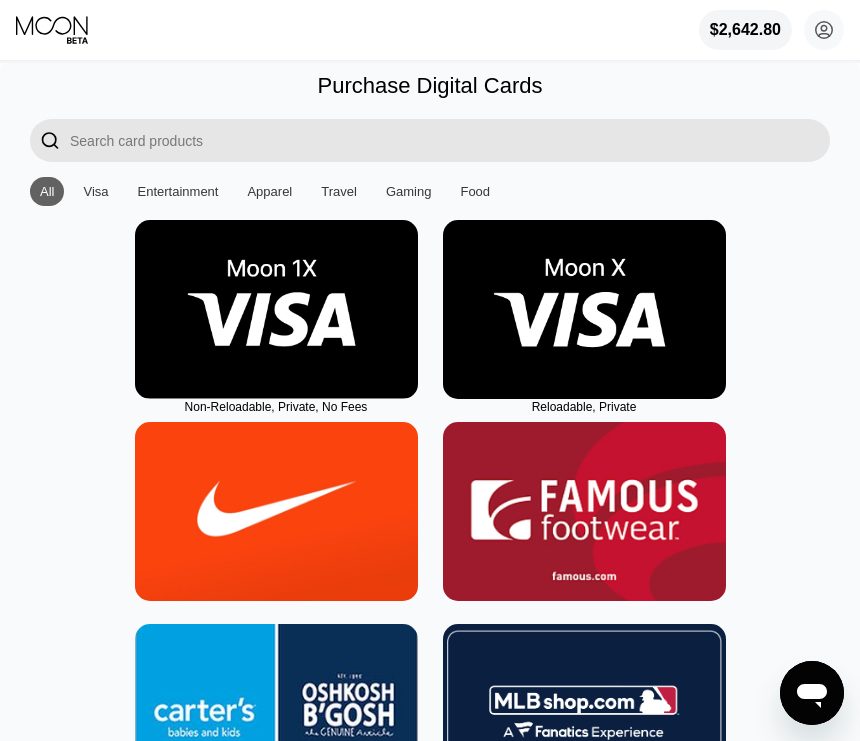 click at bounding box center (450, 140) 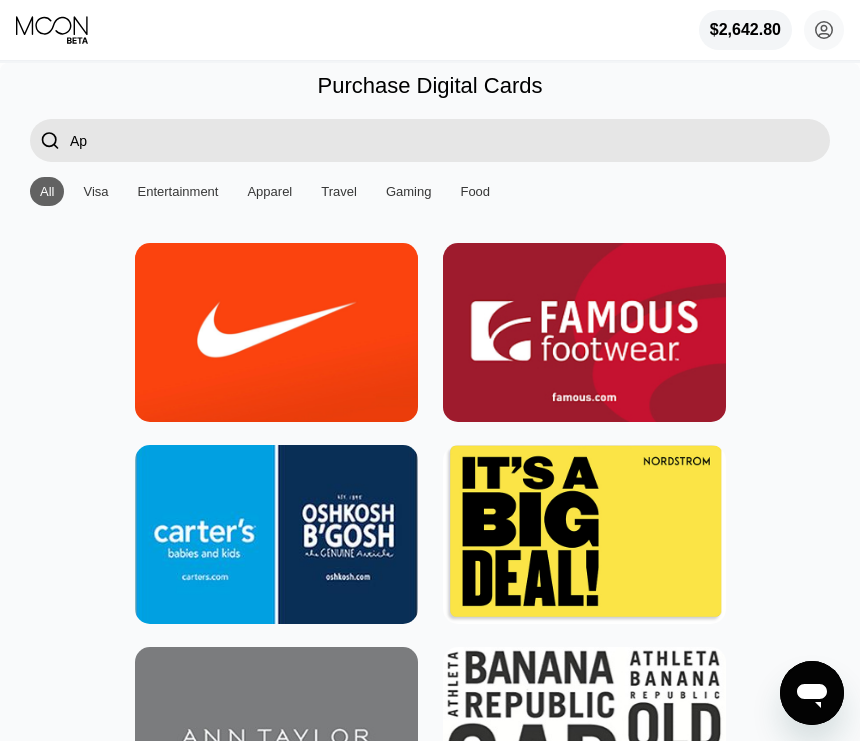type on "A" 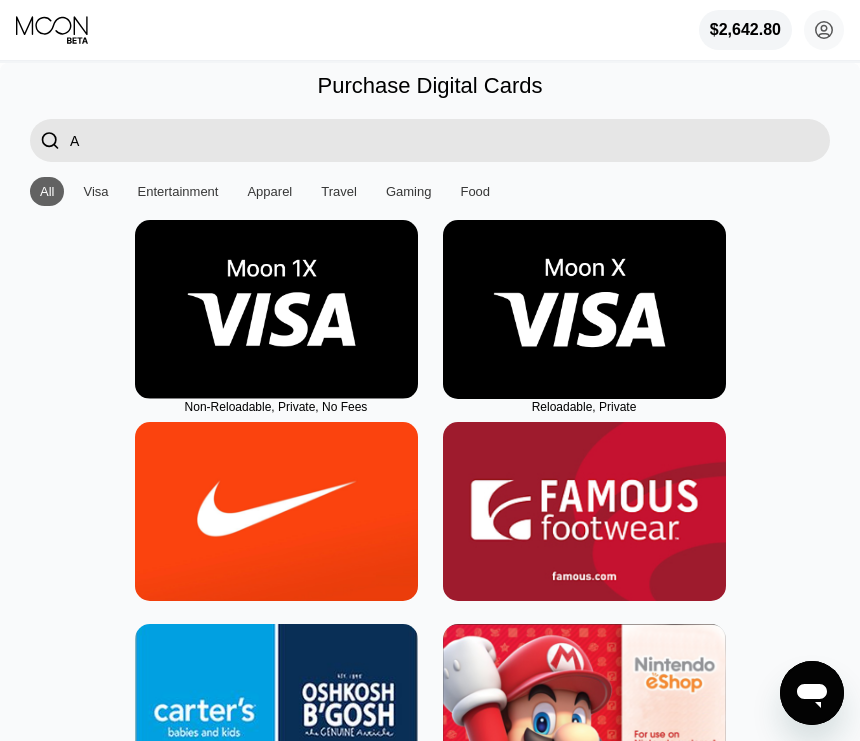type 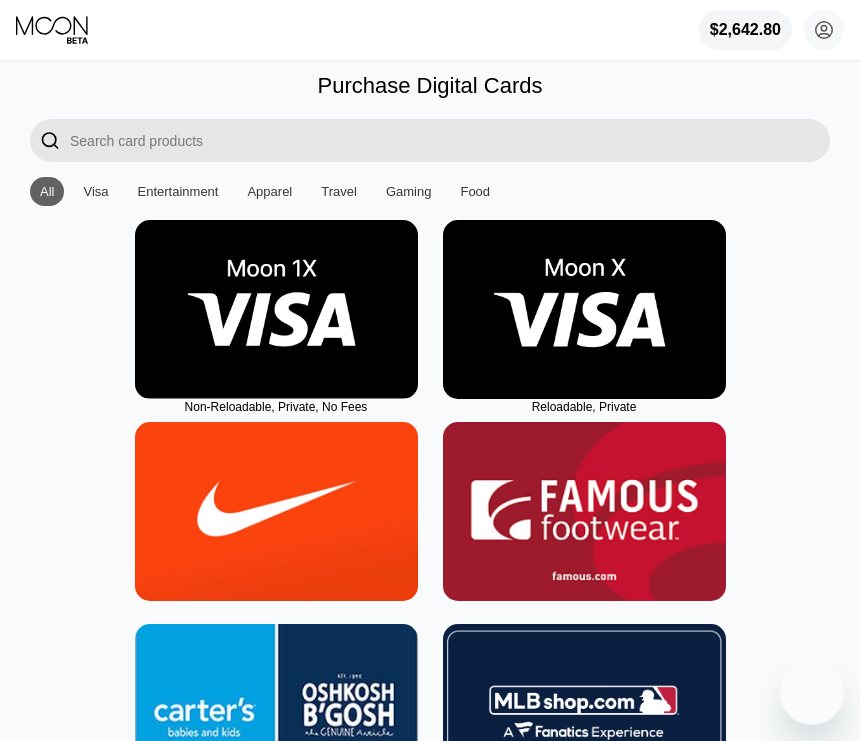 scroll, scrollTop: 0, scrollLeft: 0, axis: both 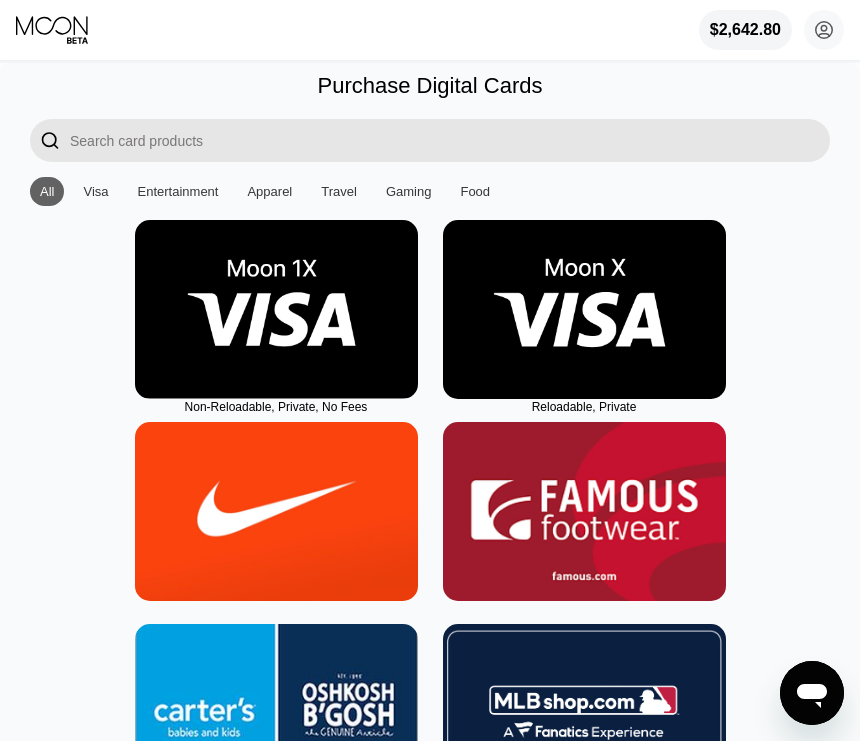 click 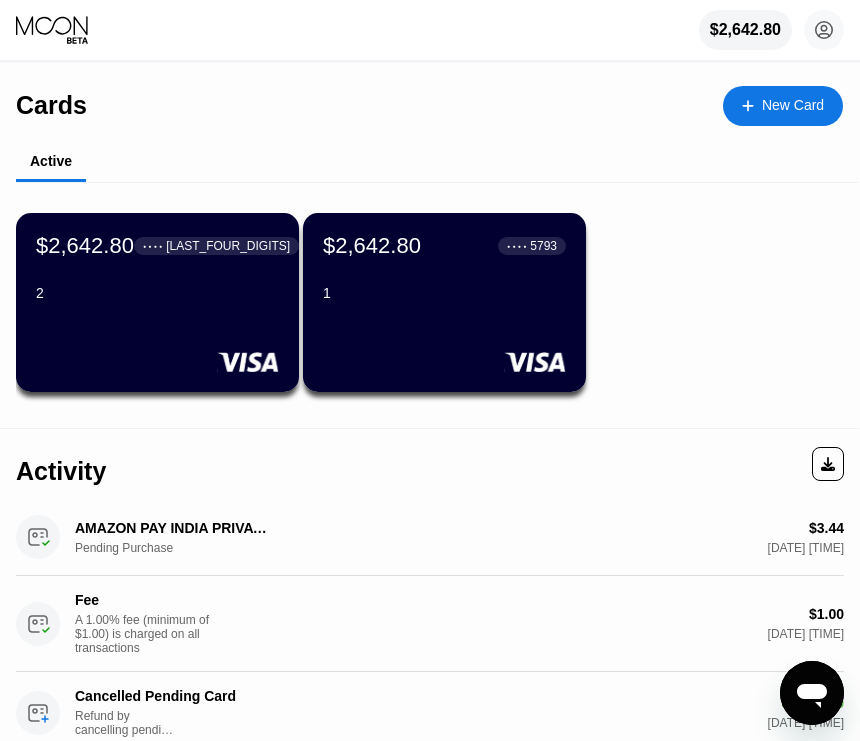 click on "$[AMOUNT] ● ● ● ● [LAST_FOUR_DIGITS] [NUMBER]" at bounding box center [157, 302] 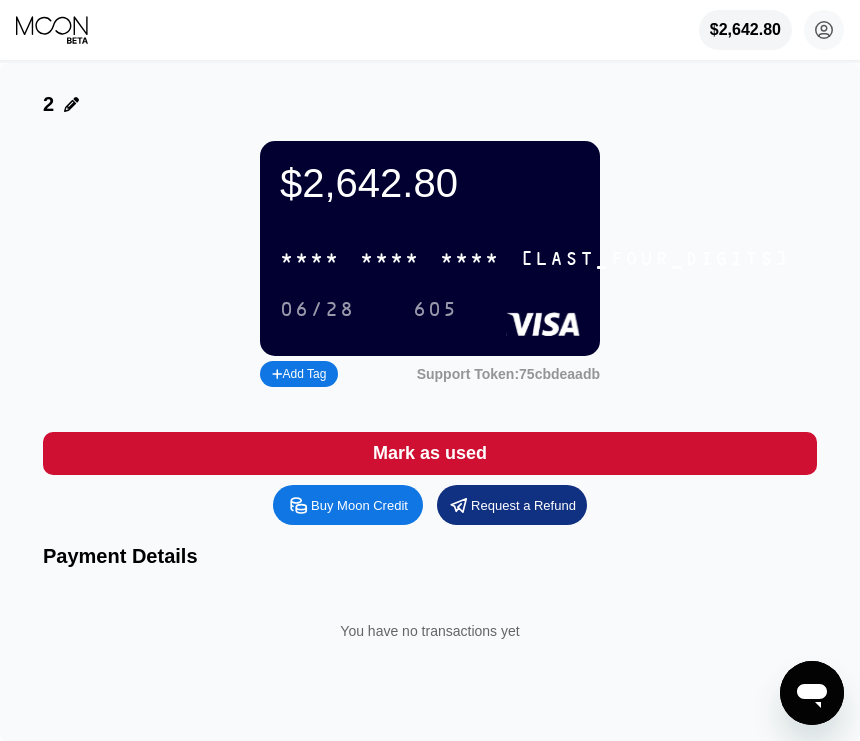 click on "* * * *" at bounding box center (470, 259) 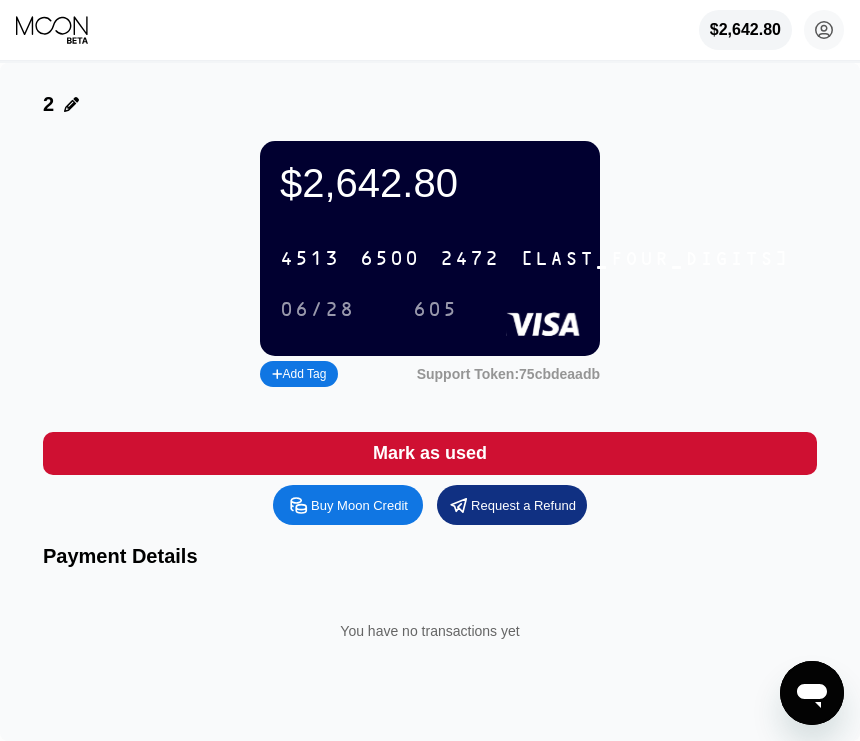 click on "2472" at bounding box center [470, 259] 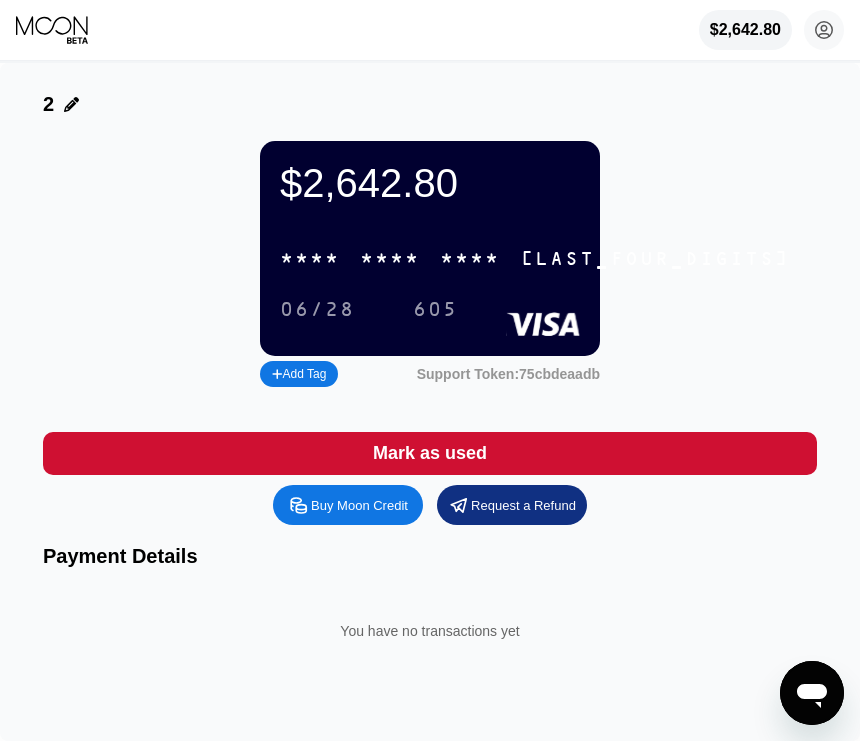 click 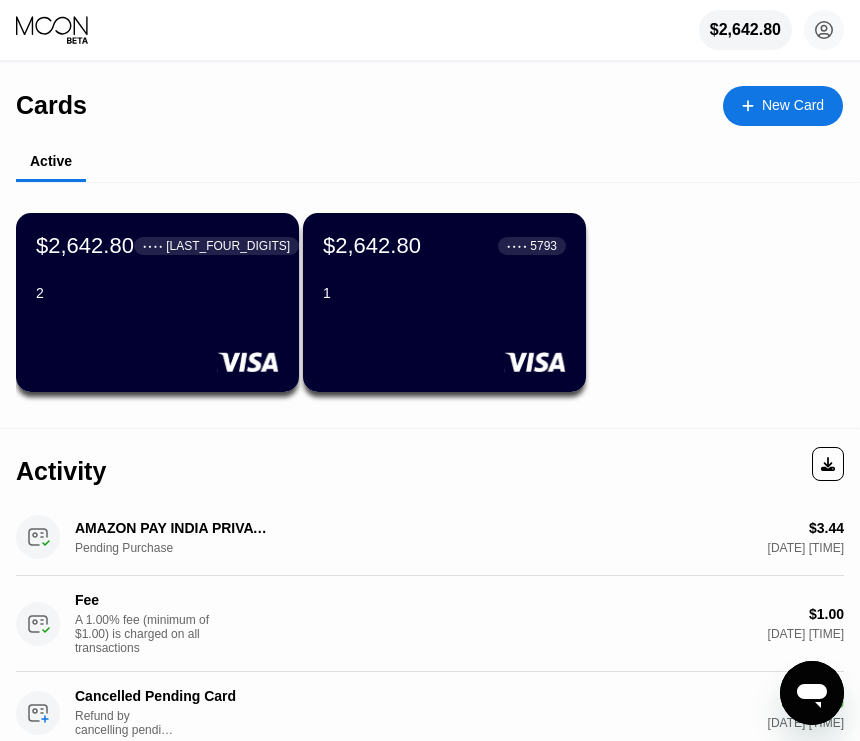 click on "$2,642.80 ● ● ● ● 5793 1" at bounding box center [444, 302] 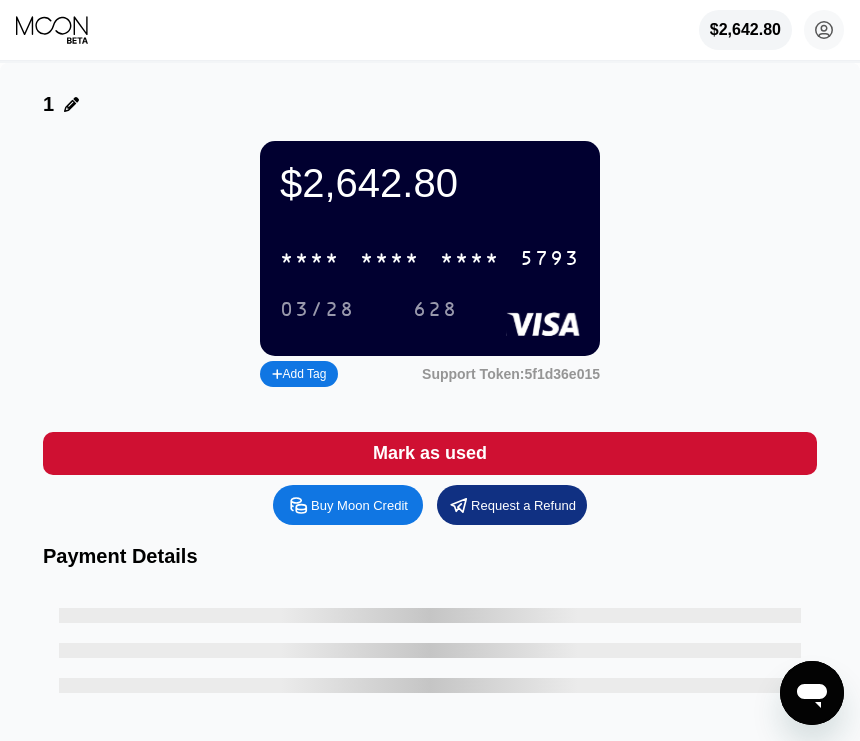 click on "* * * *" at bounding box center (470, 259) 